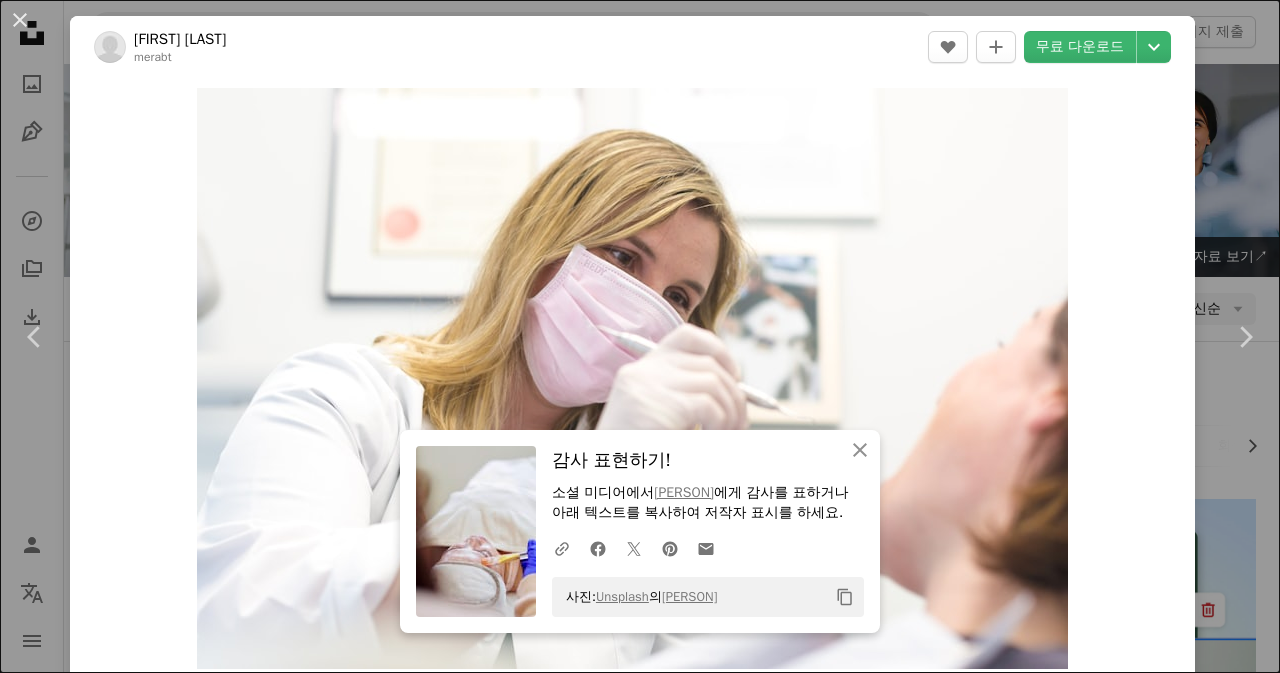 scroll, scrollTop: 2000, scrollLeft: 0, axis: vertical 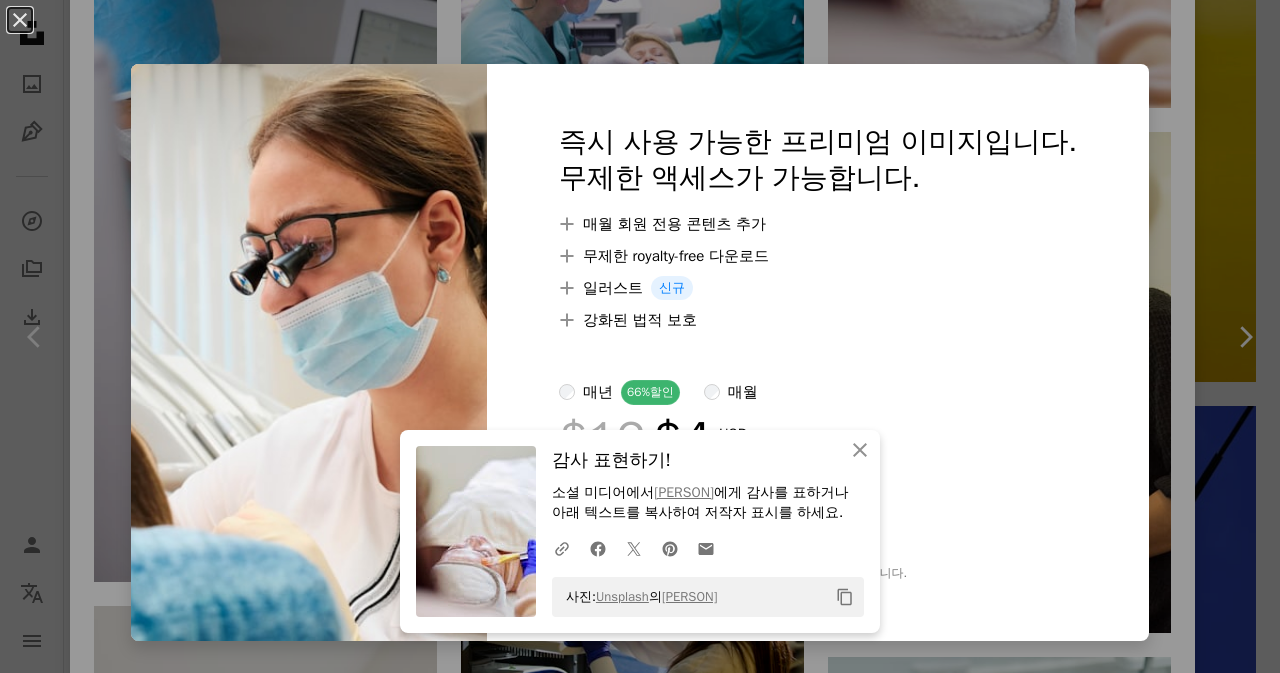 click on "An X shape An X shape 닫기 감사 표현하기! 소셜 미디어에서  [PERSON] 에게 감사를 표하거나 아래 텍스트를 복사하여 저작자 표시를 하세요. A URL sharing icon (chains) Facebook icon X (formerly Twitter) icon Pinterest icon An envelope 사진:  Unsplash 의 [PERSON]
Copy content 즉시 사용 가능한 프리미엄 이미지입니다. 무제한 액세스가 가능합니다. A plus sign 매월 회원 전용 콘텐츠 추가 A plus sign 무제한 royalty-free 다운로드 A plus sign 일러스트  신규 A plus sign 강화된 법적 보호 매년 66%  할인 매월 $12   $4 USD 매달 * Unsplash+  구독 *매년 납부 시 선불로  $48  청구 해당 세금 별도. 자동으로 연장됩니다. 언제든지 취소 가능합니다." at bounding box center [640, 336] 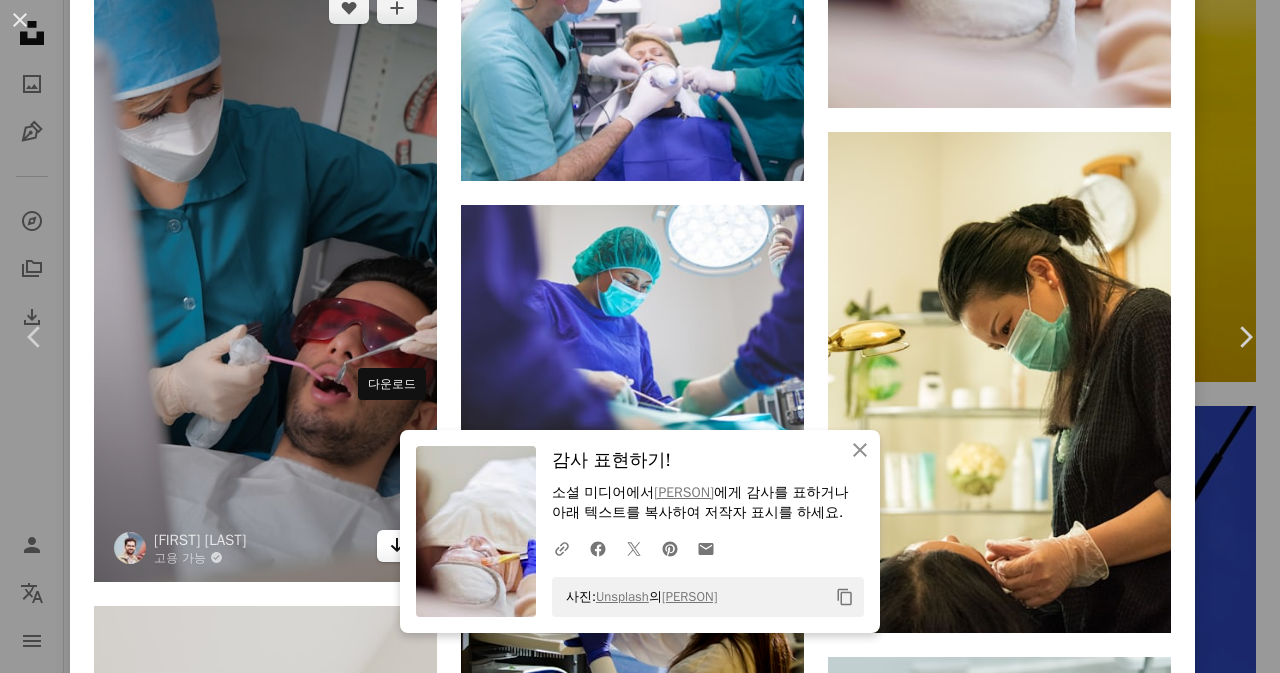 click on "Arrow pointing down" at bounding box center [397, 546] 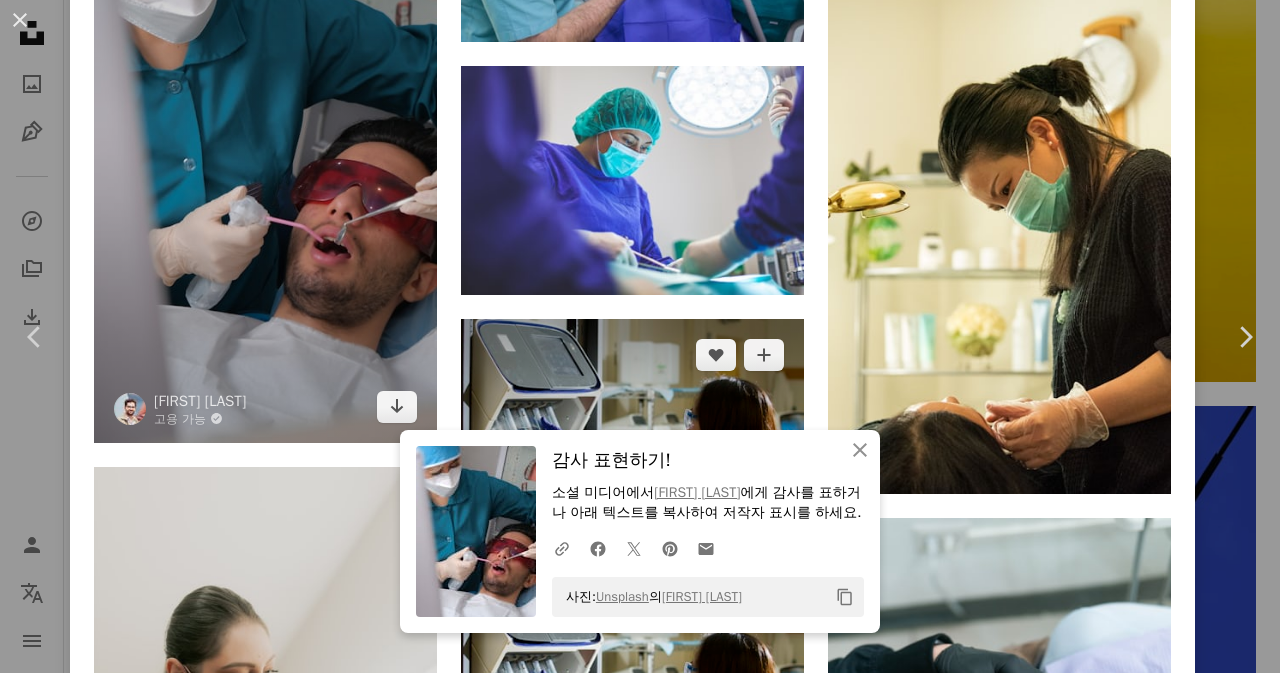 scroll, scrollTop: 9290, scrollLeft: 0, axis: vertical 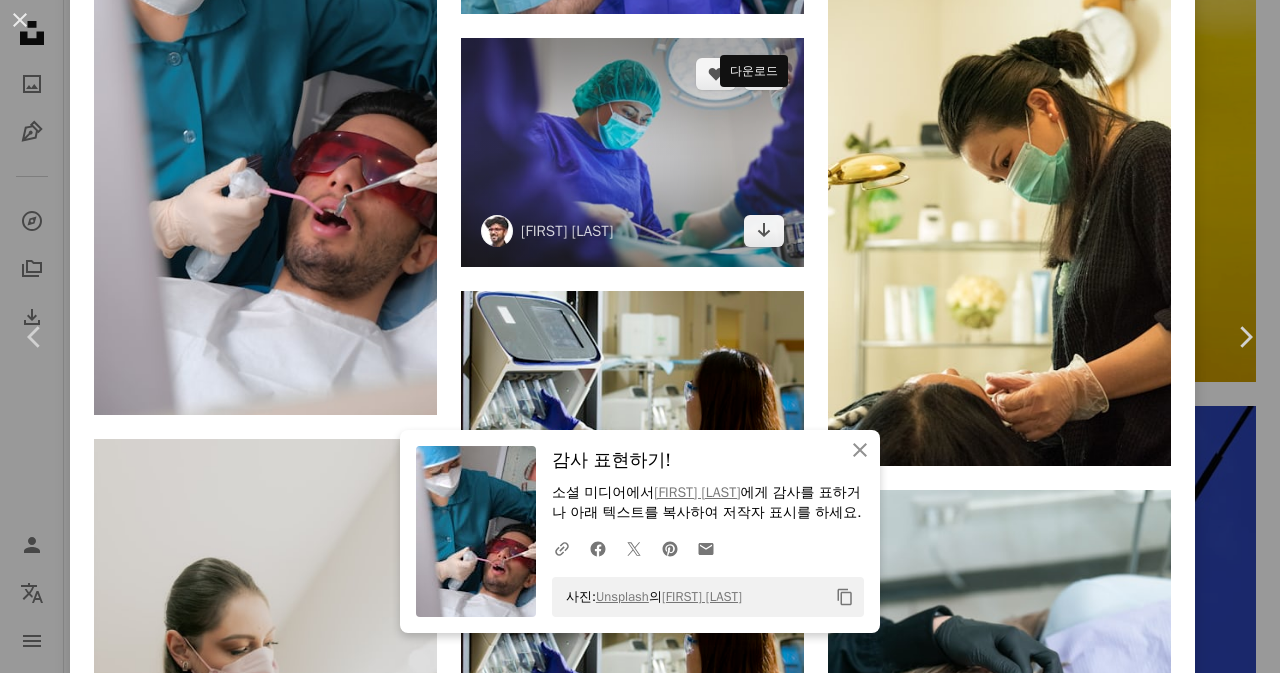 drag, startPoint x: 759, startPoint y: 120, endPoint x: 724, endPoint y: 157, distance: 50.931328 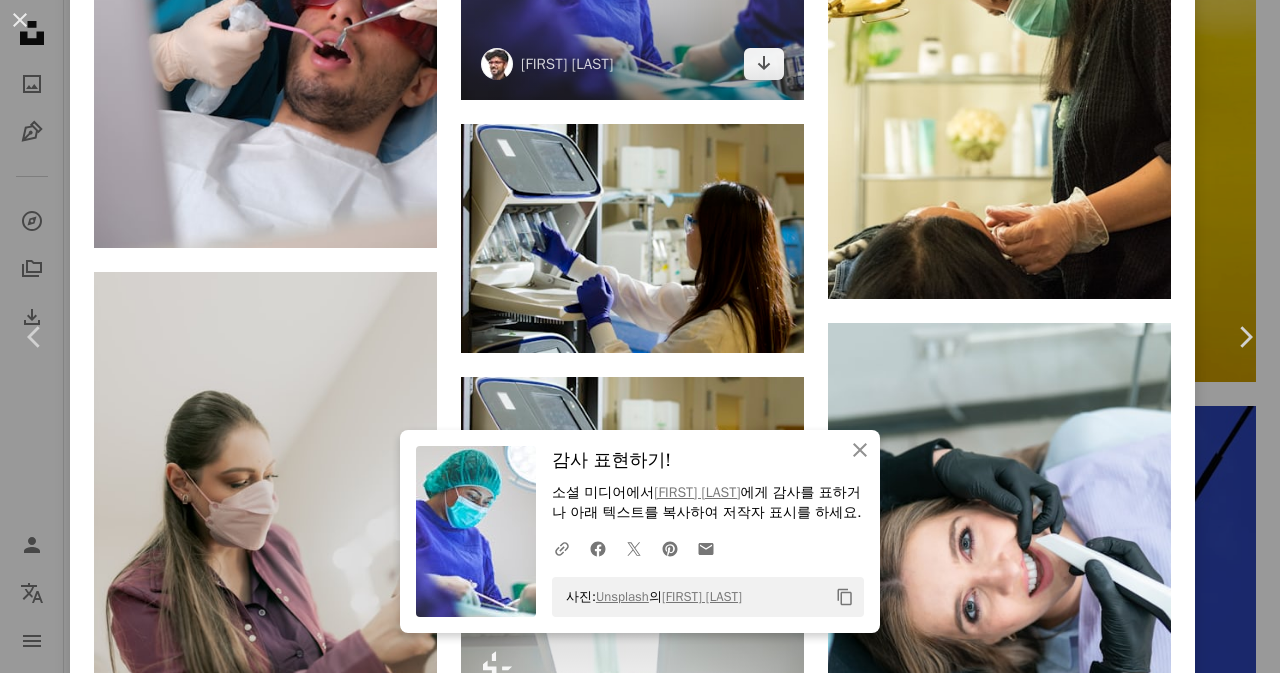 scroll, scrollTop: 9290, scrollLeft: 0, axis: vertical 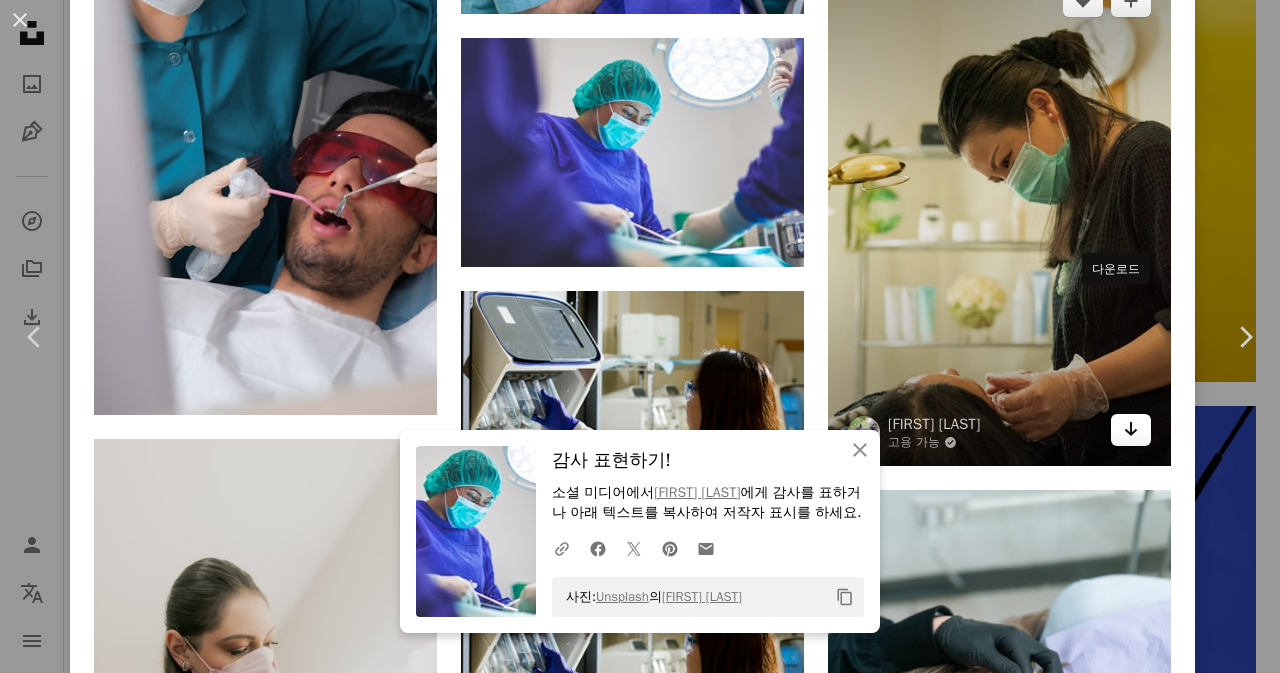 click on "Arrow pointing down" at bounding box center [1131, 430] 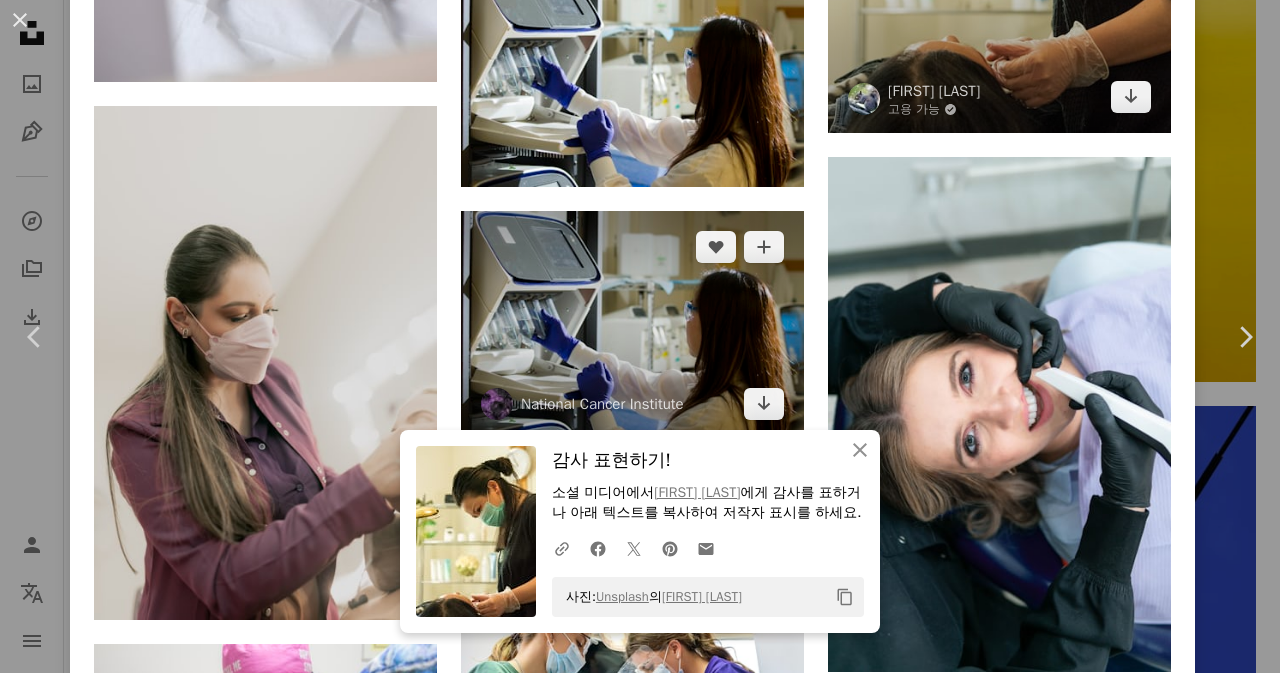 scroll, scrollTop: 9790, scrollLeft: 0, axis: vertical 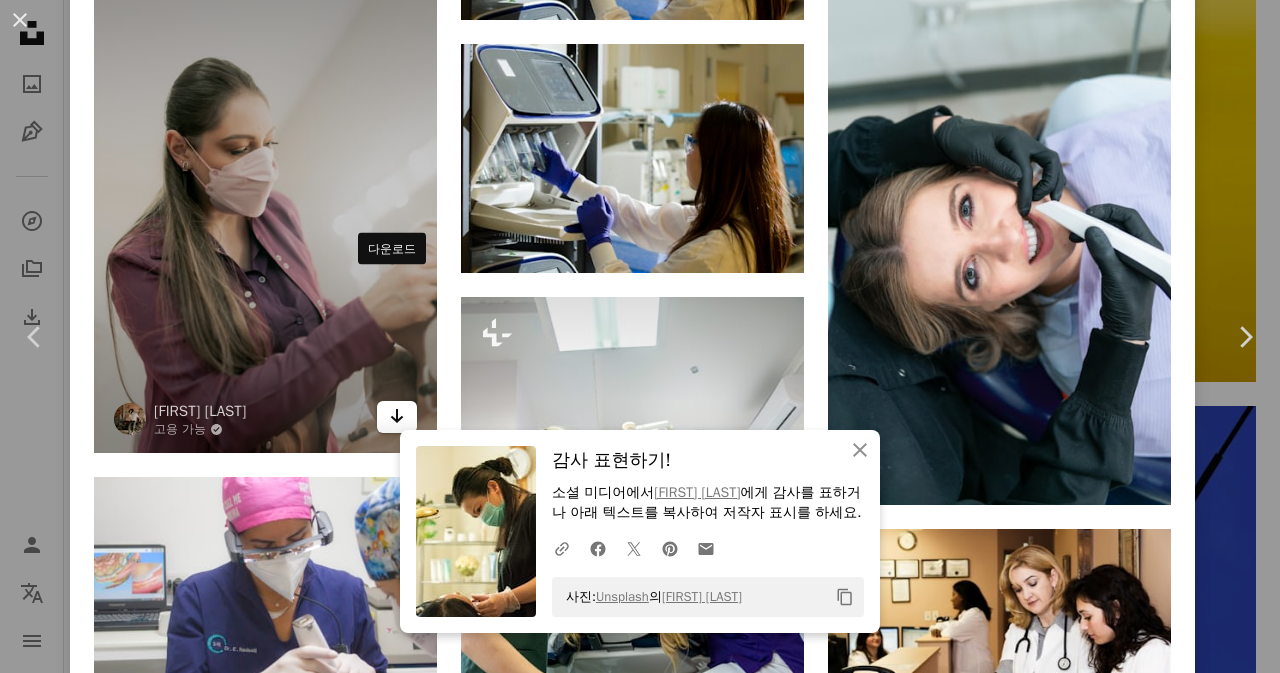 click on "Arrow pointing down" 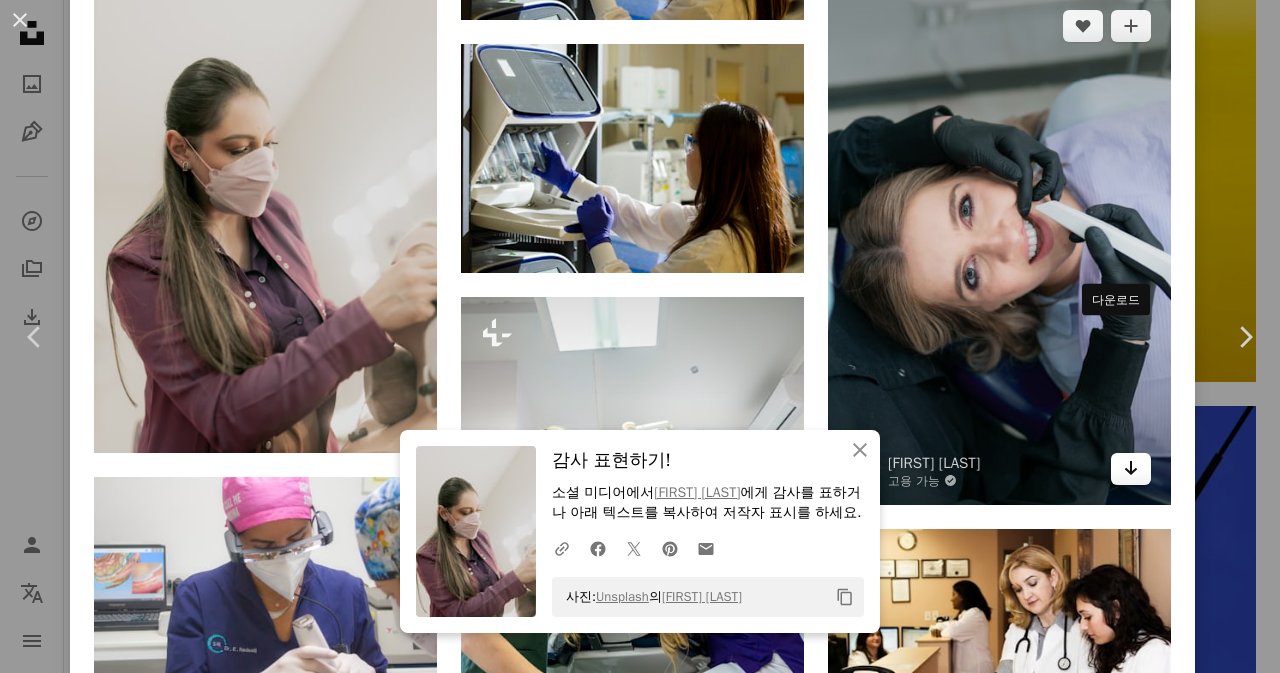 click on "Arrow pointing down" 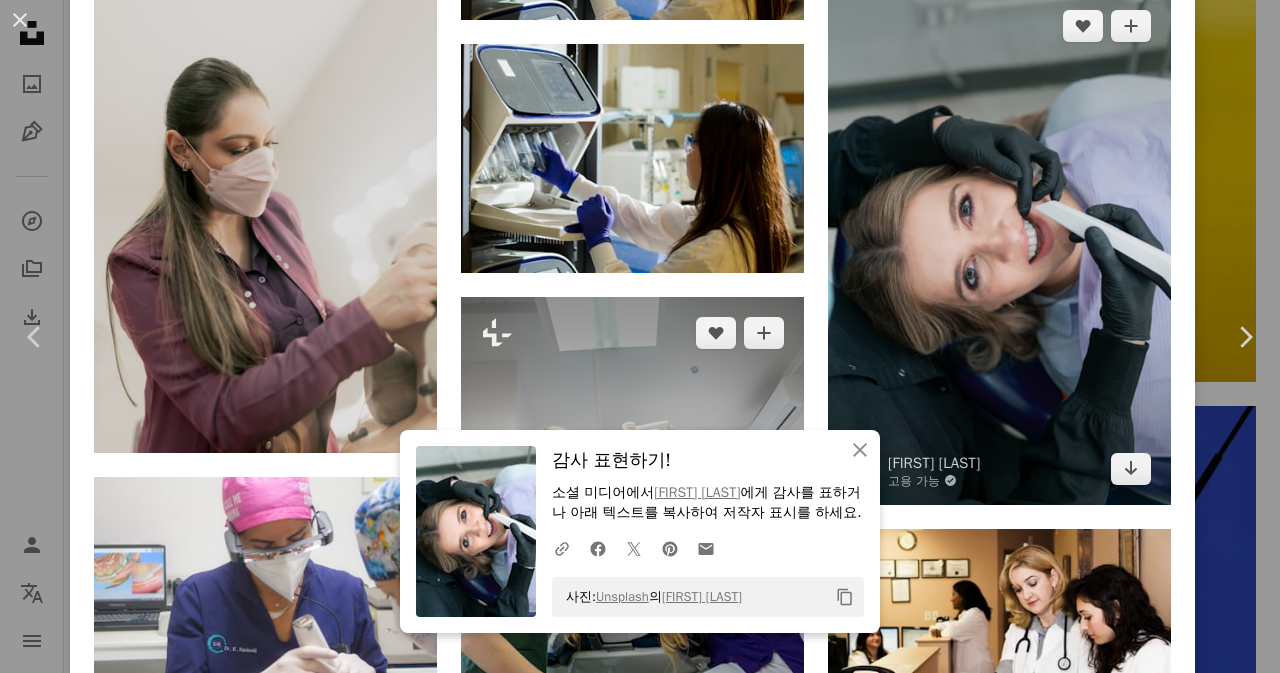 scroll, scrollTop: 10123, scrollLeft: 0, axis: vertical 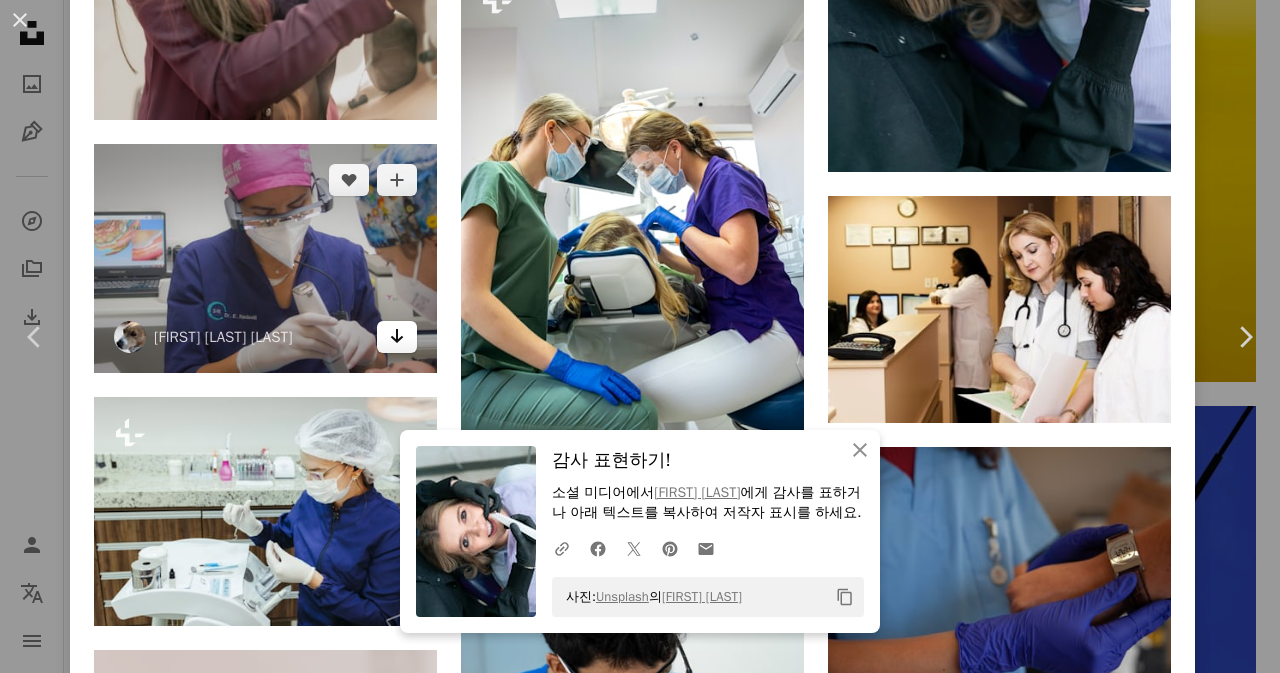click on "Arrow pointing down" 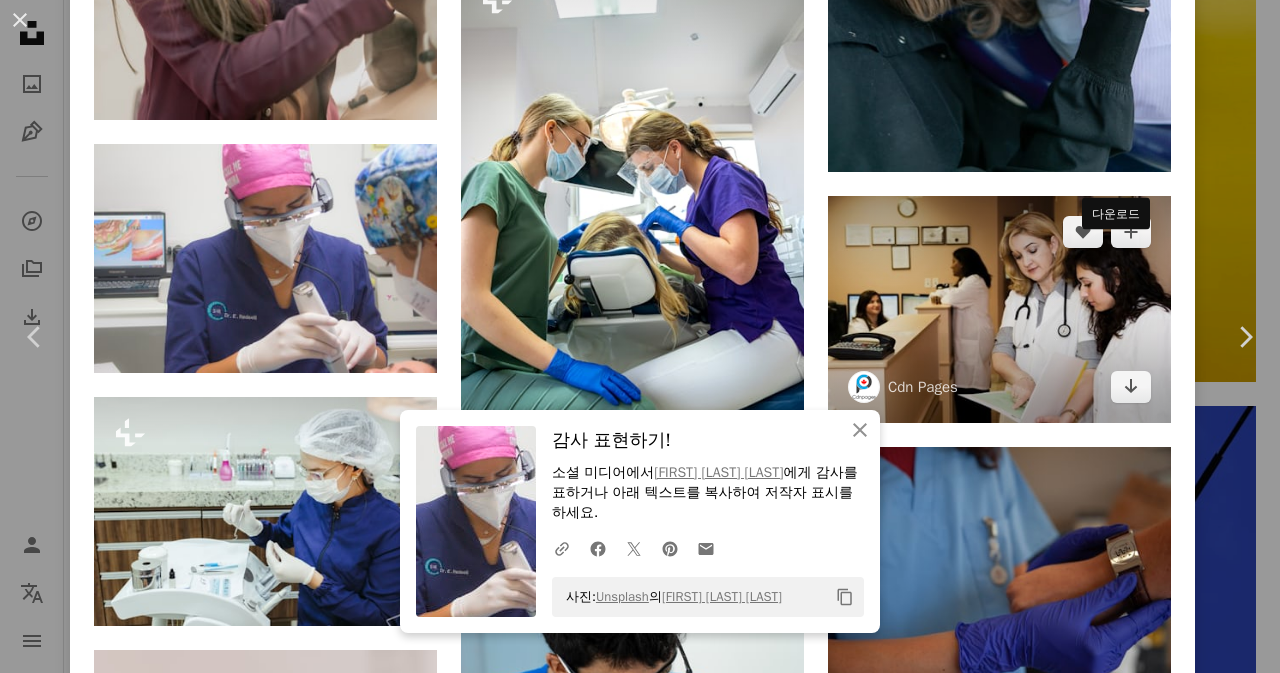 drag, startPoint x: 1111, startPoint y: 256, endPoint x: 915, endPoint y: 223, distance: 198.75865 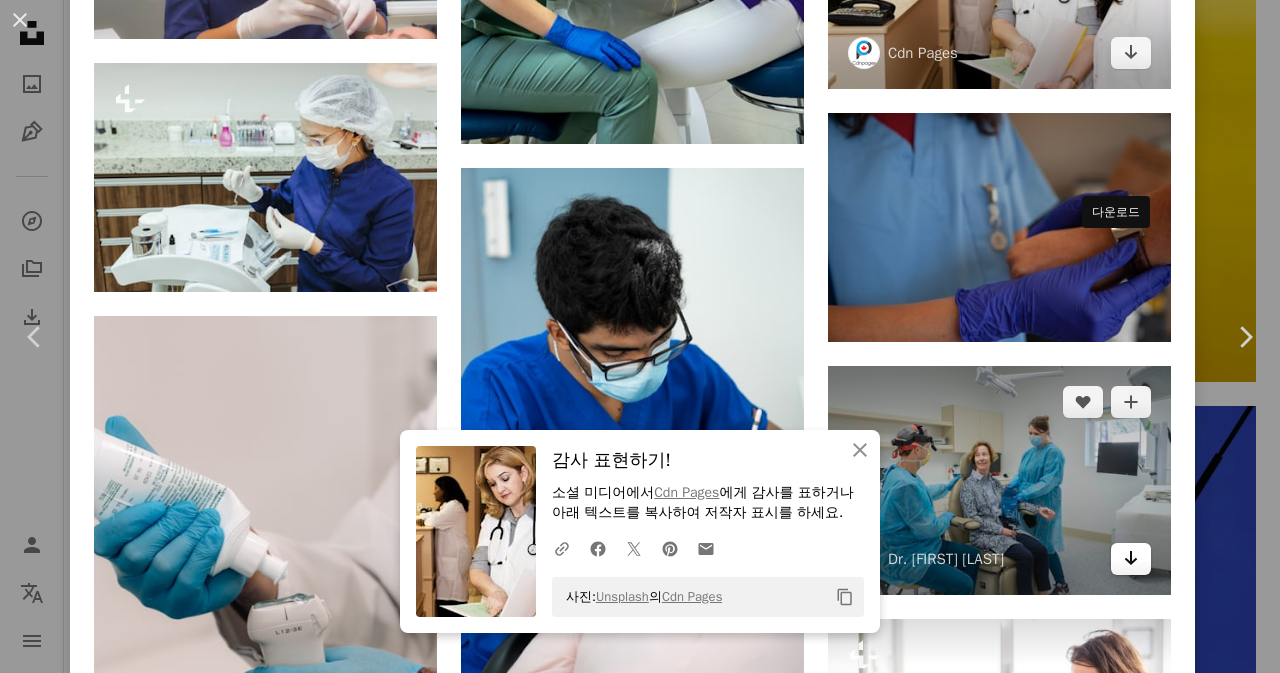 scroll, scrollTop: 10623, scrollLeft: 0, axis: vertical 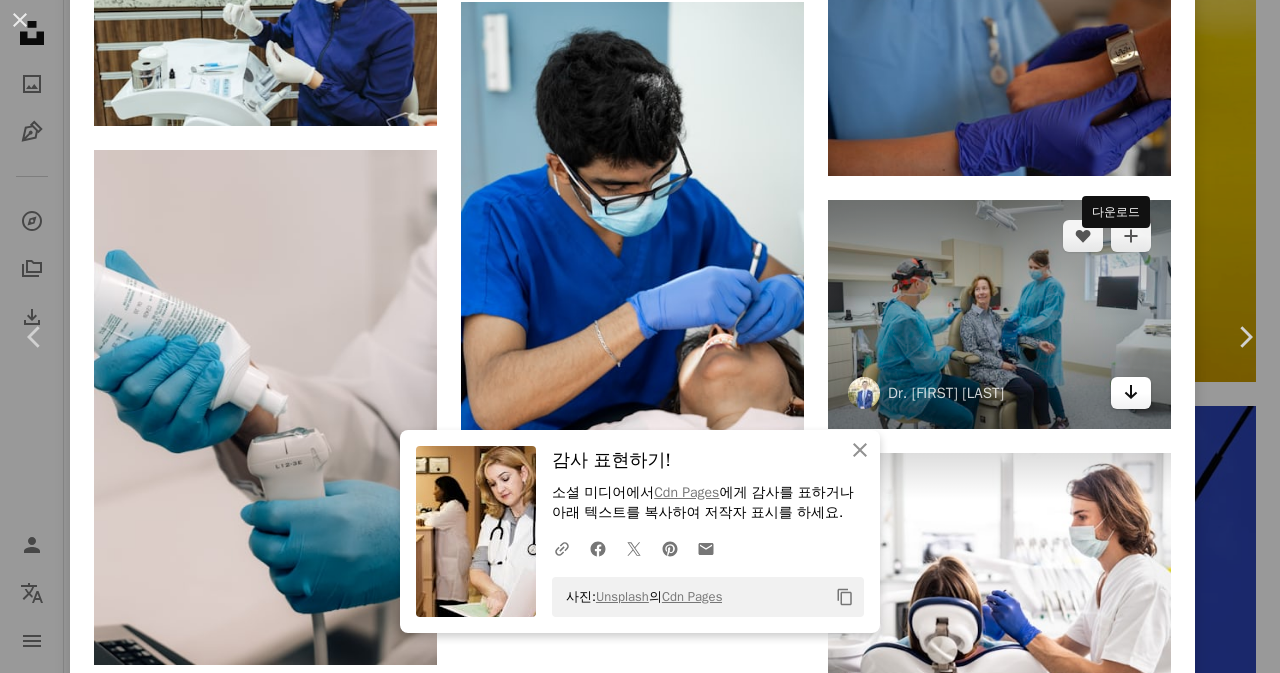 click 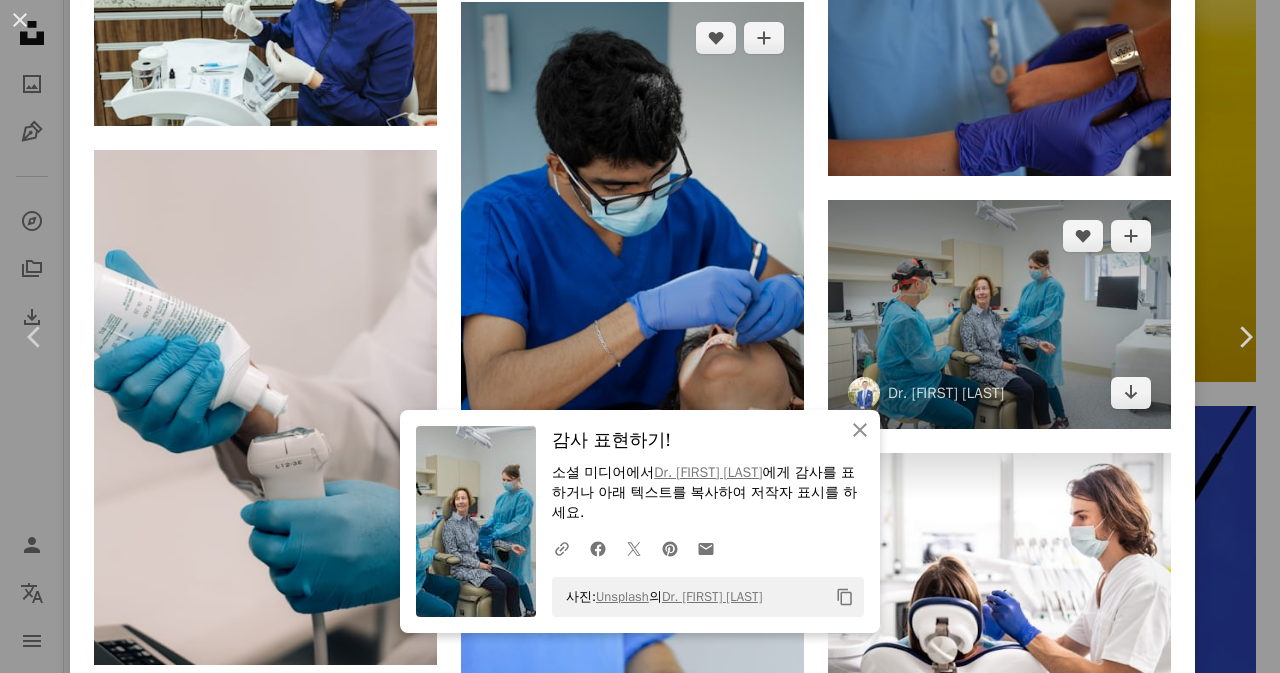 scroll, scrollTop: 10790, scrollLeft: 0, axis: vertical 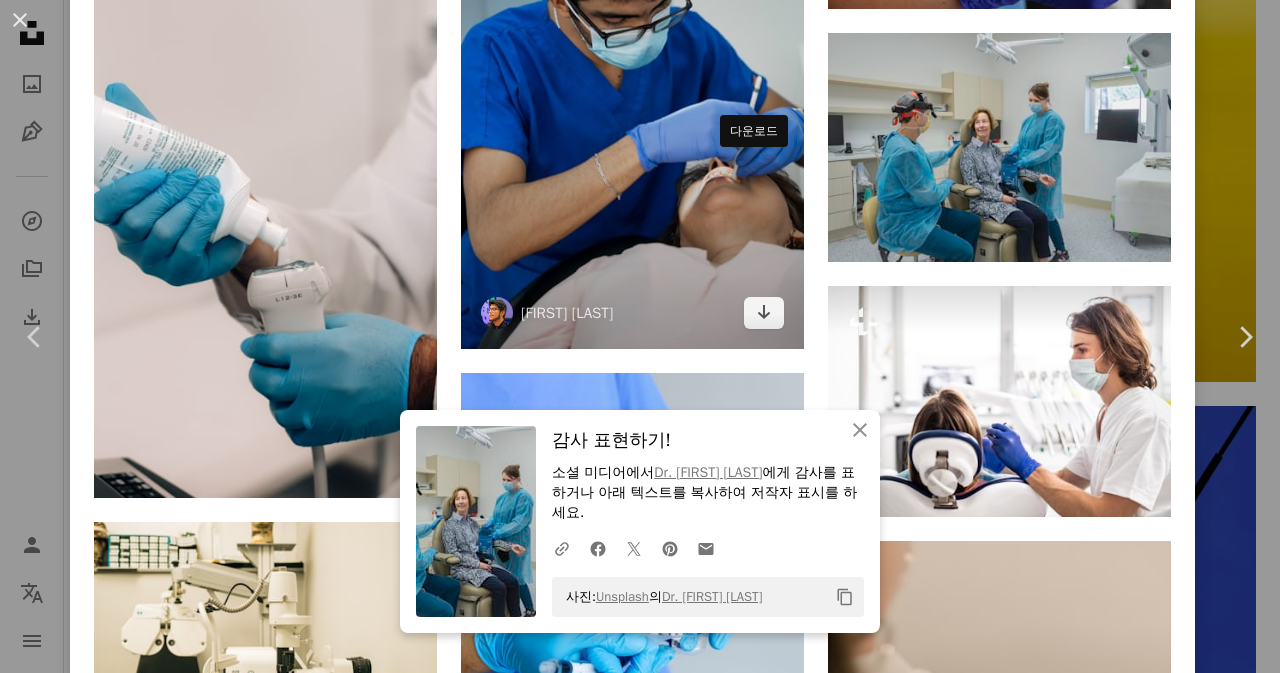 drag, startPoint x: 754, startPoint y: 171, endPoint x: 437, endPoint y: 179, distance: 317.10092 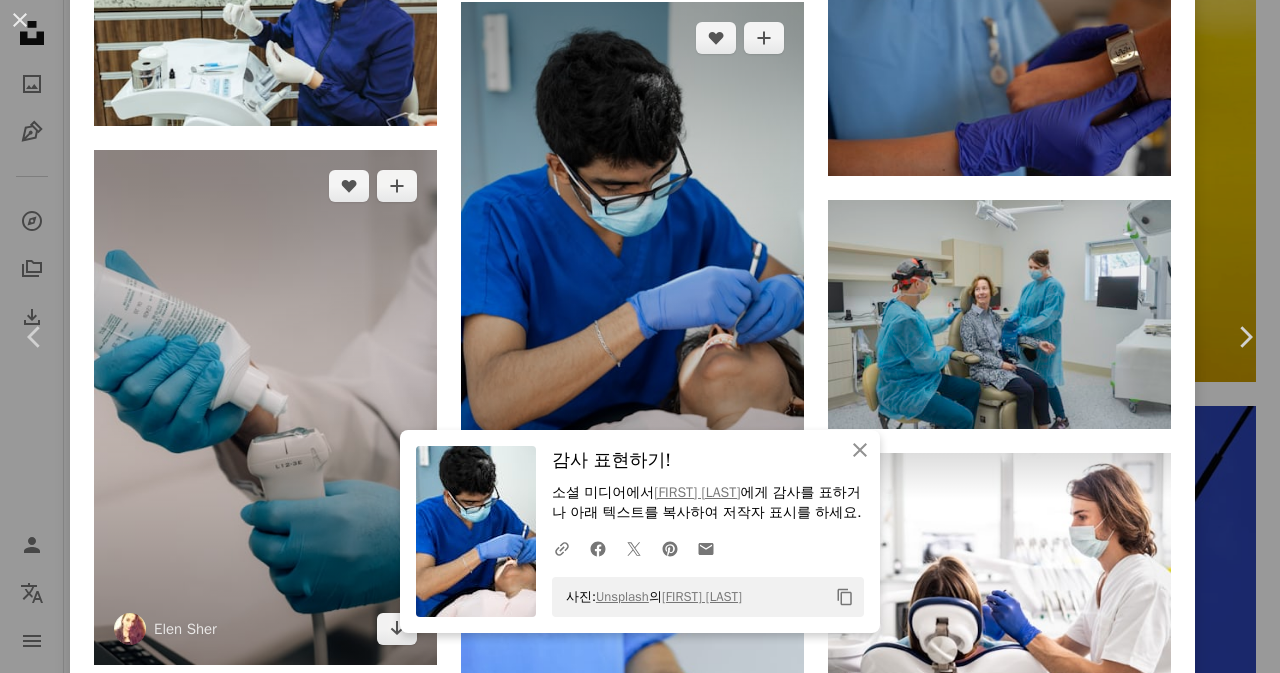 scroll, scrollTop: 10790, scrollLeft: 0, axis: vertical 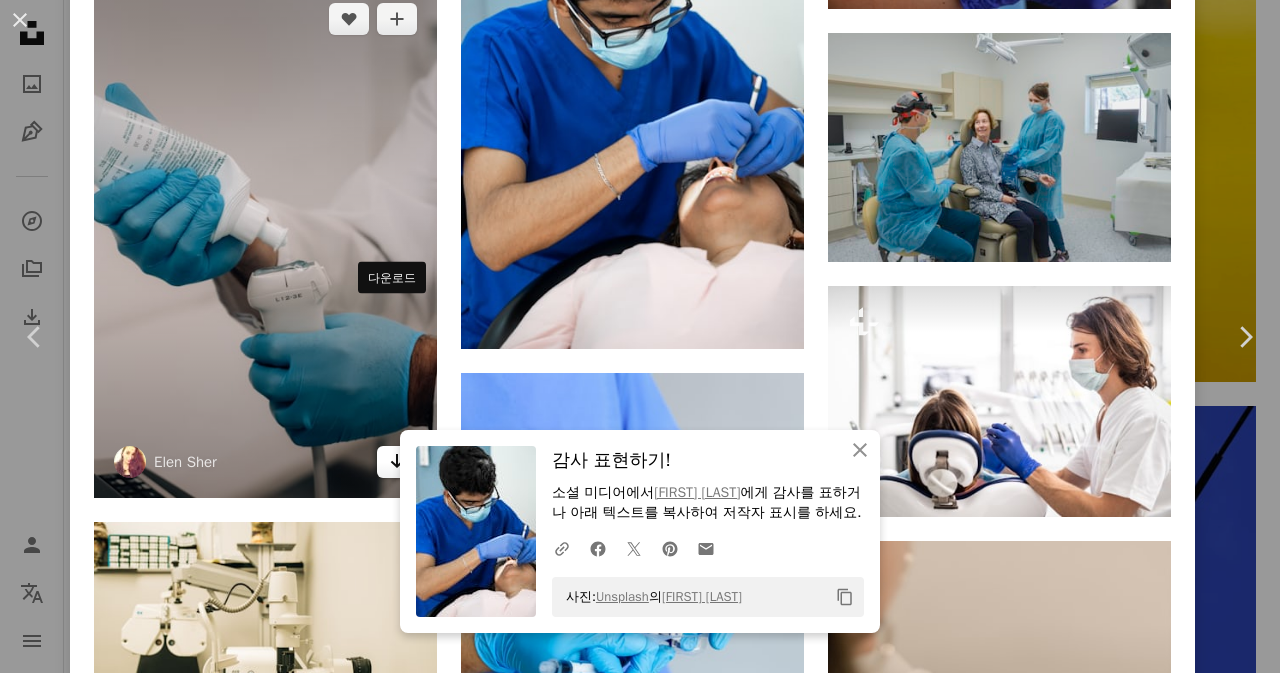 click on "Arrow pointing down" 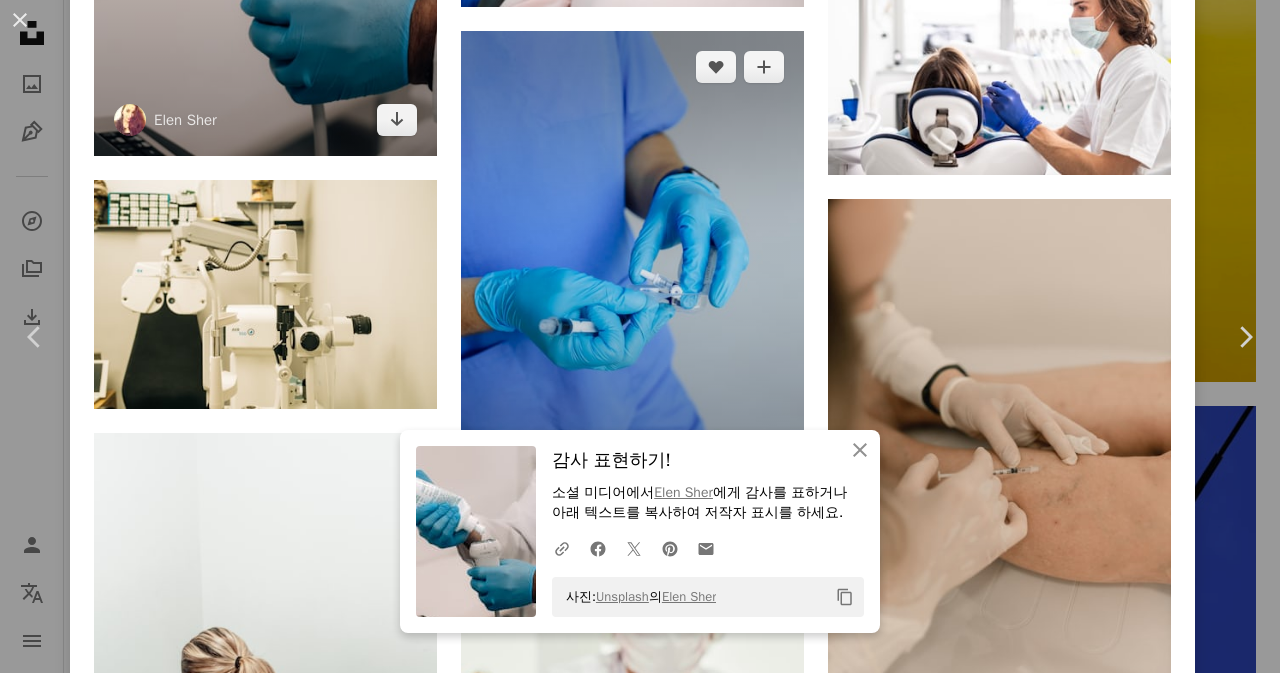 scroll, scrollTop: 11123, scrollLeft: 0, axis: vertical 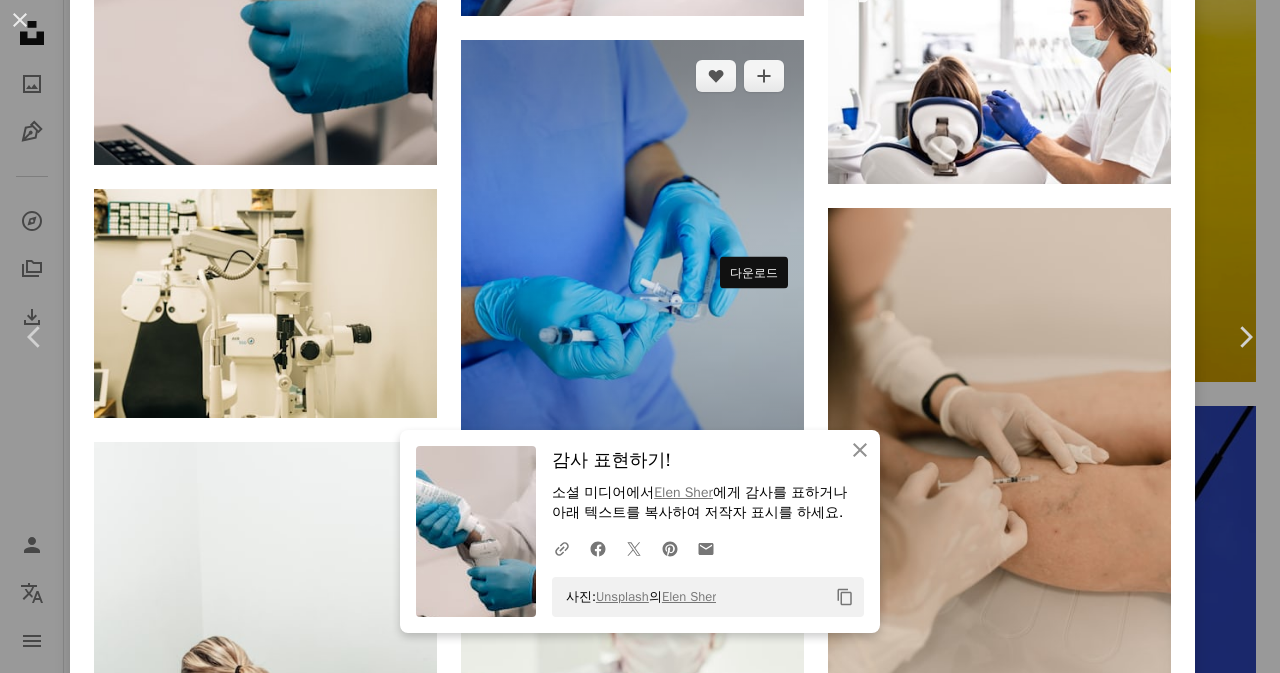 click on "Arrow pointing down" at bounding box center (764, 461) 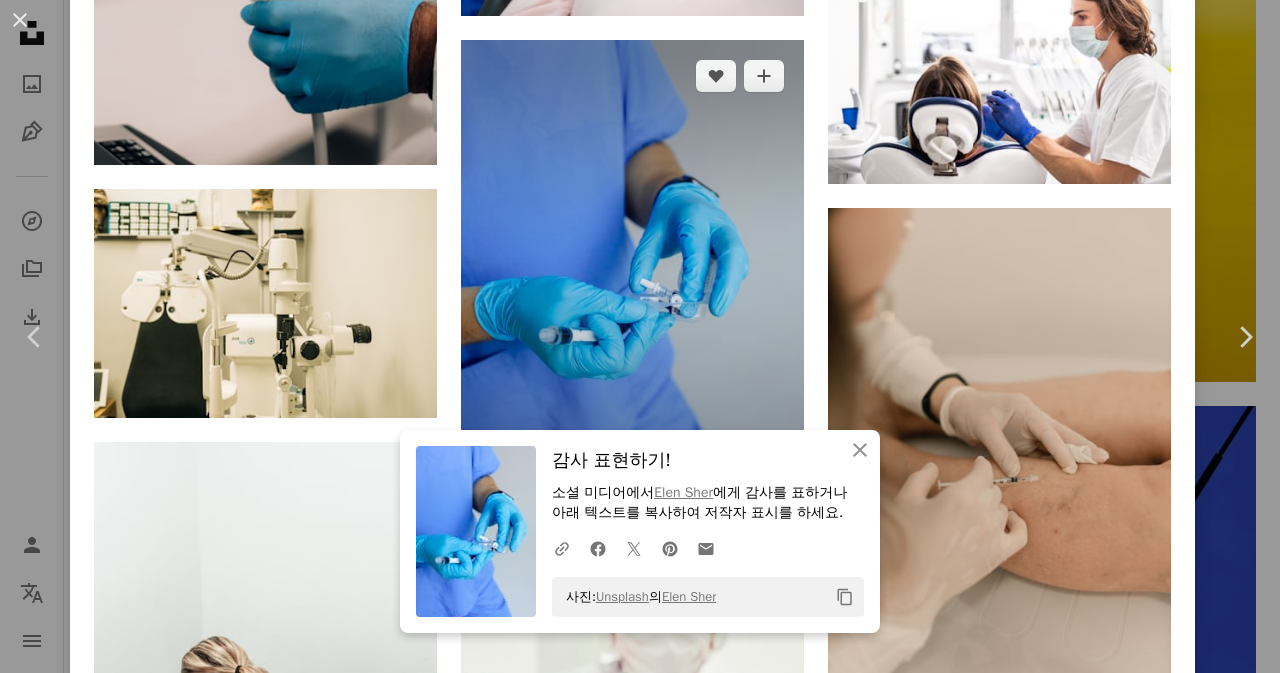 scroll, scrollTop: 11290, scrollLeft: 0, axis: vertical 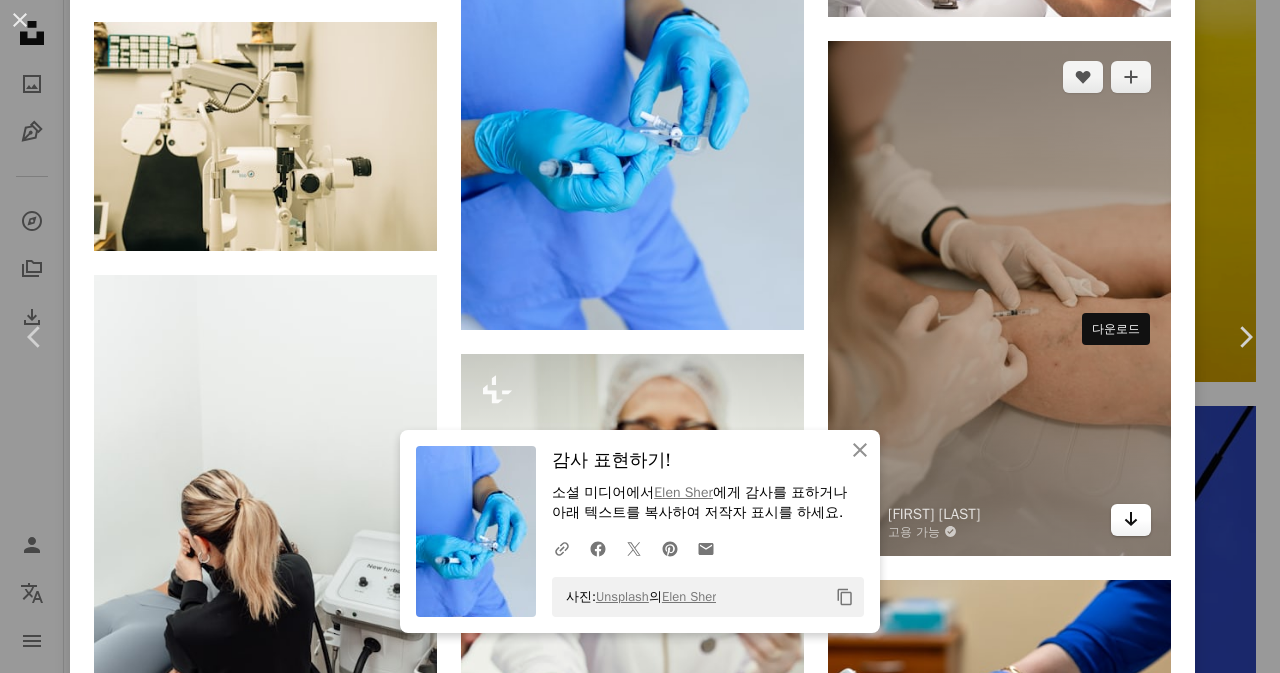 click on "Arrow pointing down" 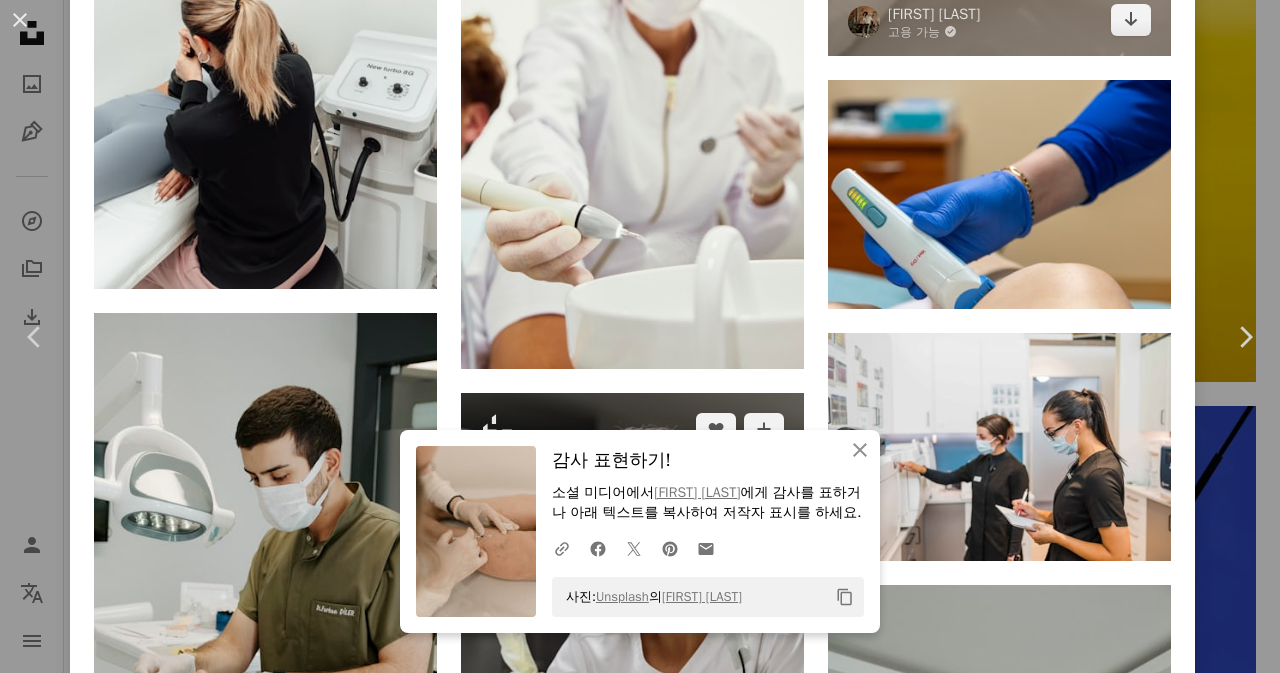 scroll, scrollTop: 11623, scrollLeft: 0, axis: vertical 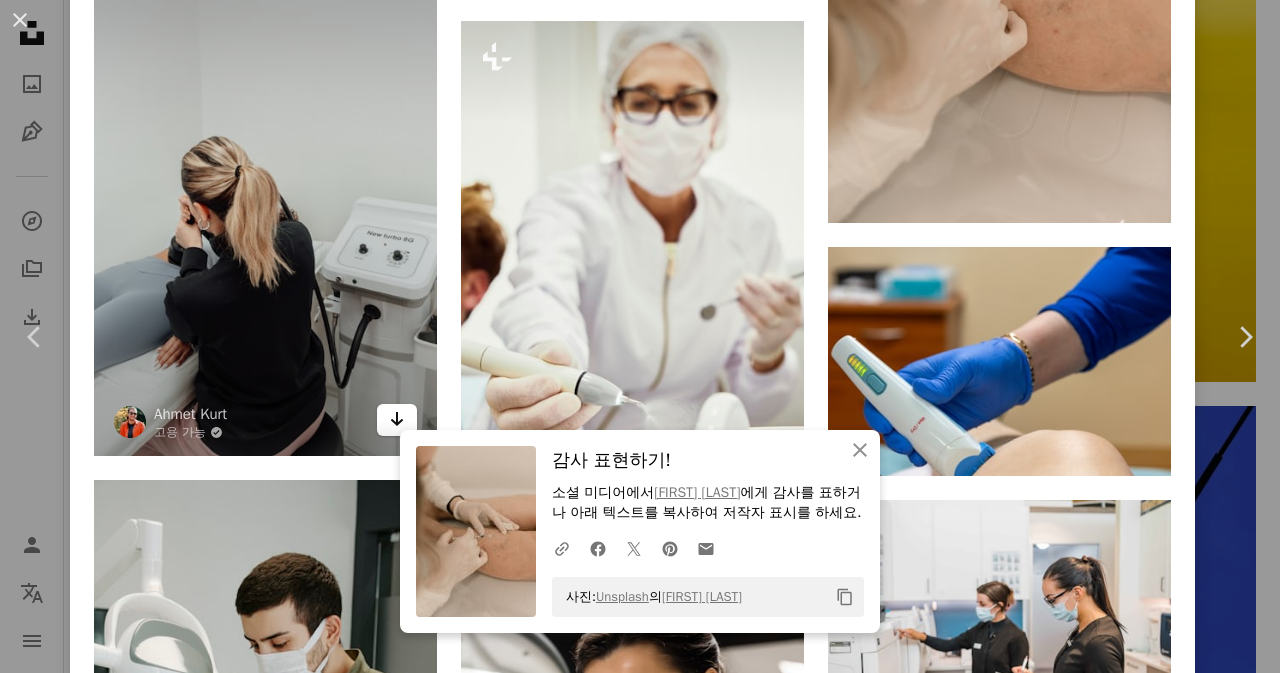 click on "Arrow pointing down" 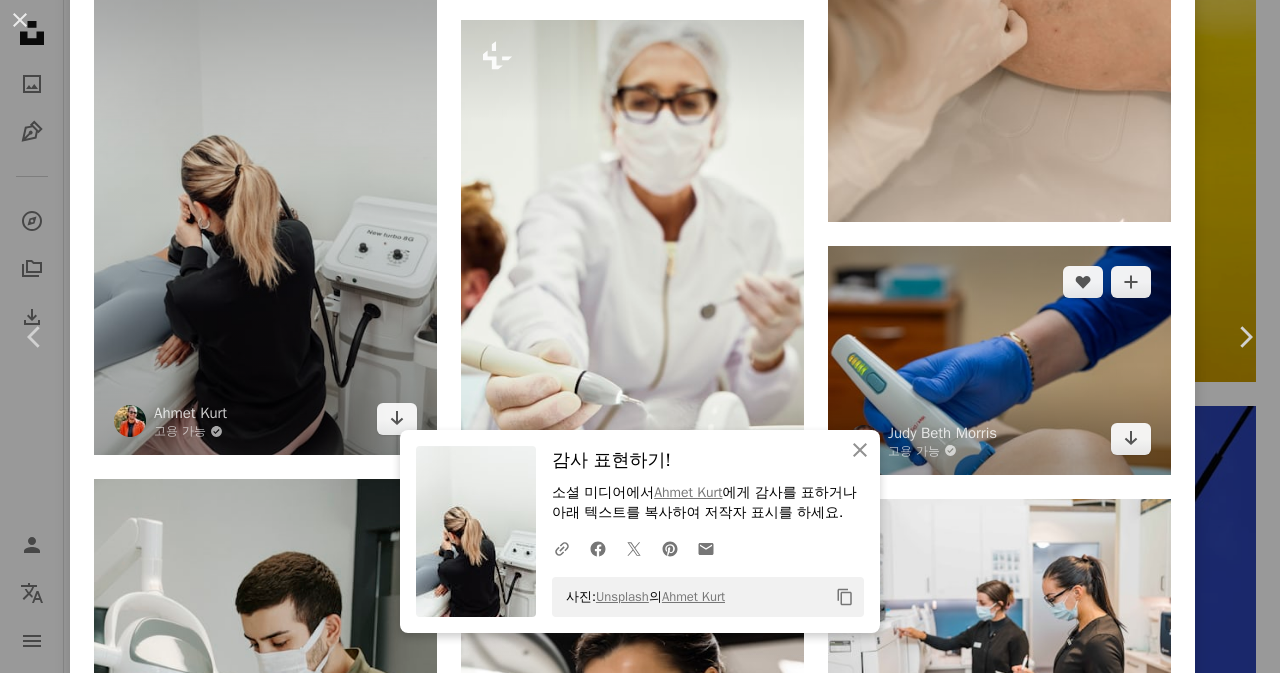 scroll, scrollTop: 11623, scrollLeft: 0, axis: vertical 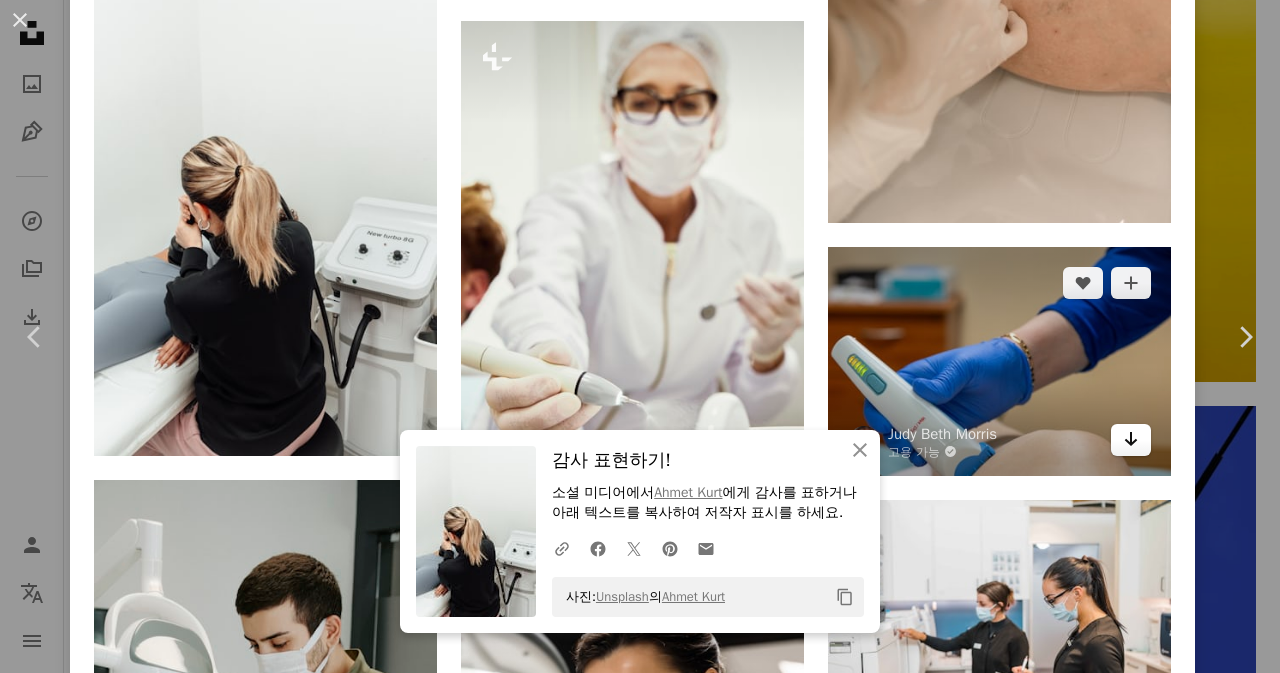 click on "Arrow pointing down" 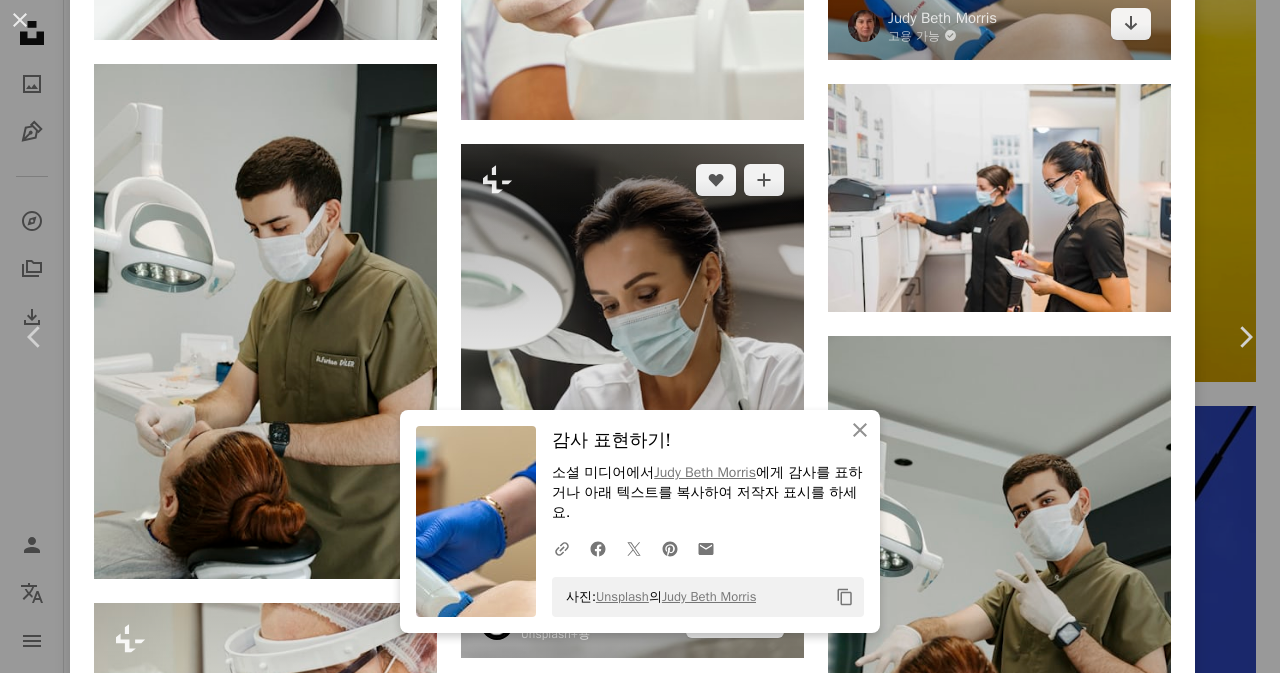 scroll, scrollTop: 12123, scrollLeft: 0, axis: vertical 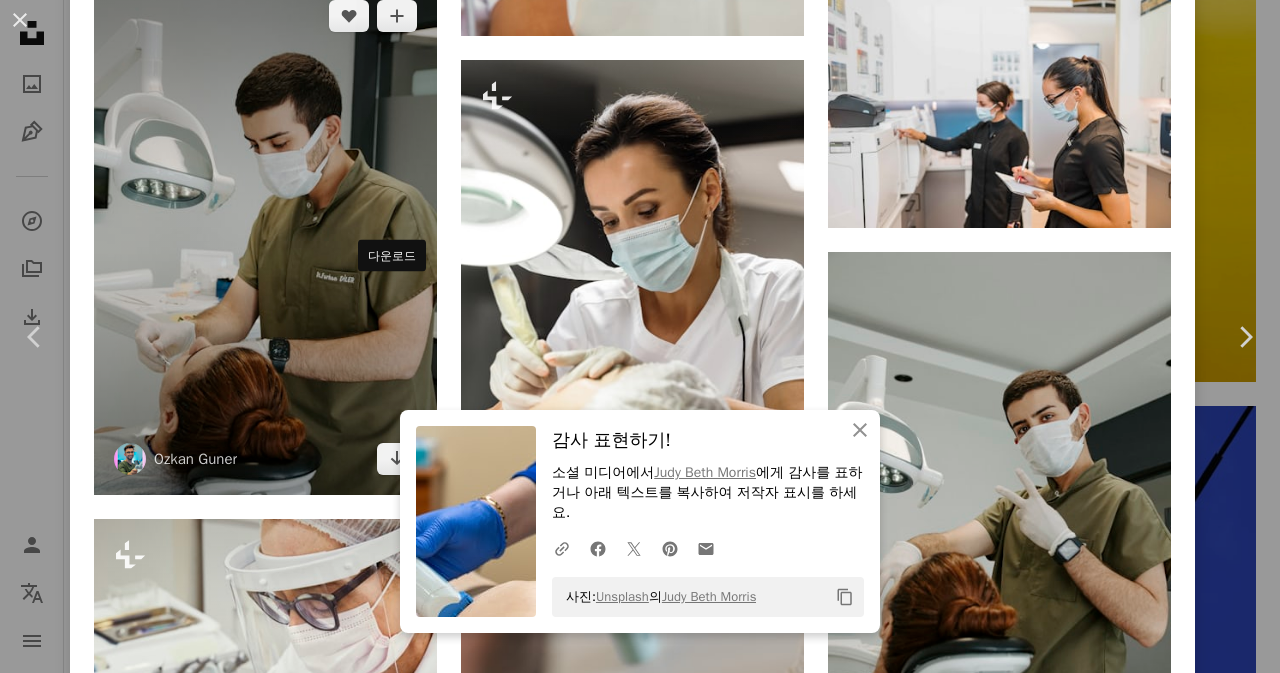click on "Arrow pointing down" at bounding box center [397, 459] 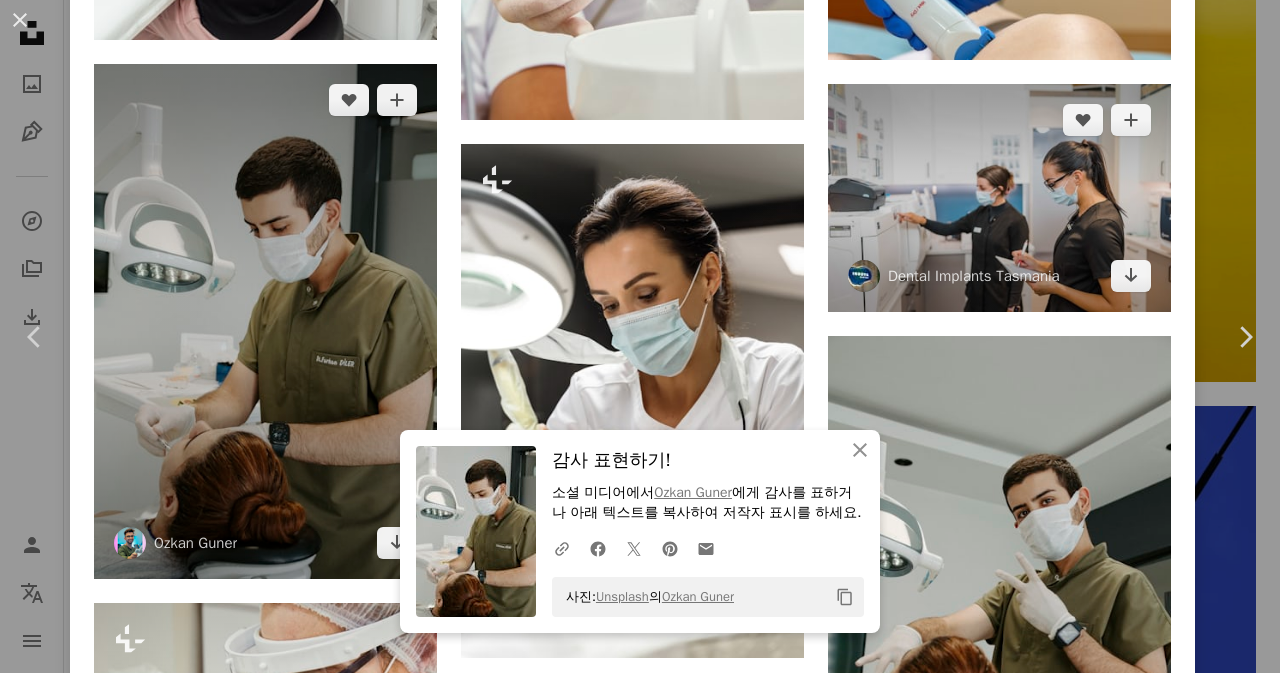 scroll, scrollTop: 11957, scrollLeft: 0, axis: vertical 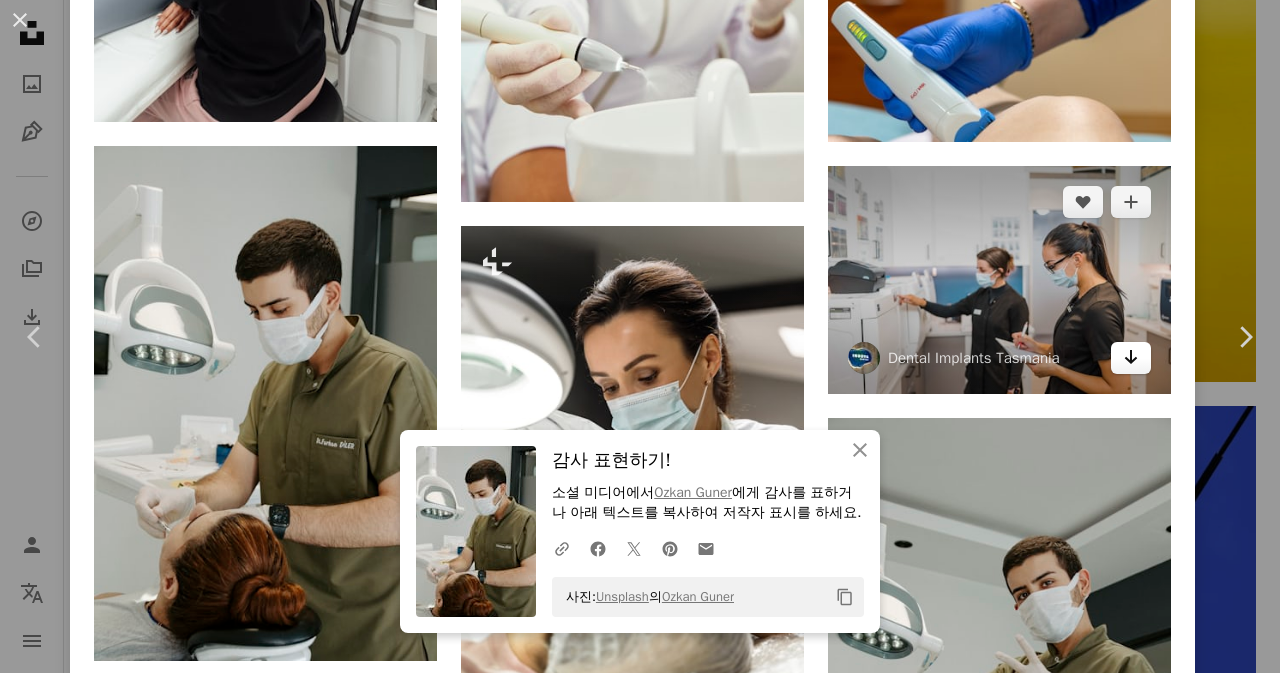 click on "Arrow pointing down" 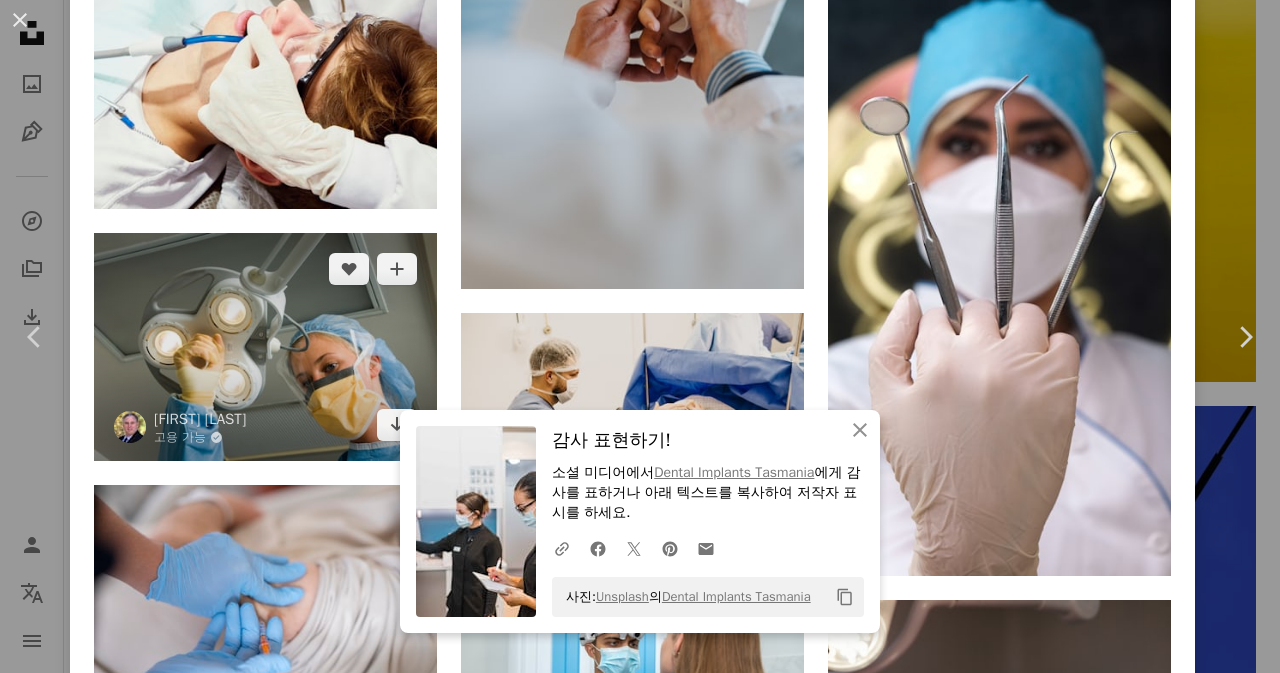scroll, scrollTop: 12957, scrollLeft: 0, axis: vertical 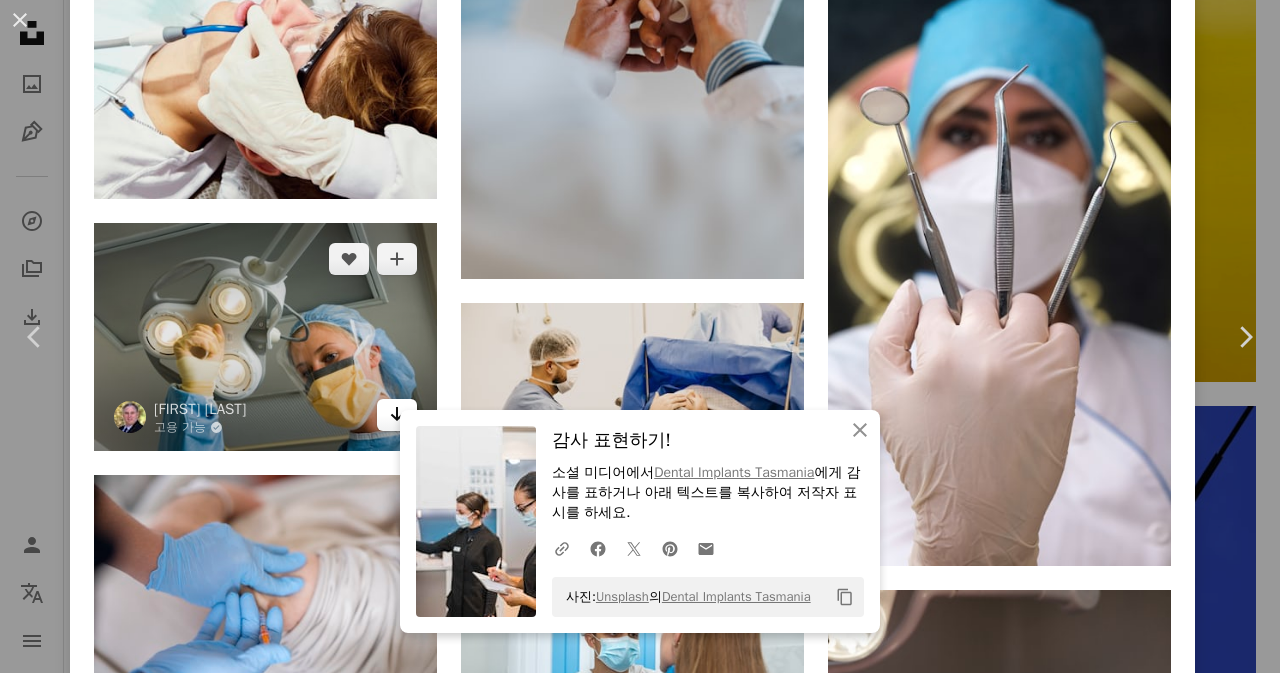 click on "Arrow pointing down" 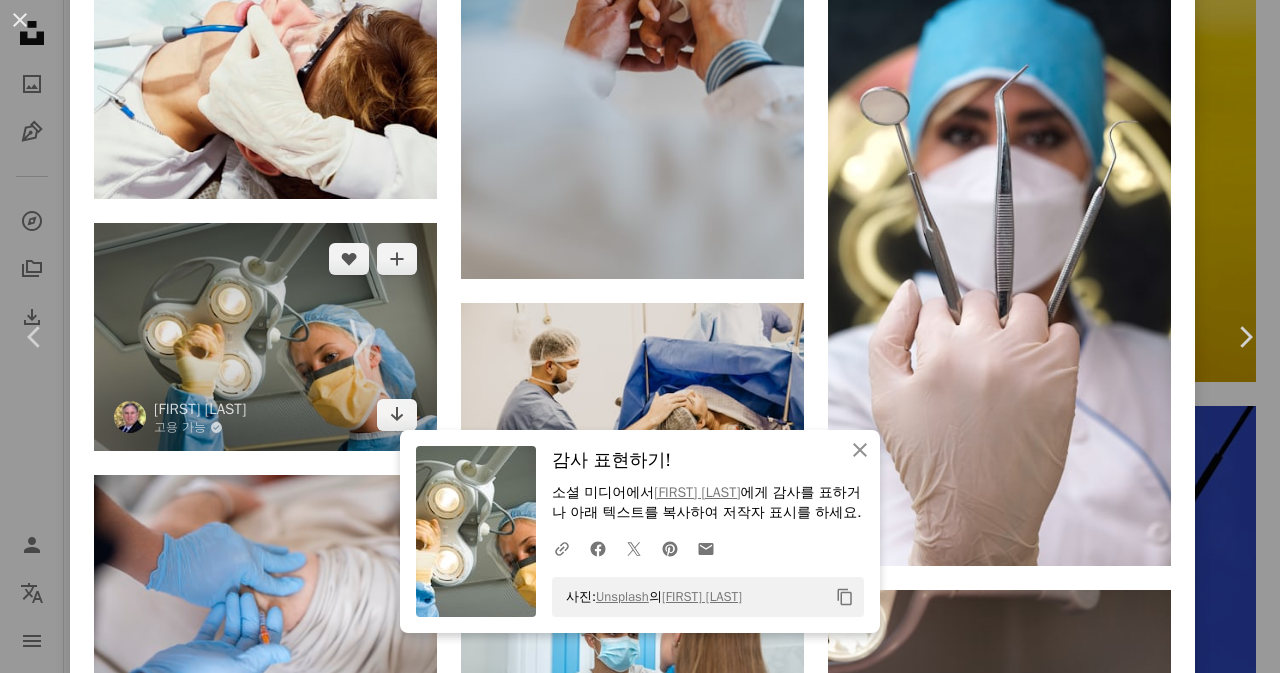 scroll, scrollTop: 13123, scrollLeft: 0, axis: vertical 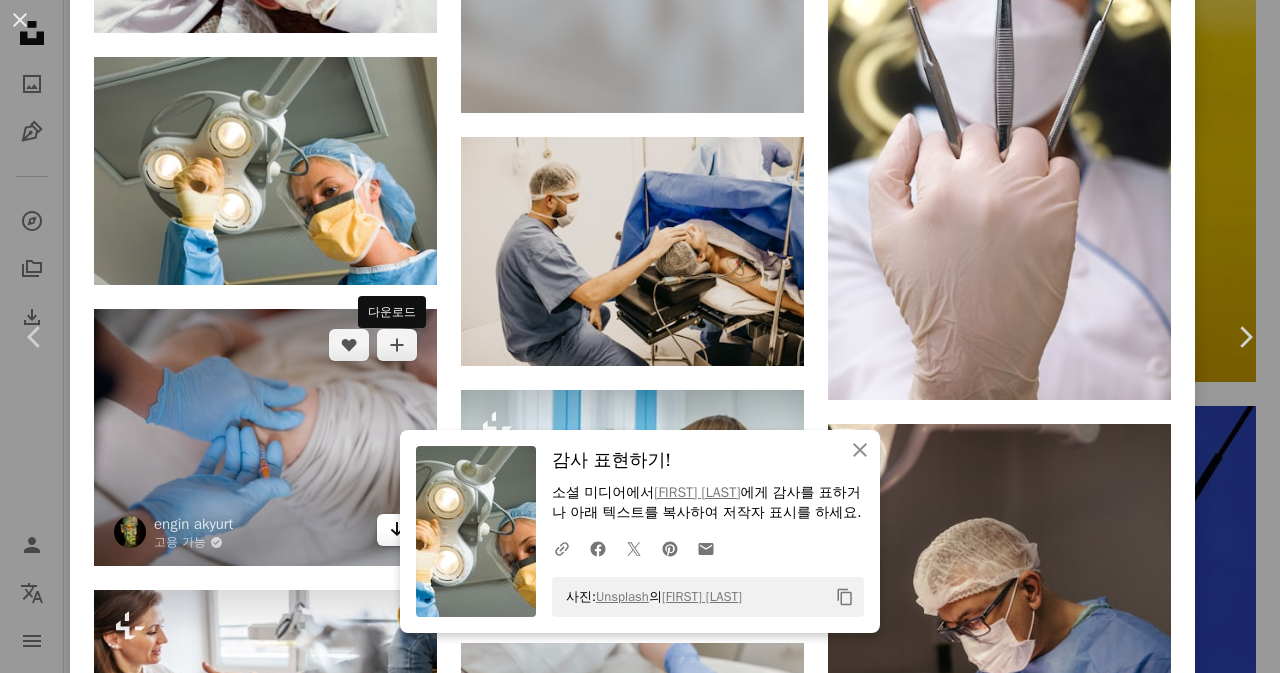 click 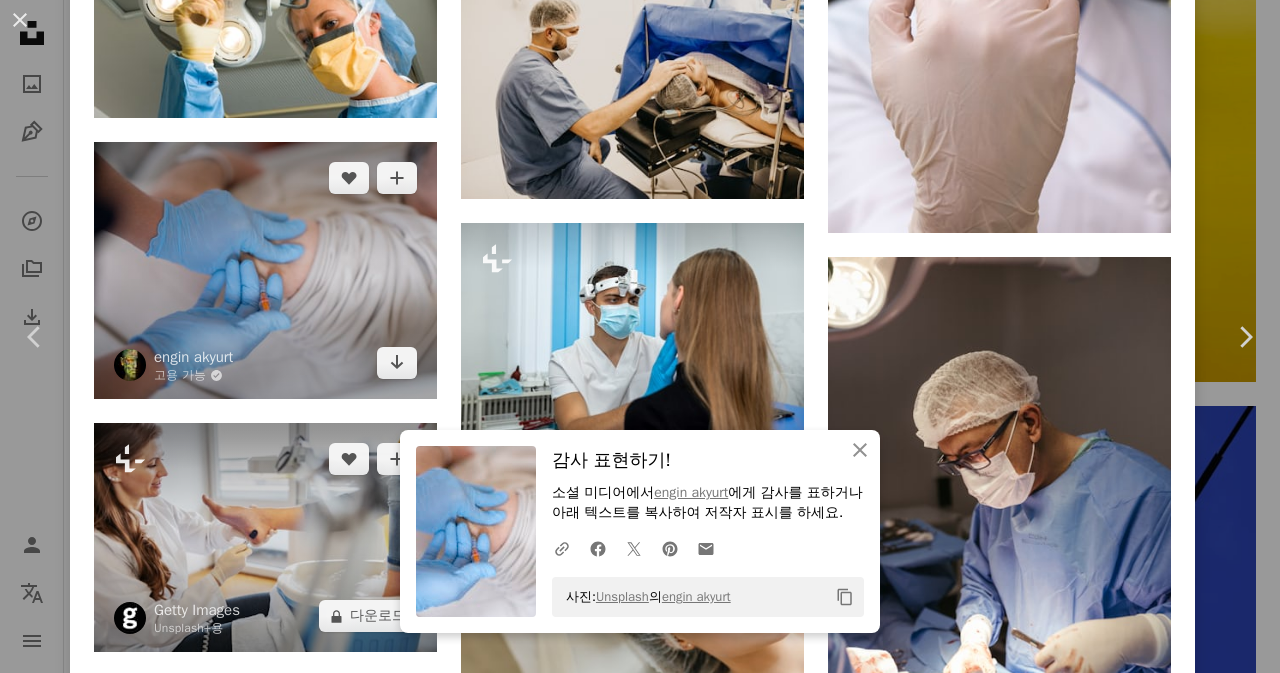 scroll, scrollTop: 13457, scrollLeft: 0, axis: vertical 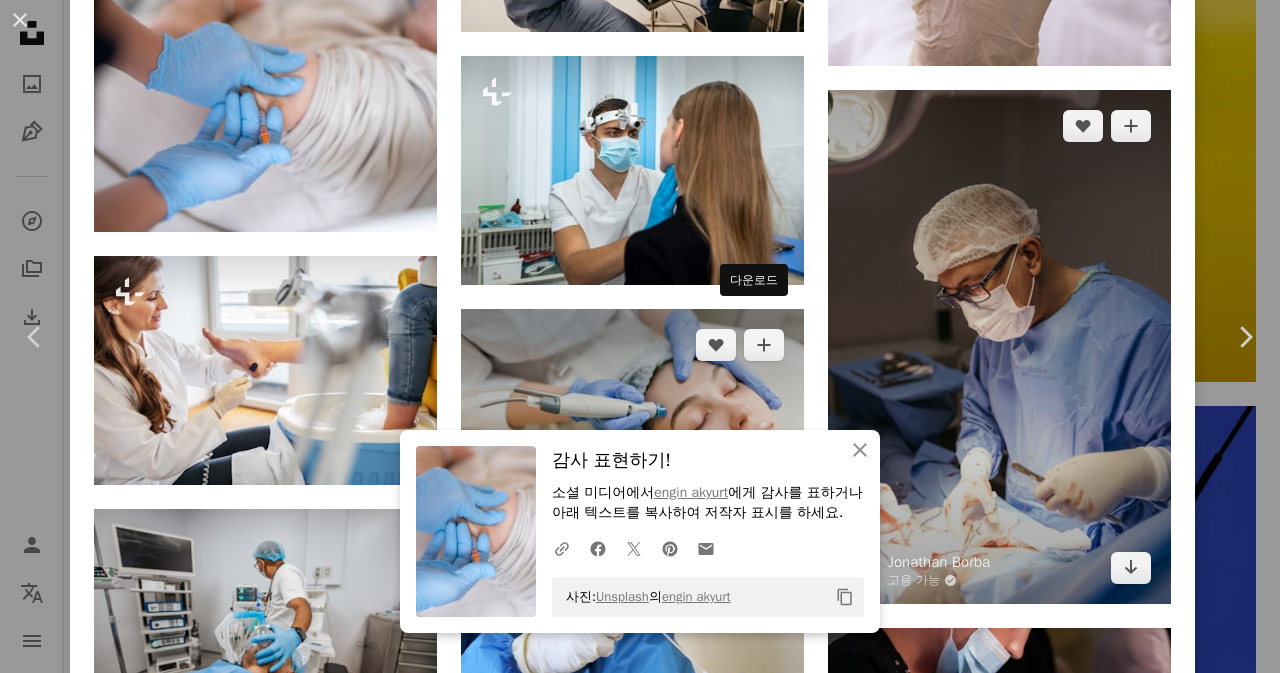 drag, startPoint x: 757, startPoint y: 315, endPoint x: 912, endPoint y: 297, distance: 156.04166 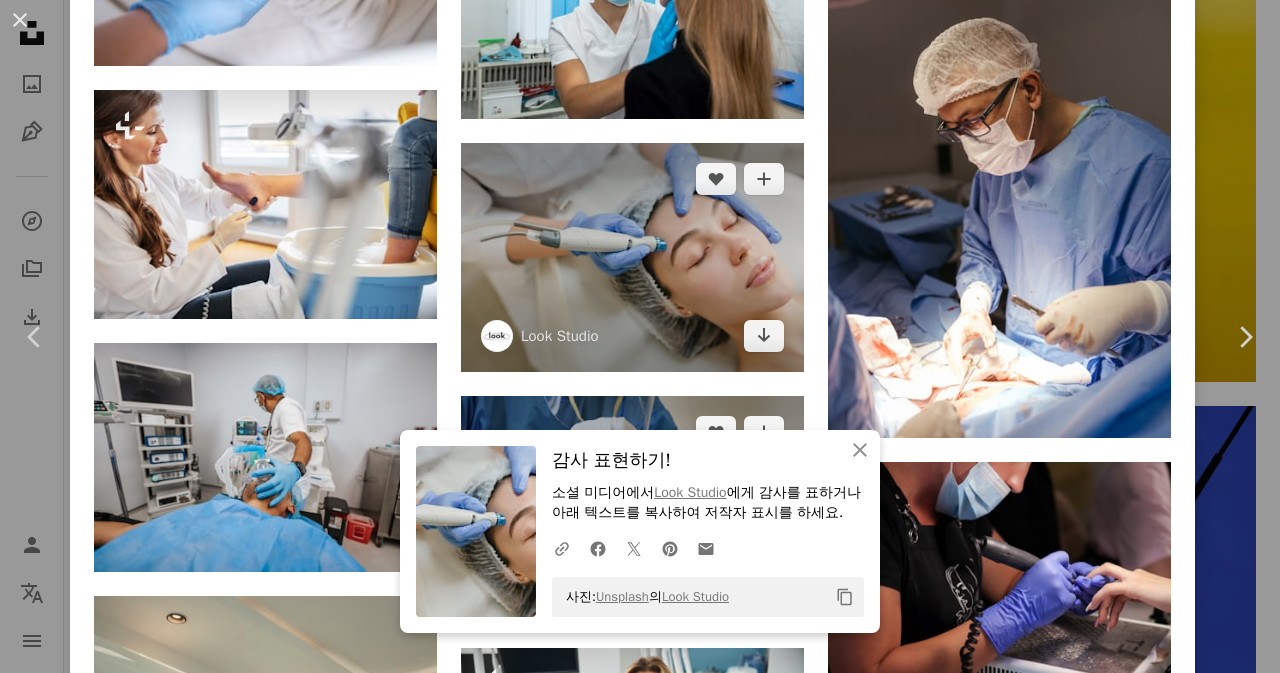 scroll, scrollTop: 13790, scrollLeft: 0, axis: vertical 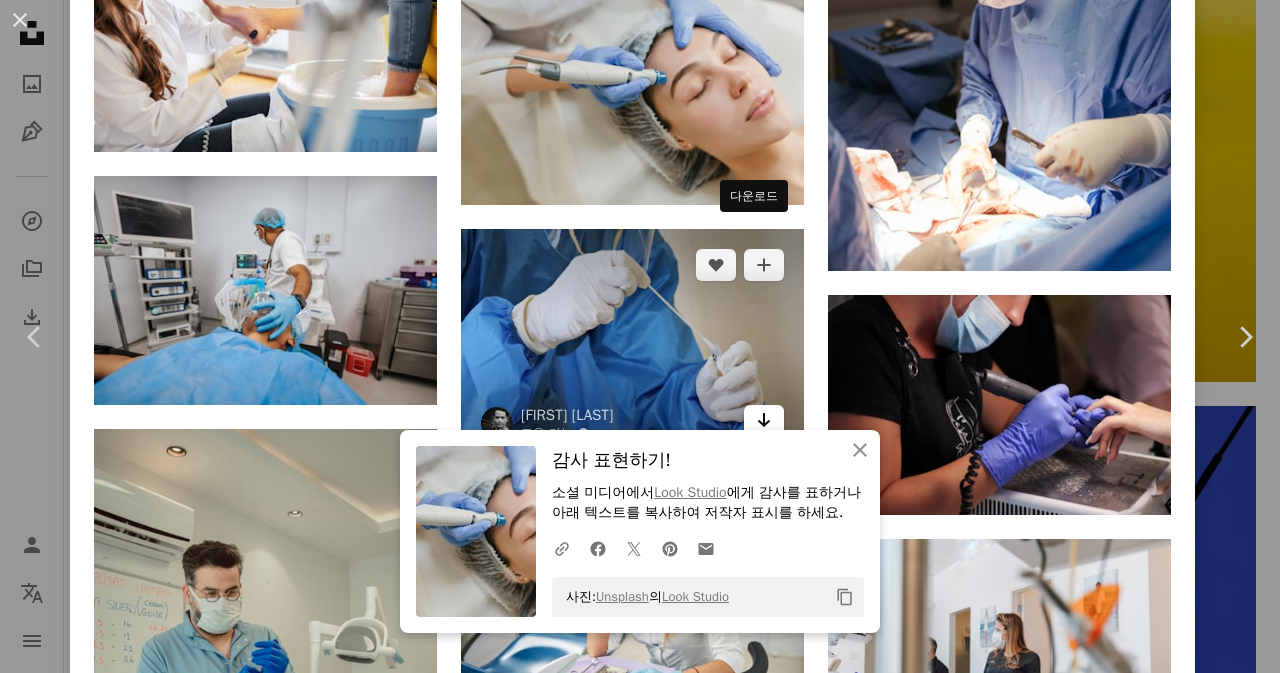 click on "Arrow pointing down" 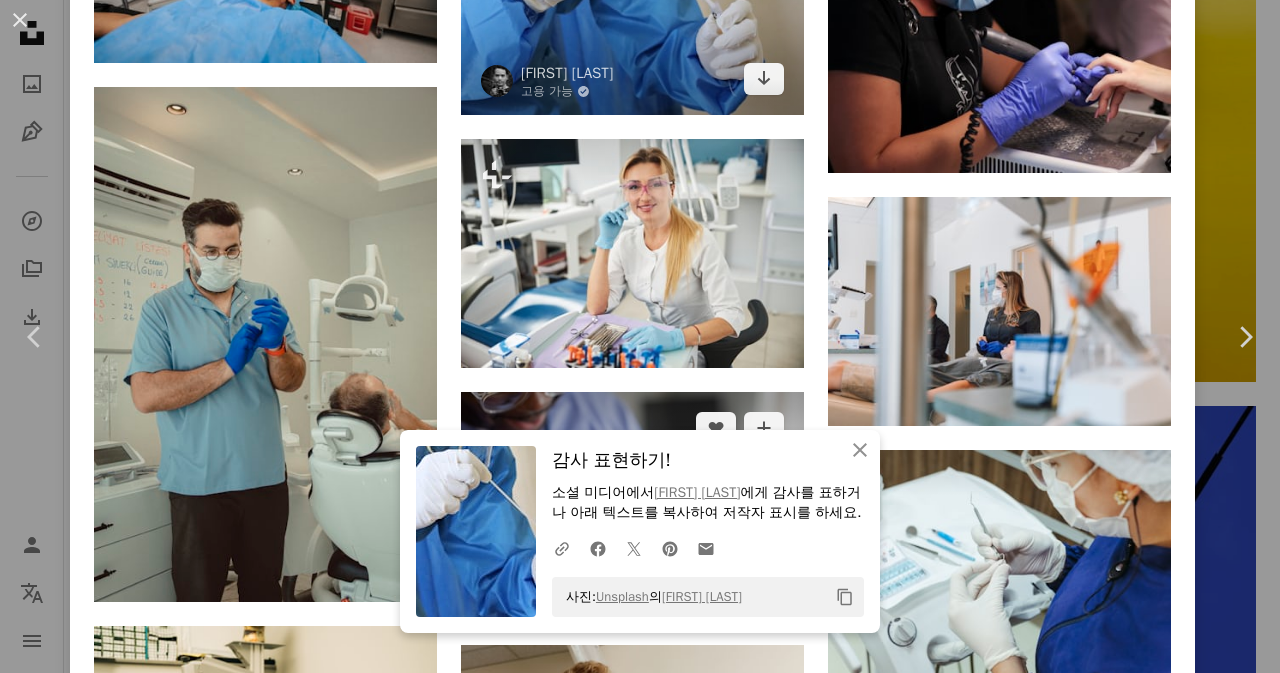 scroll, scrollTop: 14123, scrollLeft: 0, axis: vertical 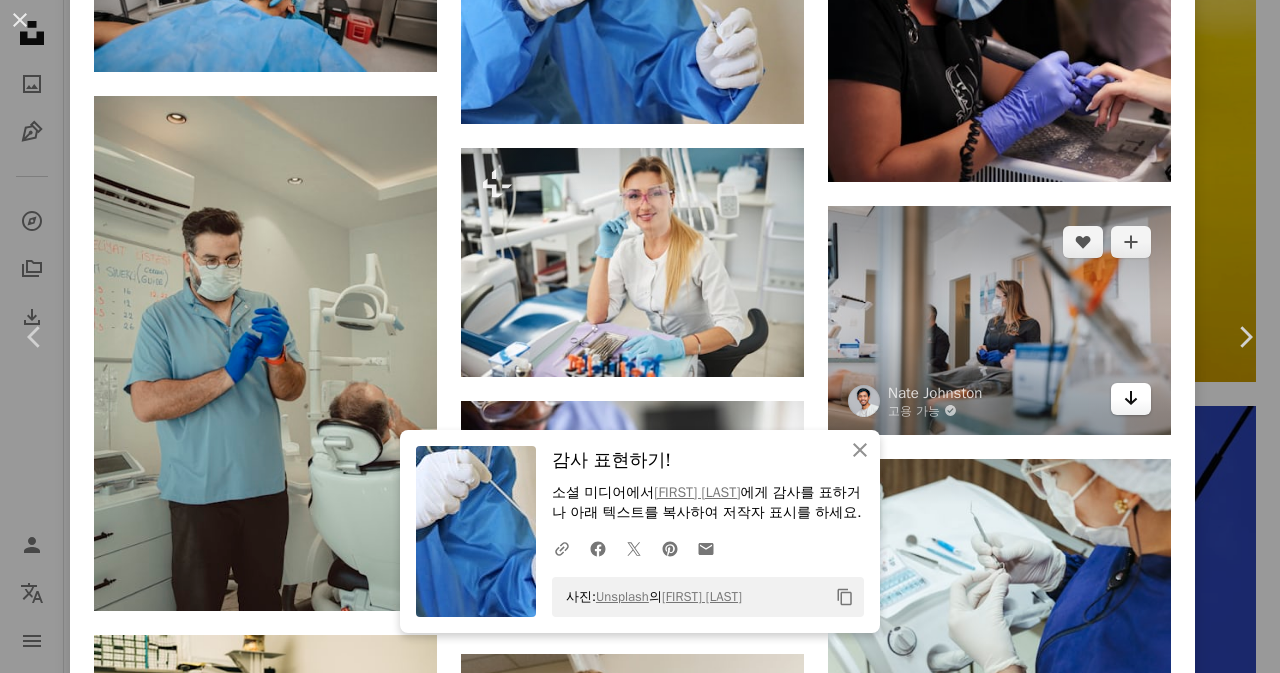 click on "Arrow pointing down" 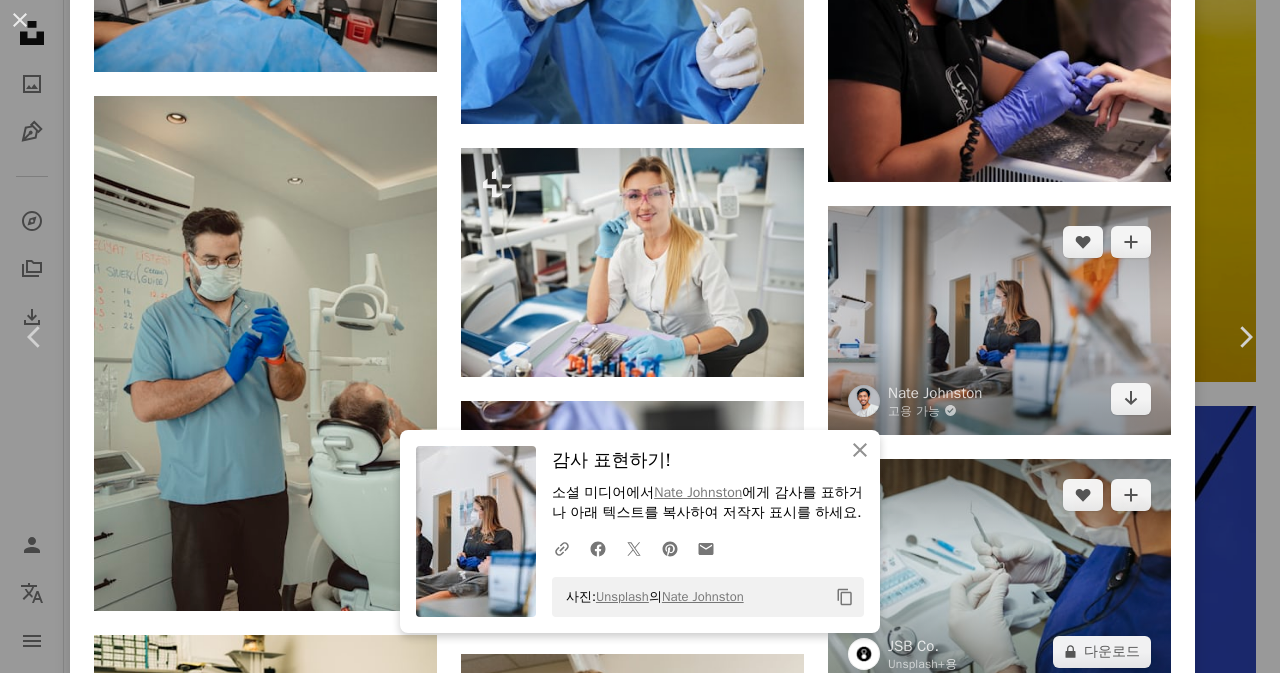 scroll, scrollTop: 14290, scrollLeft: 0, axis: vertical 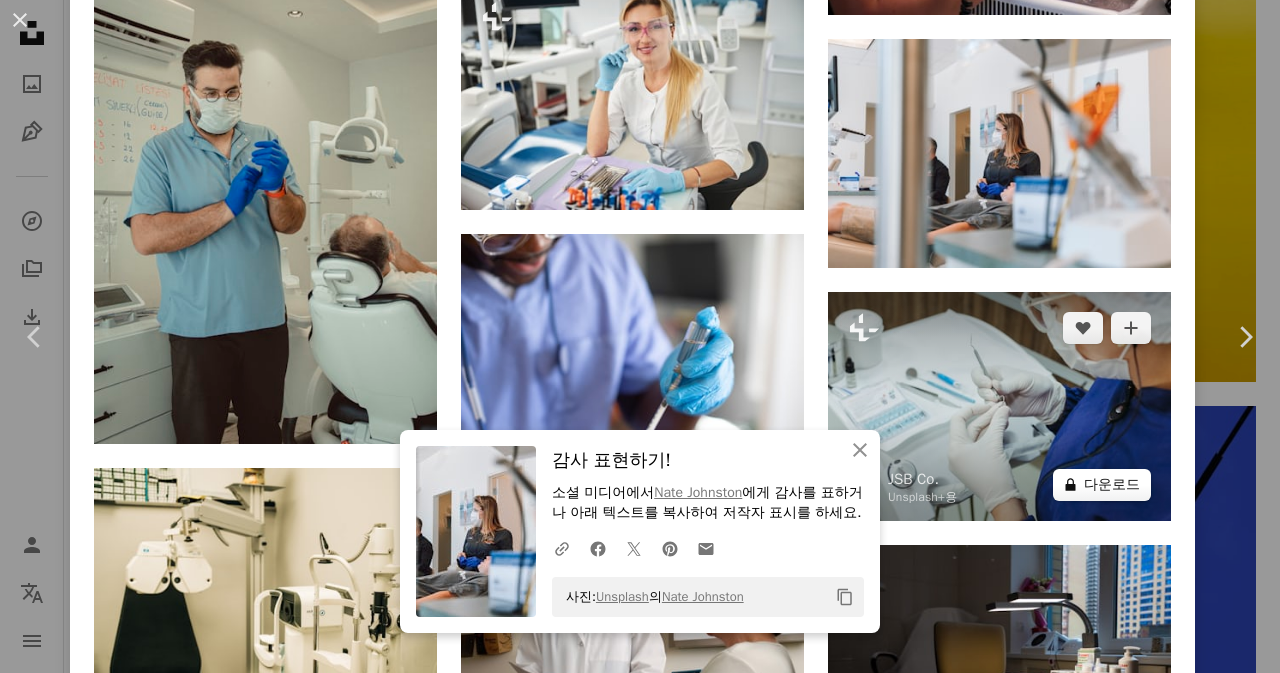 click on "A lock 다운로드" at bounding box center [1102, 485] 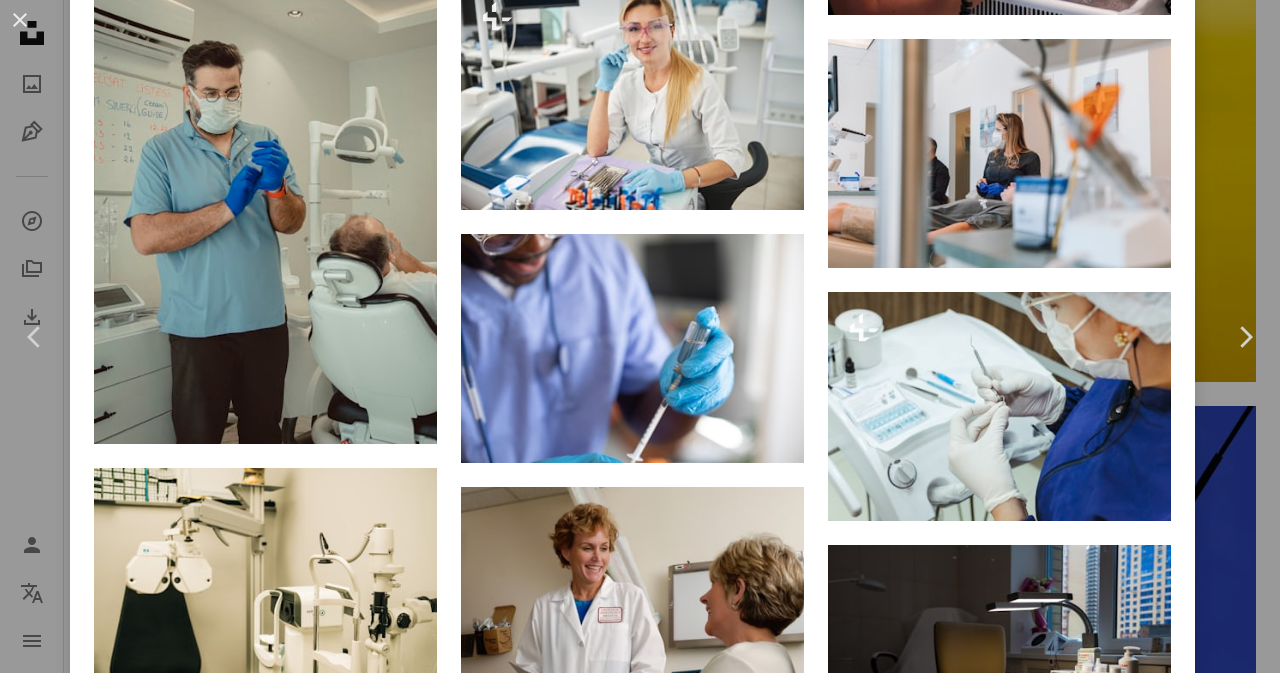 click on "An X shape An X shape 닫기 감사 표현하기! 소셜 미디어에서  [PERSON] 에게 감사를 표하거나 아래 텍스트를 복사하여 저작자 표시를 하세요. A URL sharing icon (chains) Facebook icon X (formerly Twitter) icon Pinterest icon An envelope 사진:  Unsplash 의 [PERSON]
Copy content 즉시 사용 가능한 프리미엄 이미지입니다. 무제한 액세스가 가능합니다. A plus sign 매월 회원 전용 콘텐츠 추가 A plus sign 무제한 royalty-free 다운로드 A plus sign 일러스트  신규 A plus sign 강화된 법적 보호 매년 66%  할인 매월 $12   $4 USD 매달 * Unsplash+  구독 *매년 납부 시 선불로  $48  청구 해당 세금 별도. 자동으로 연장됩니다. 언제든지 취소 가능합니다." at bounding box center [640, 6226] 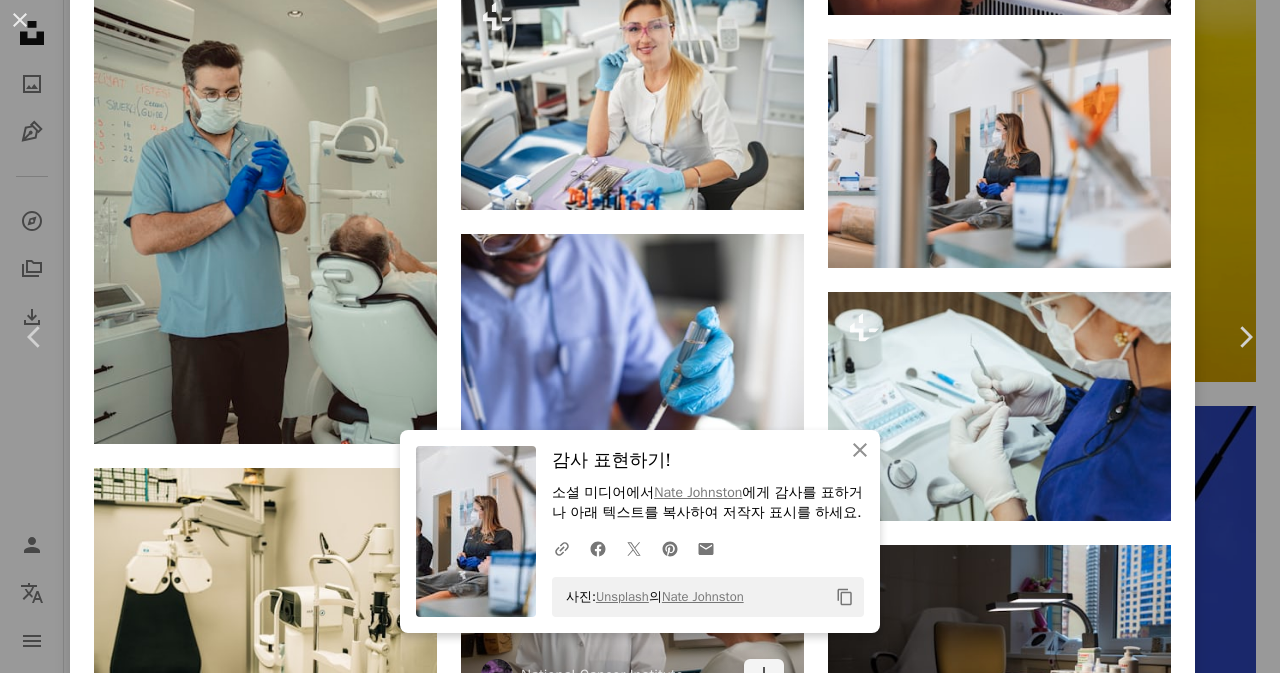 scroll, scrollTop: 14623, scrollLeft: 0, axis: vertical 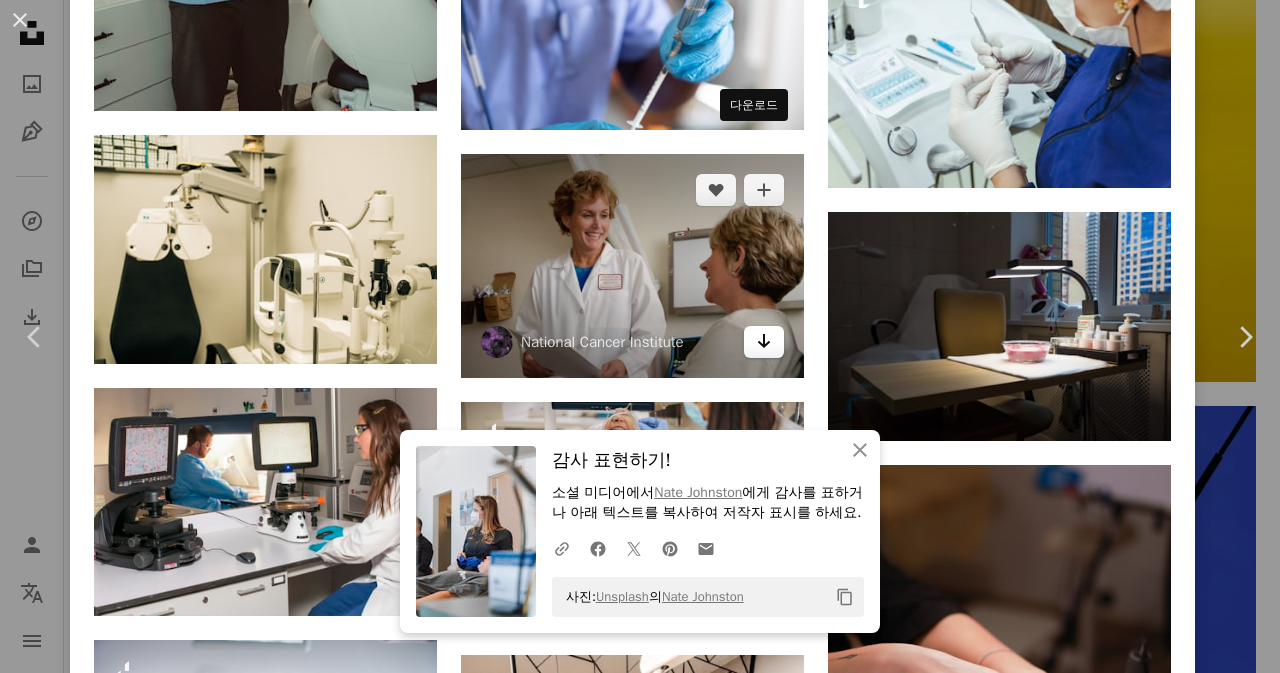 click on "Arrow pointing down" 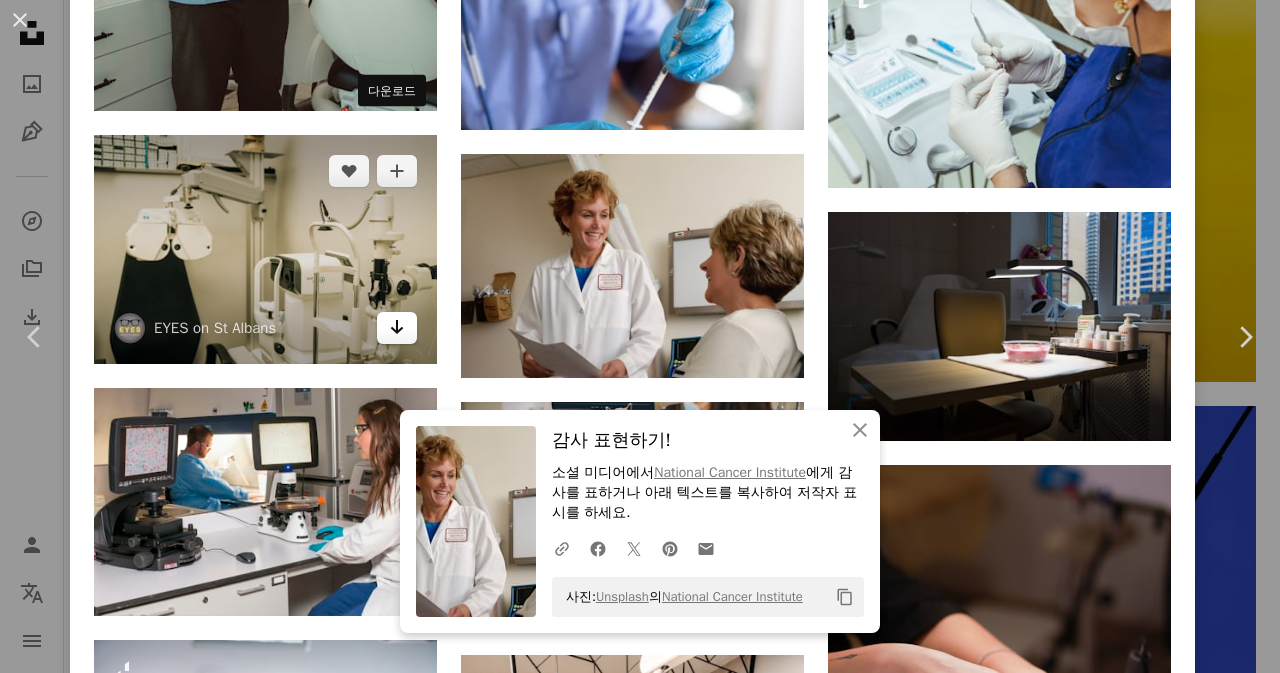 click on "Arrow pointing down" 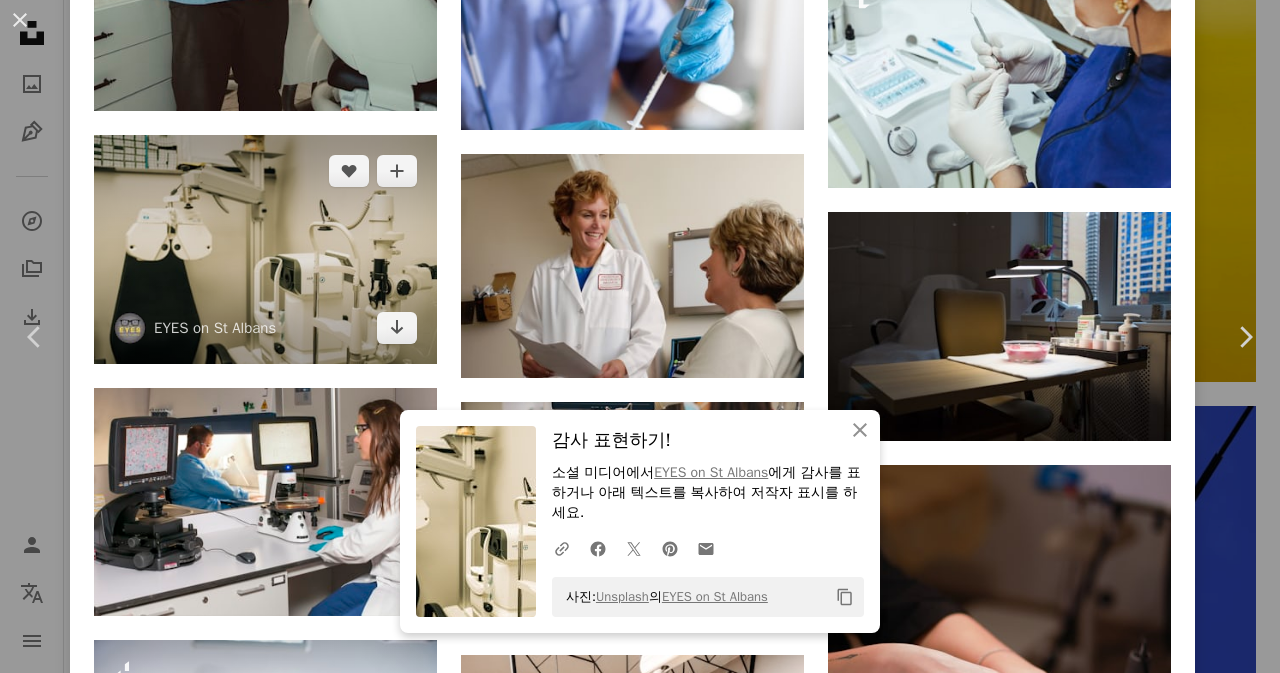 scroll, scrollTop: 14790, scrollLeft: 0, axis: vertical 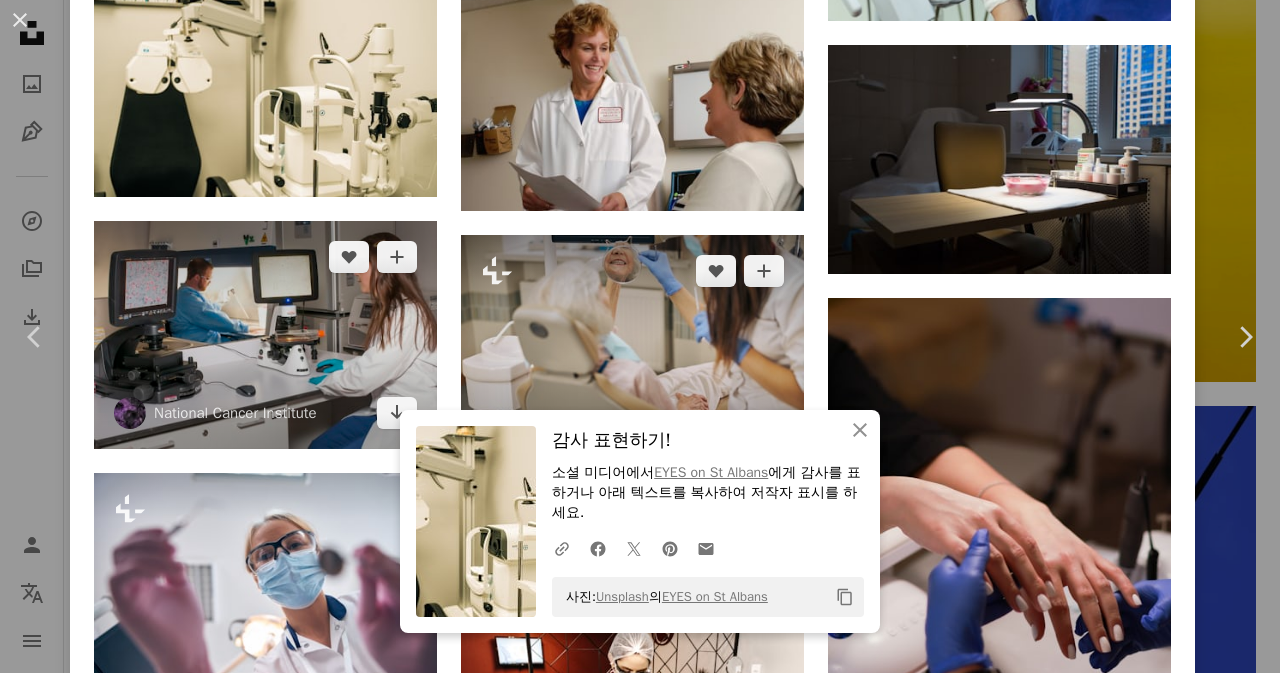 drag, startPoint x: 394, startPoint y: 206, endPoint x: 699, endPoint y: 164, distance: 307.87823 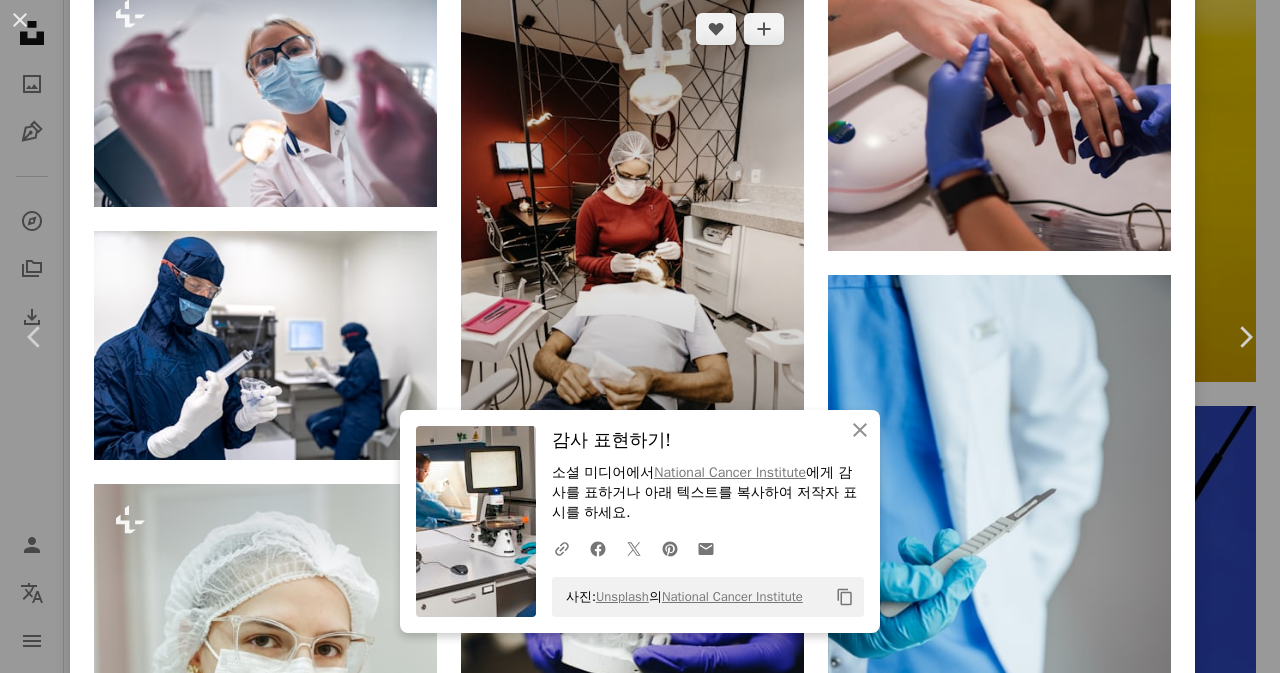 scroll, scrollTop: 15290, scrollLeft: 0, axis: vertical 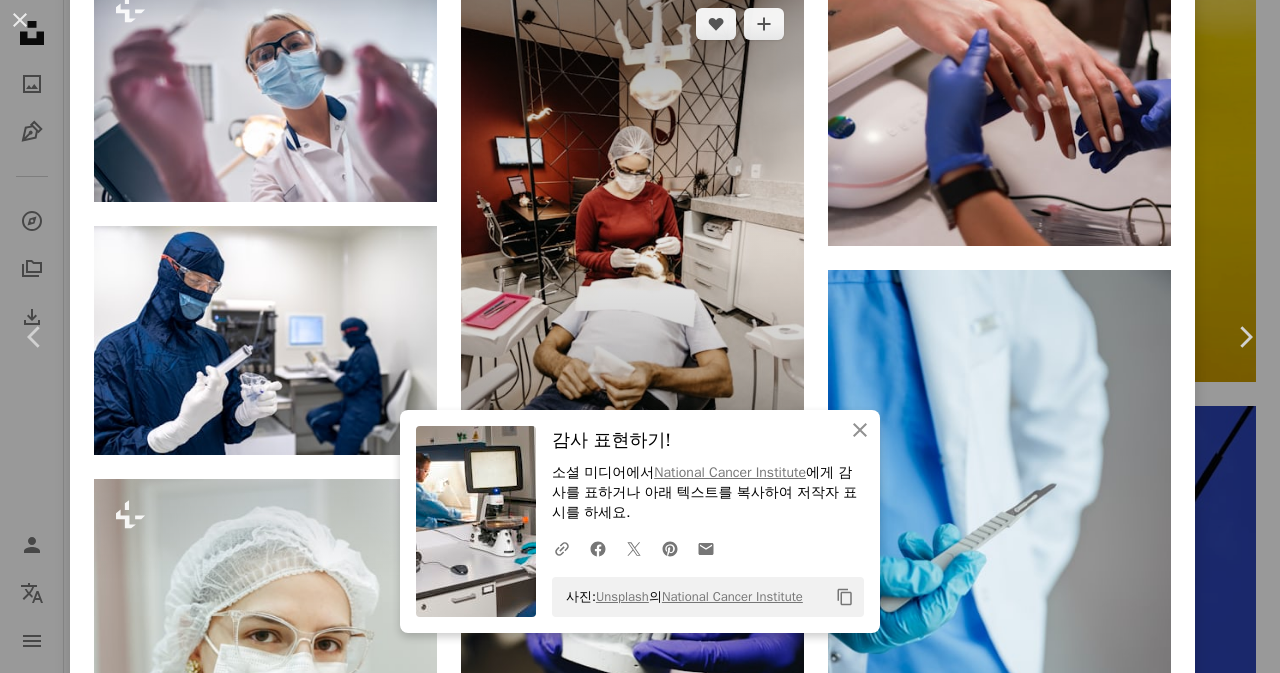 click 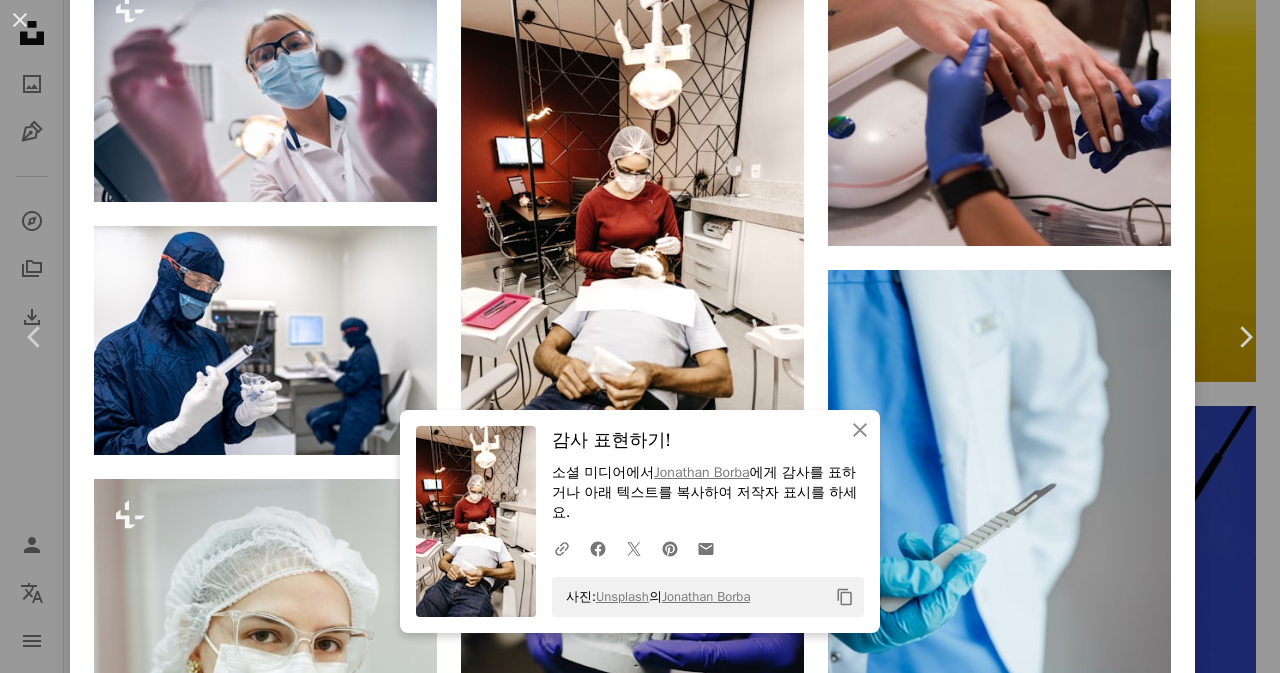 scroll, scrollTop: 15575, scrollLeft: 0, axis: vertical 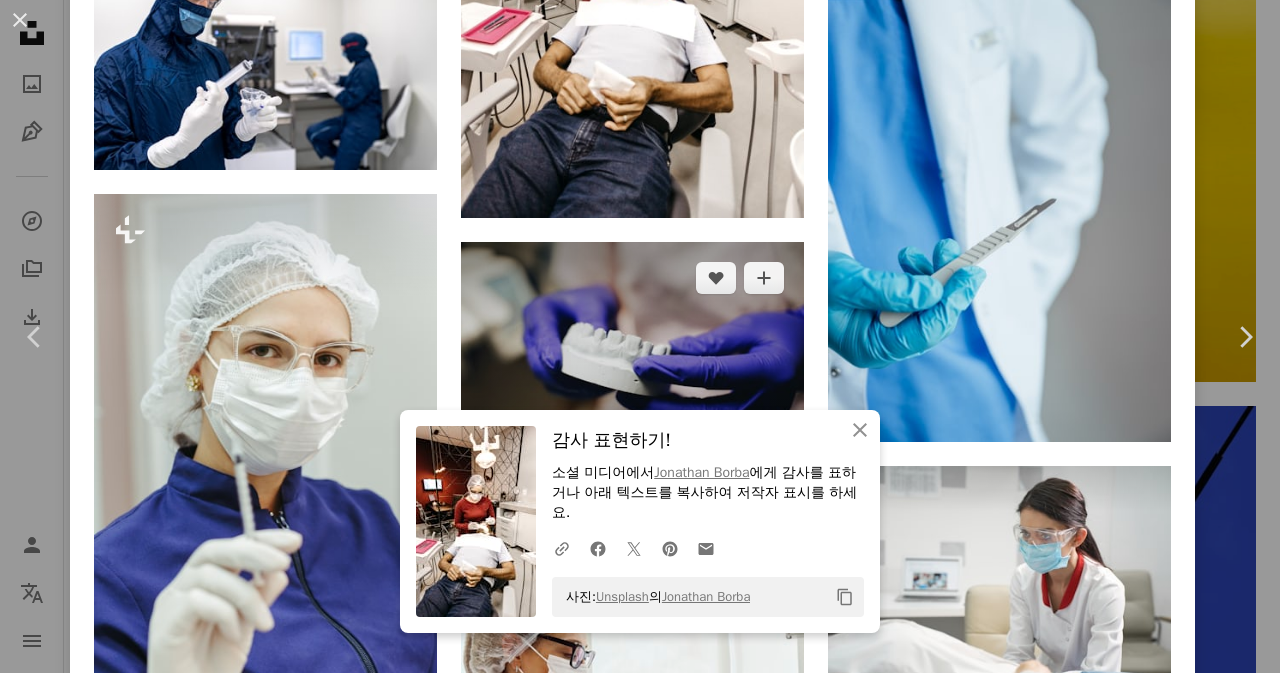 click on "Arrow pointing down" 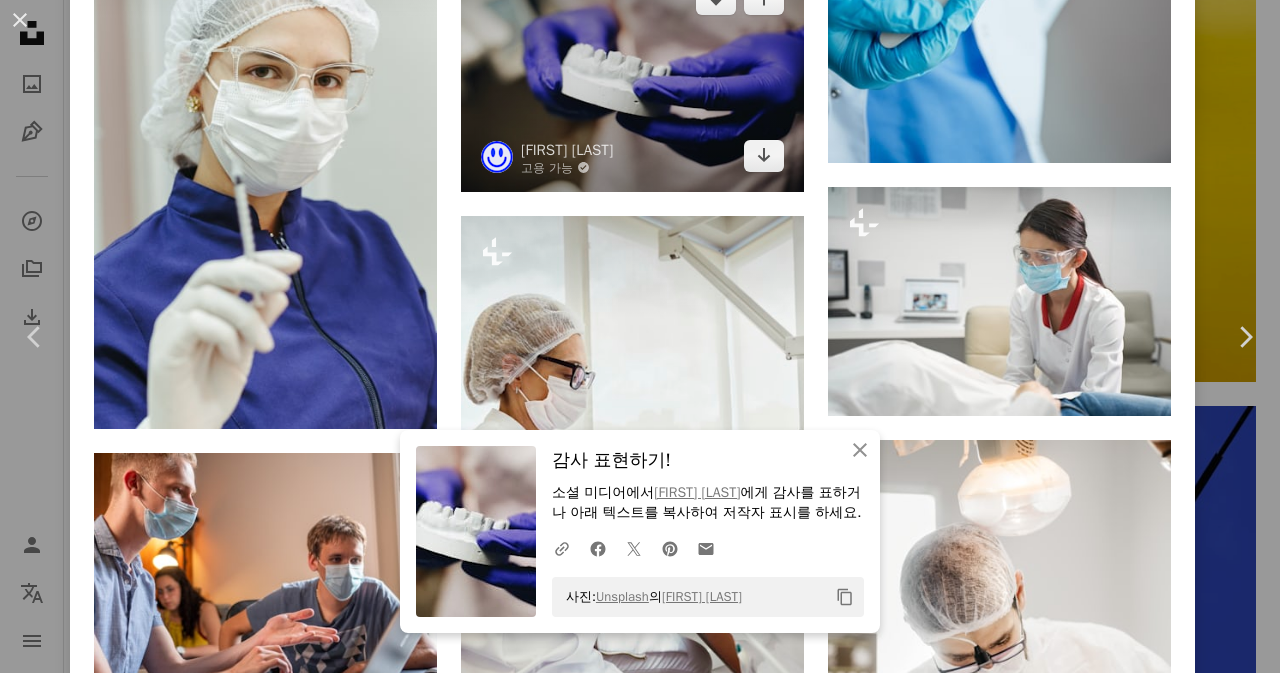 scroll, scrollTop: 16075, scrollLeft: 0, axis: vertical 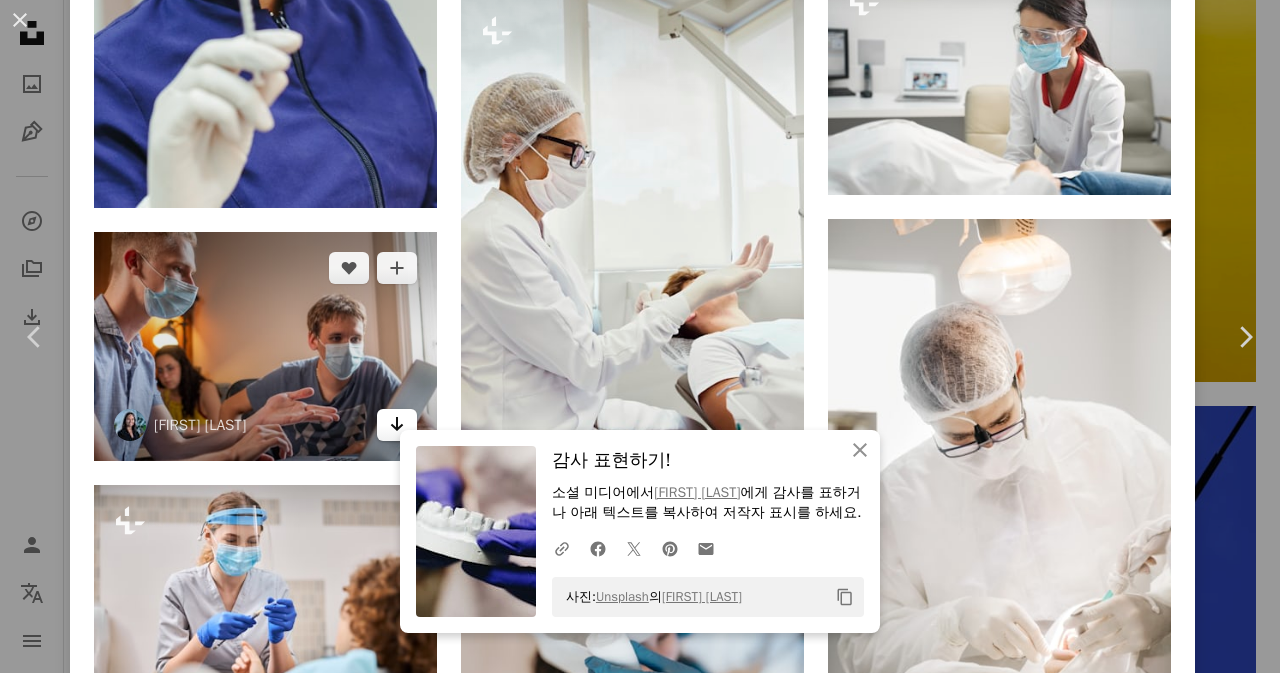 click on "Arrow pointing down" at bounding box center (397, 425) 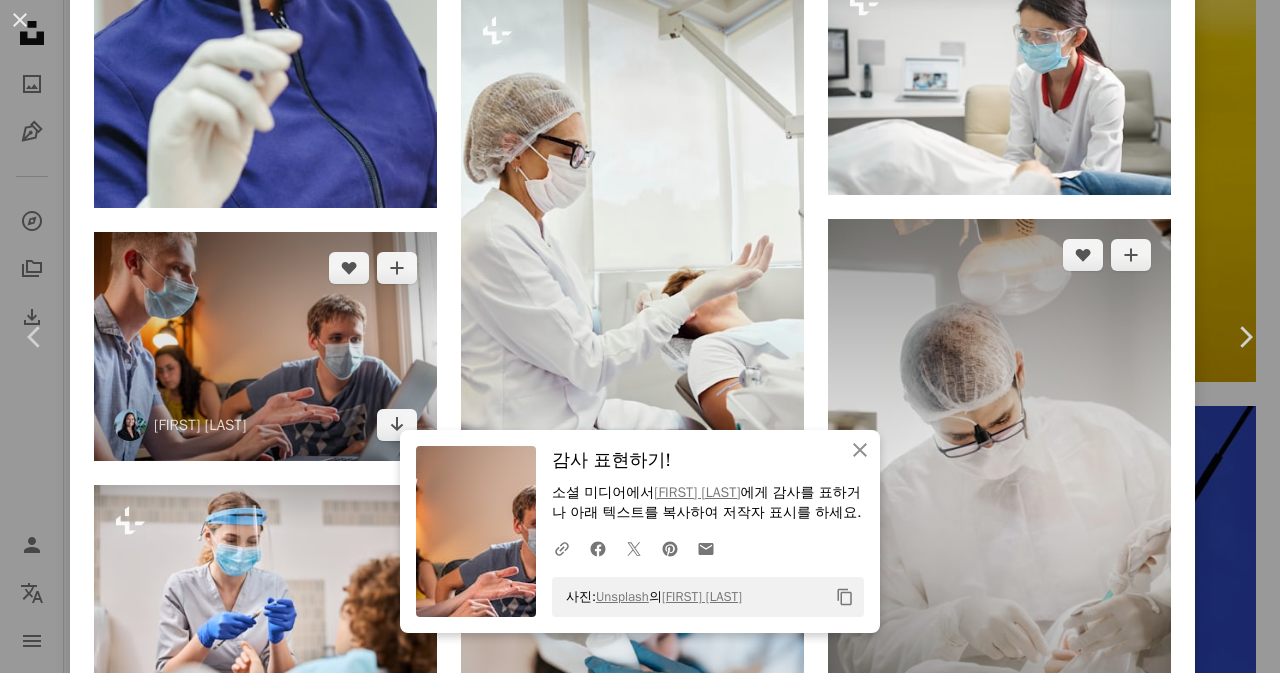 scroll, scrollTop: 16187, scrollLeft: 0, axis: vertical 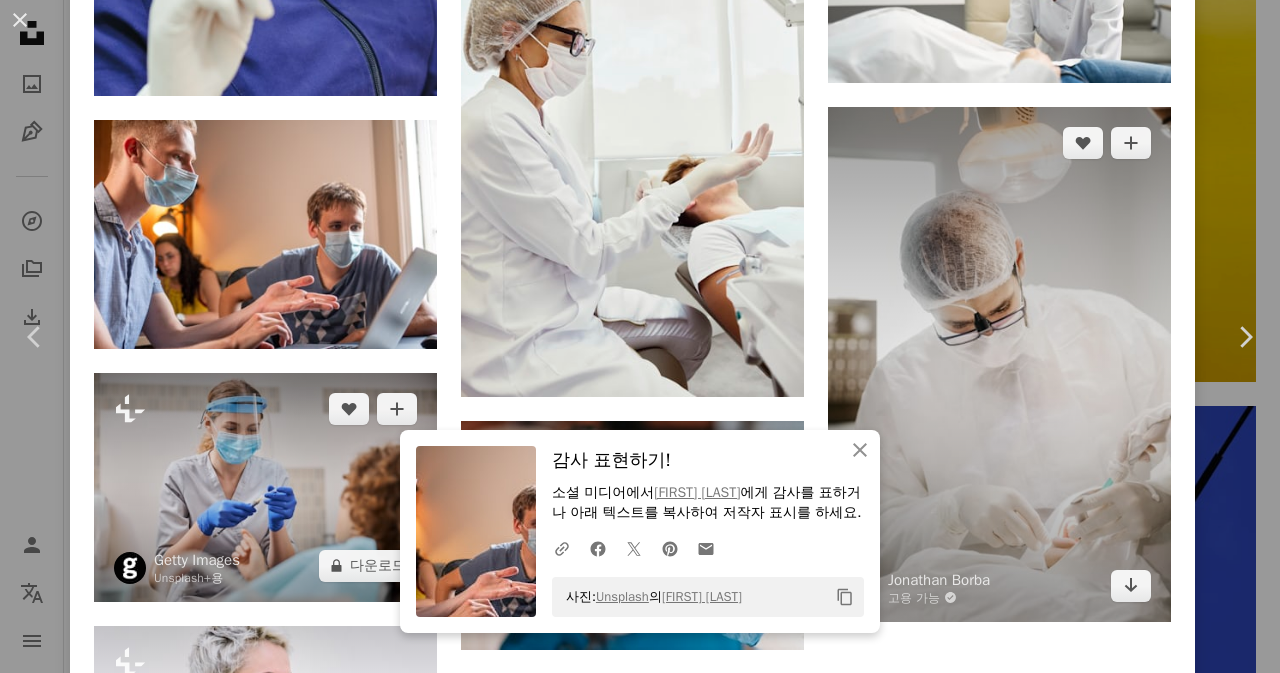 click on "Arrow pointing down" 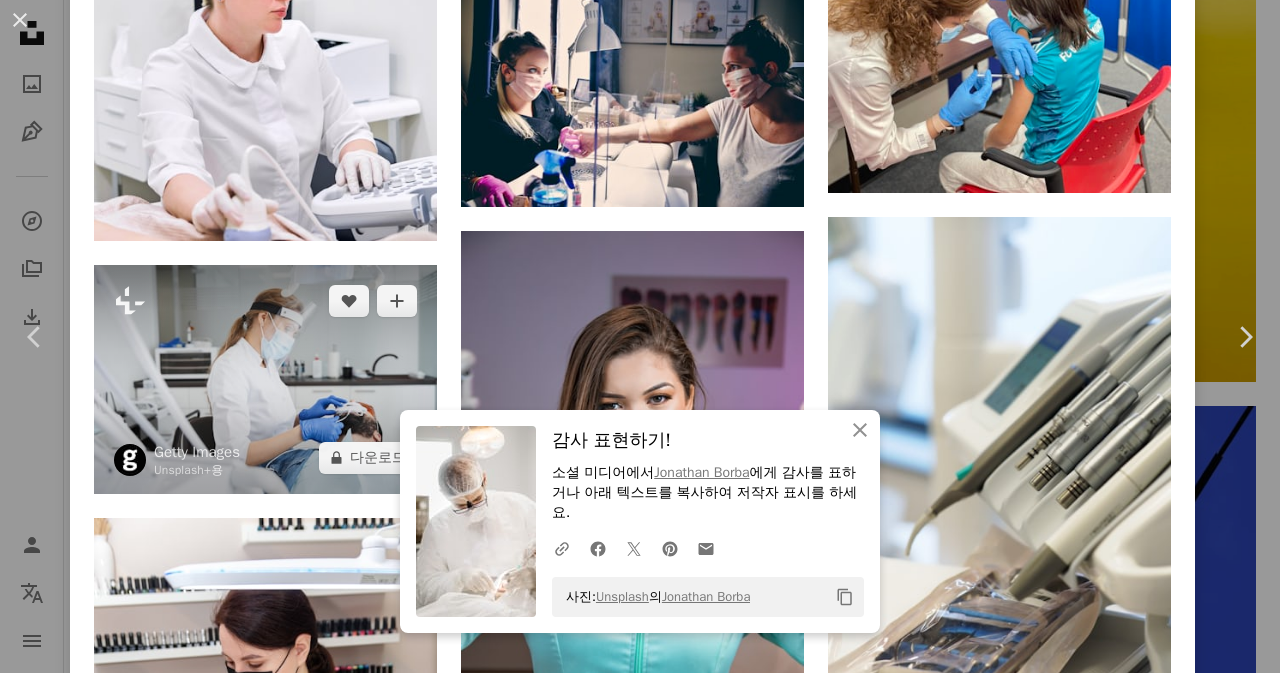 scroll, scrollTop: 16908, scrollLeft: 0, axis: vertical 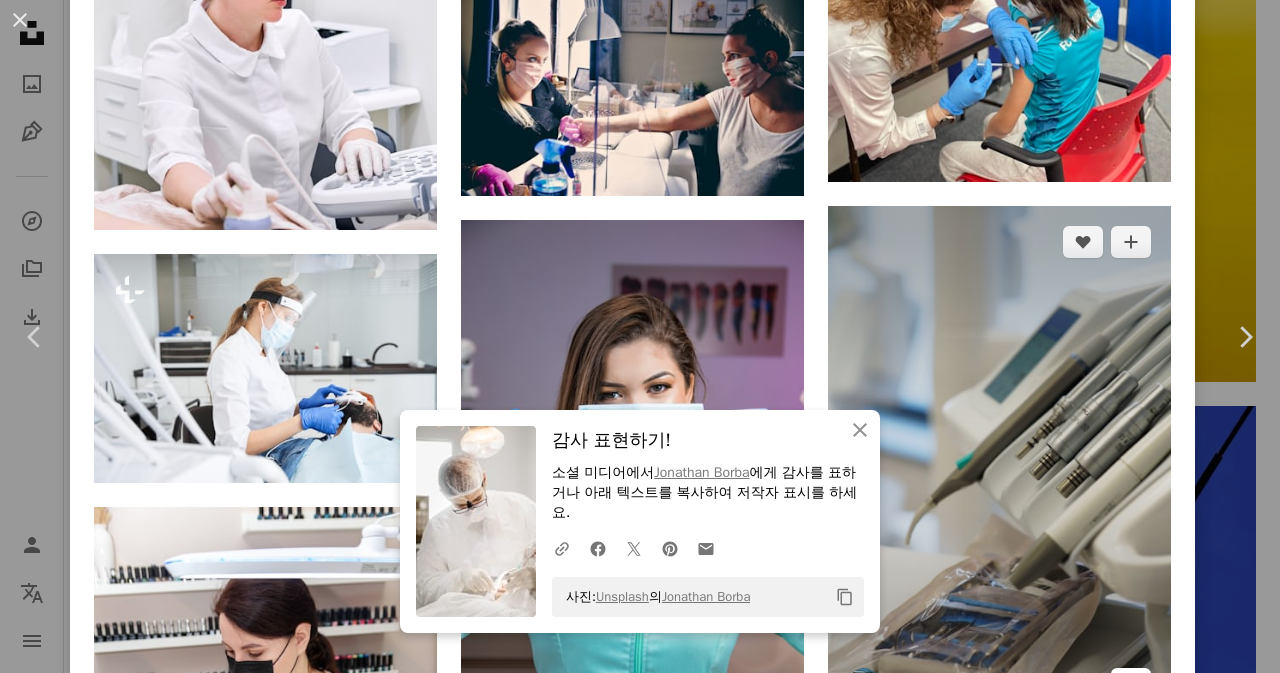 click 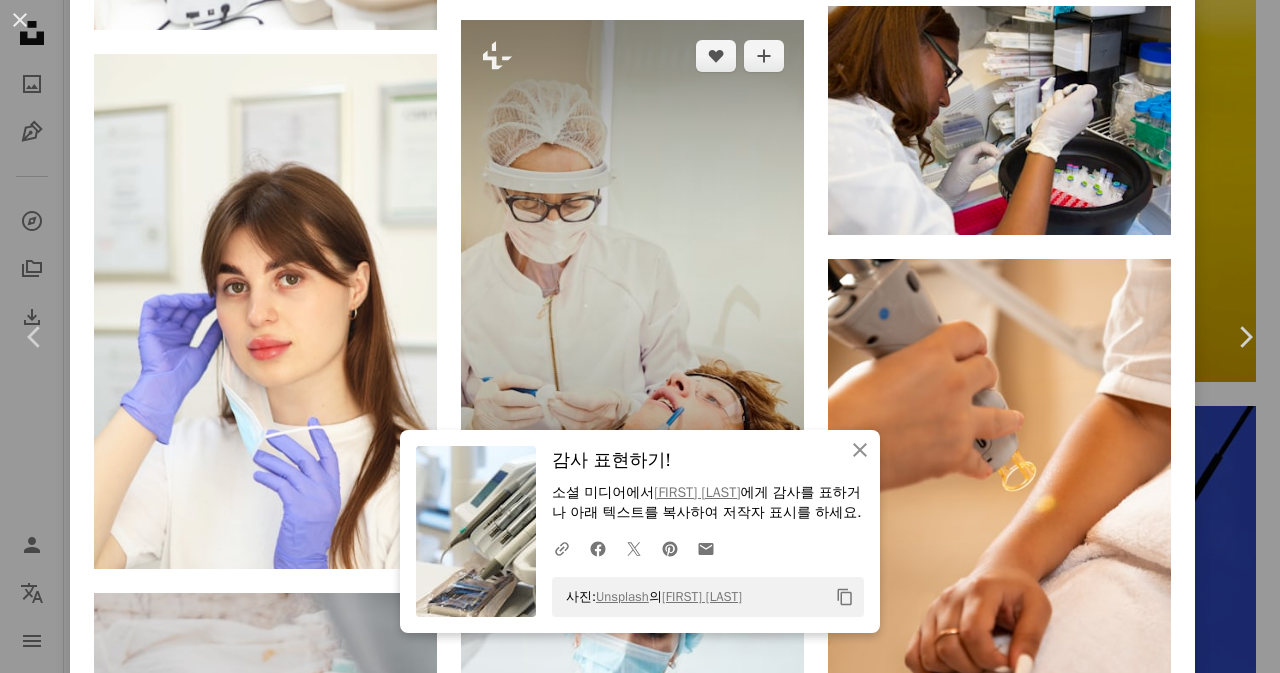 scroll, scrollTop: 17908, scrollLeft: 0, axis: vertical 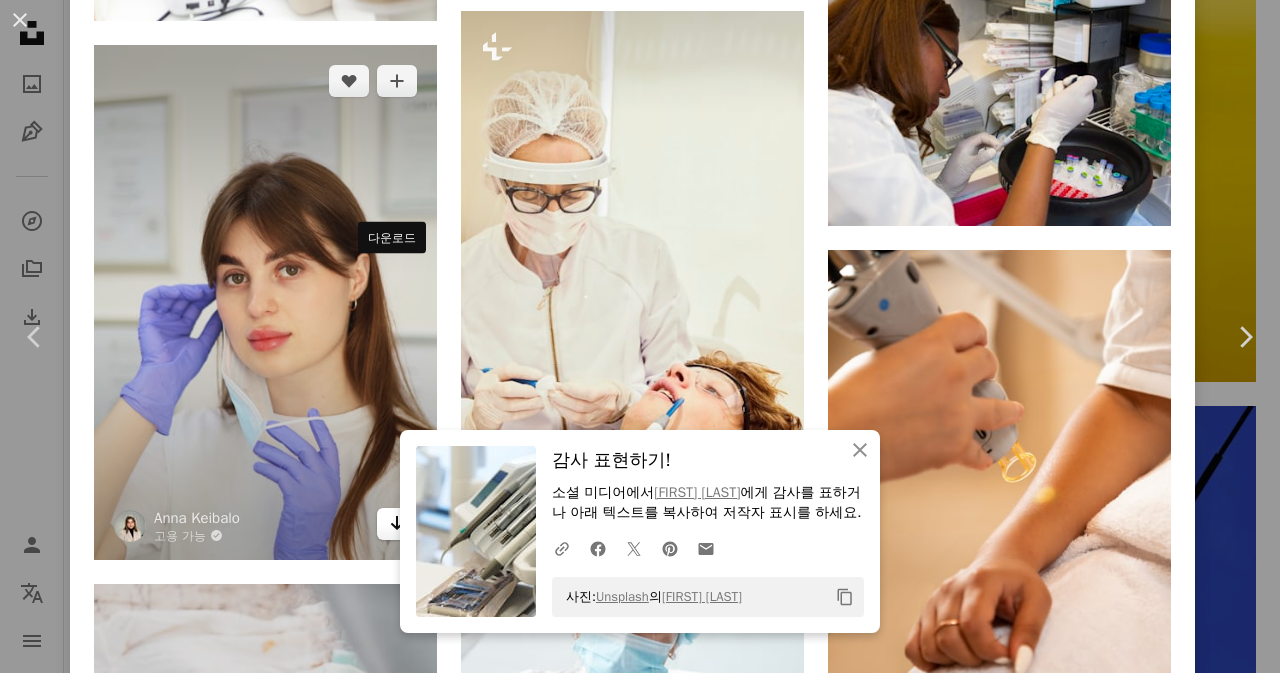 click on "Arrow pointing down" 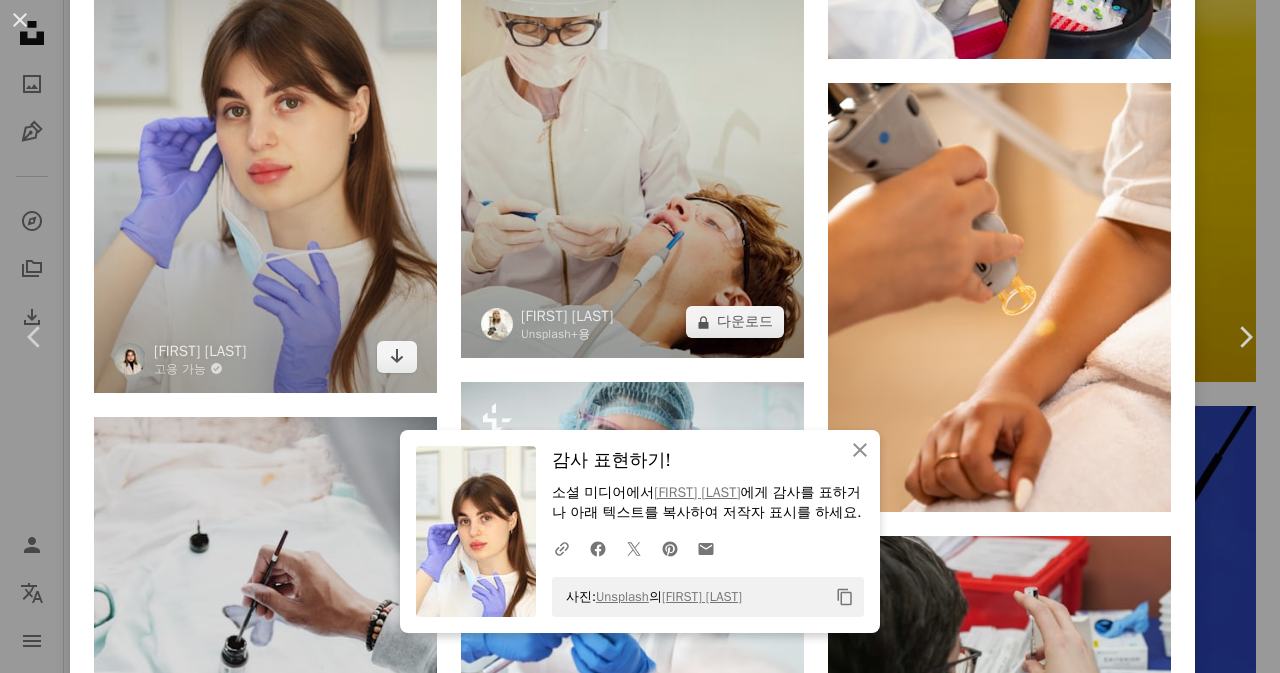 scroll, scrollTop: 17741, scrollLeft: 0, axis: vertical 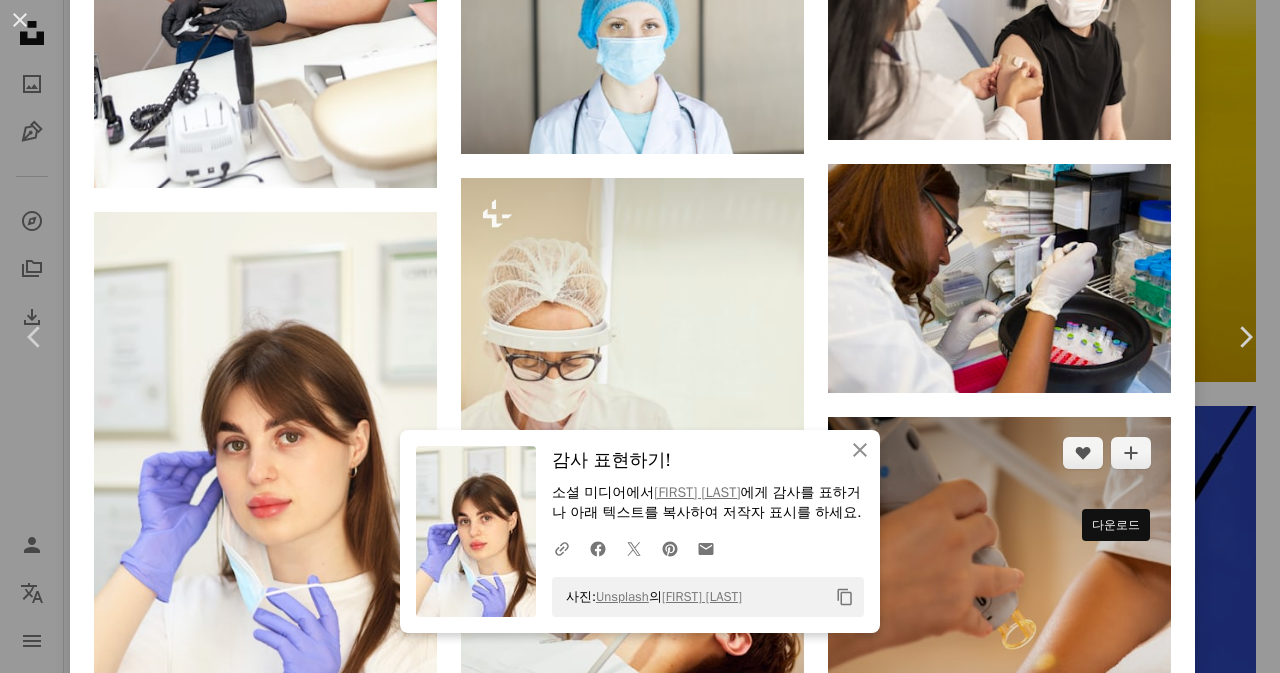 drag, startPoint x: 1112, startPoint y: 560, endPoint x: 912, endPoint y: 484, distance: 213.95326 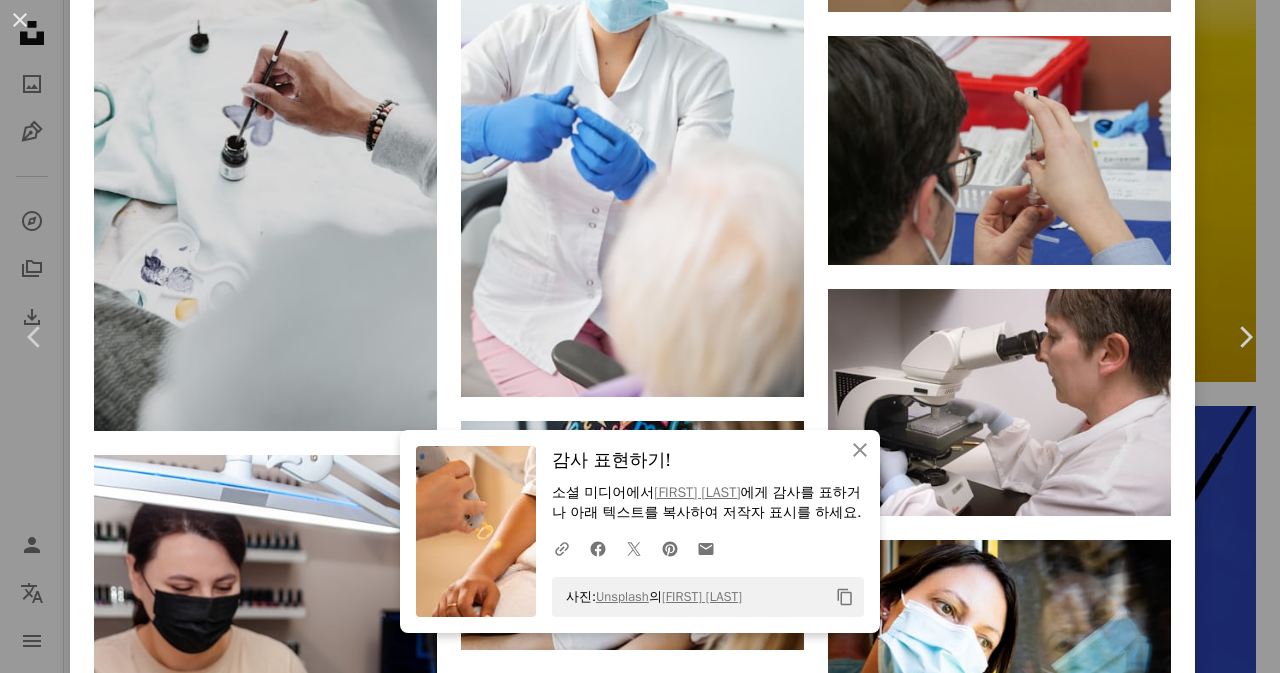 scroll, scrollTop: 18908, scrollLeft: 0, axis: vertical 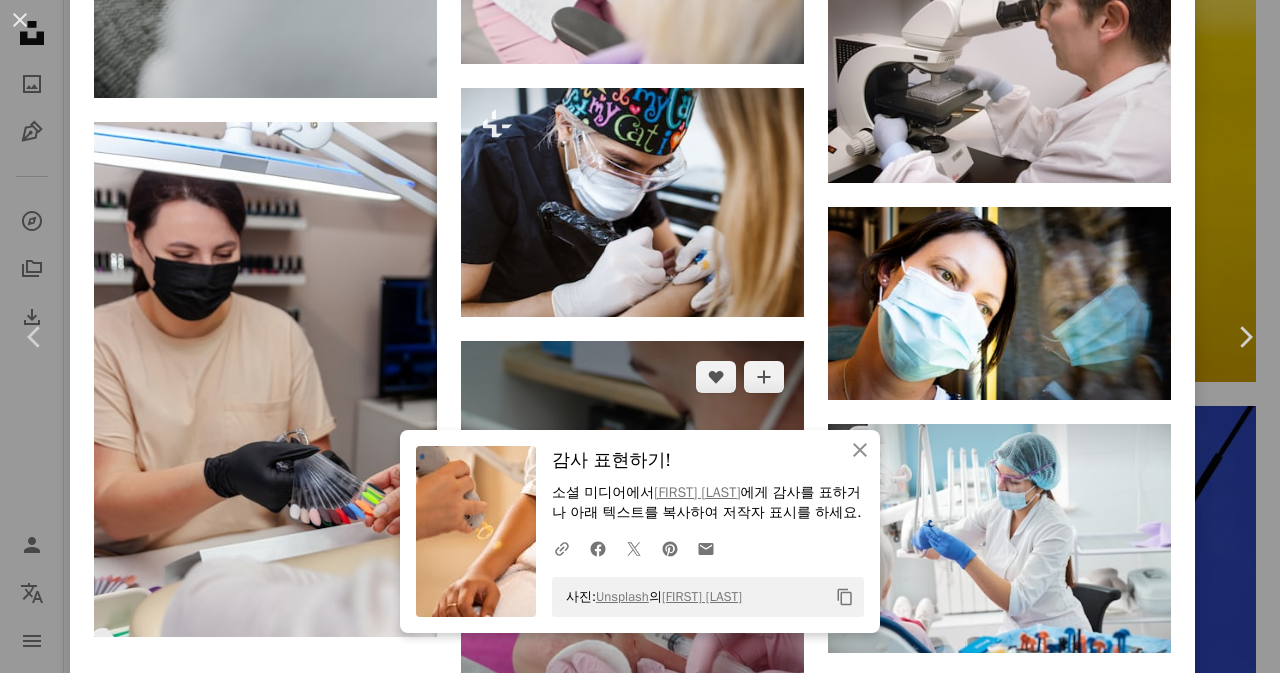 click 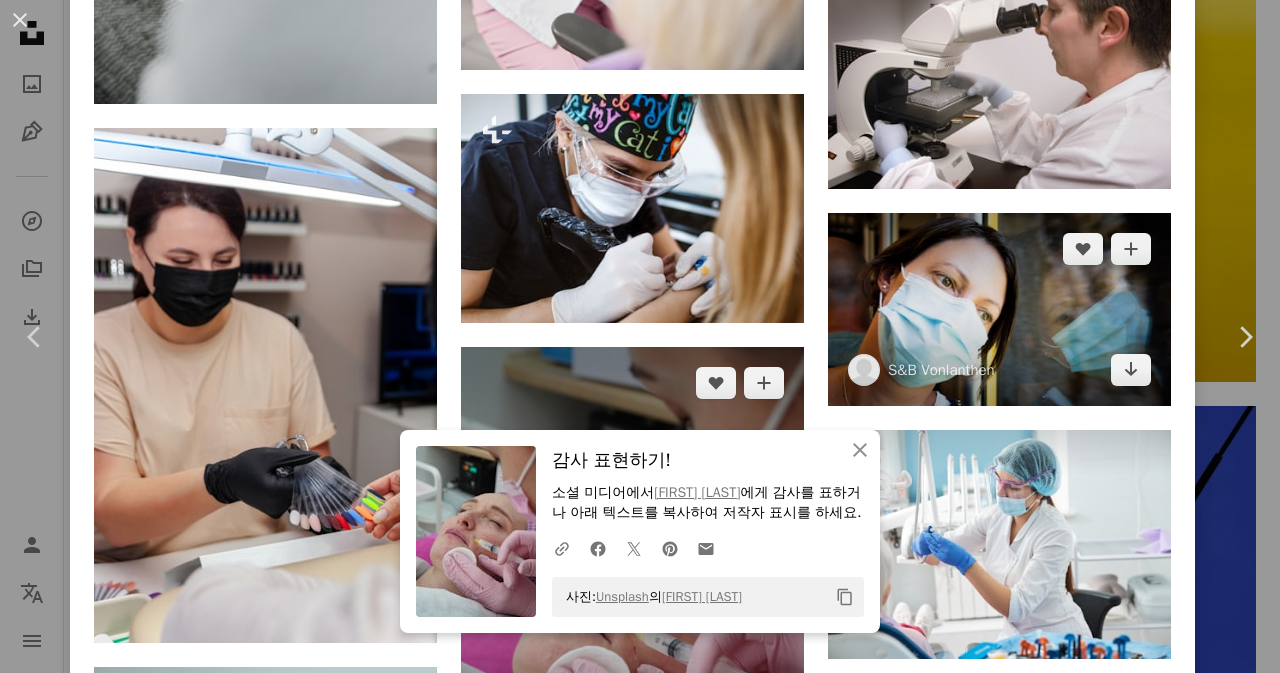 scroll, scrollTop: 18908, scrollLeft: 0, axis: vertical 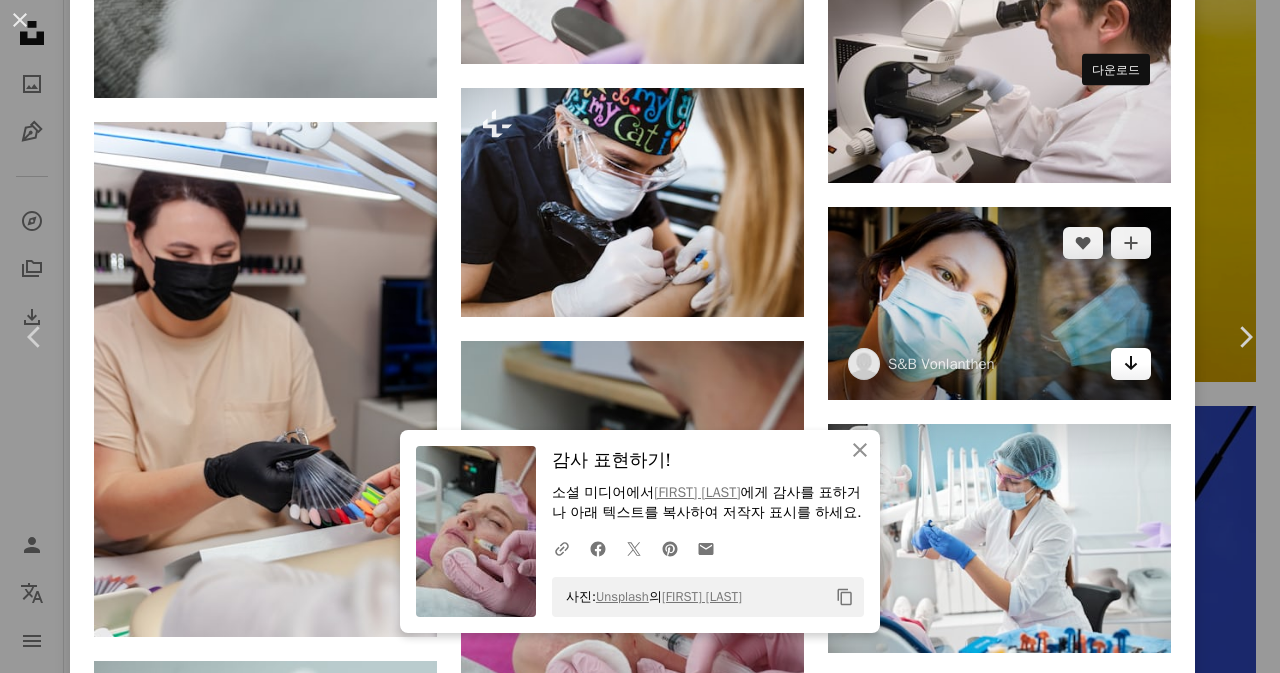 click on "Arrow pointing down" at bounding box center [1131, 364] 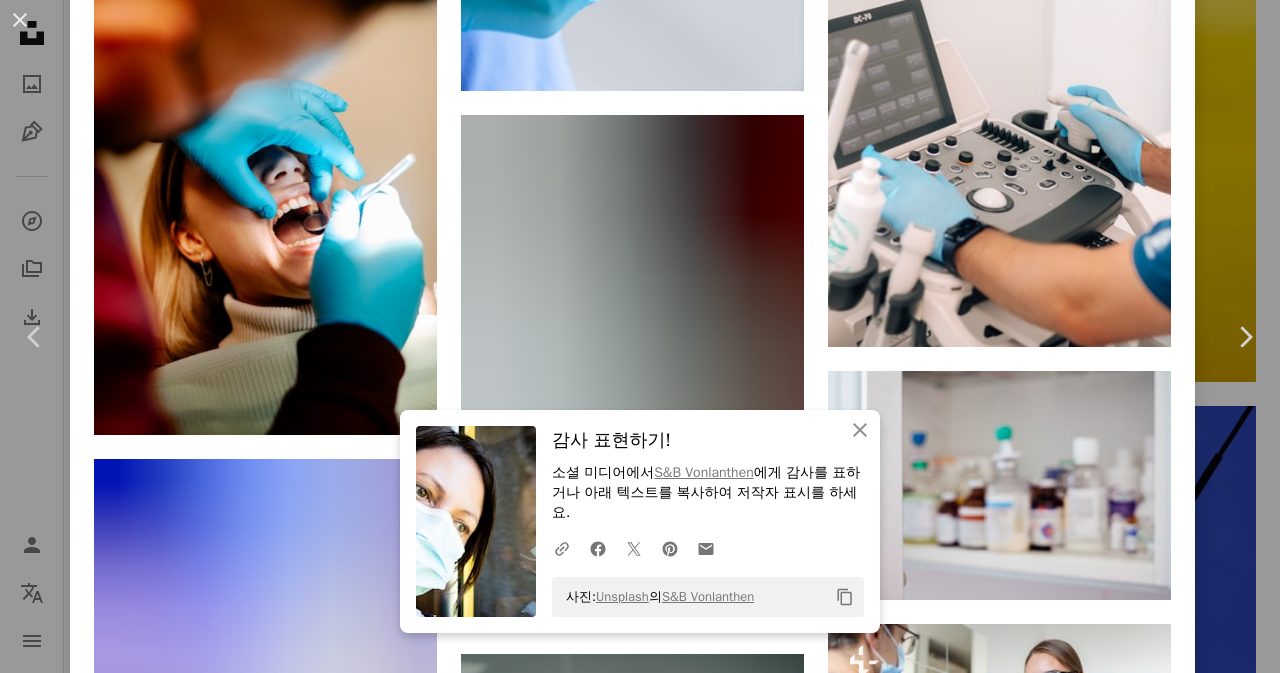 scroll, scrollTop: 20575, scrollLeft: 0, axis: vertical 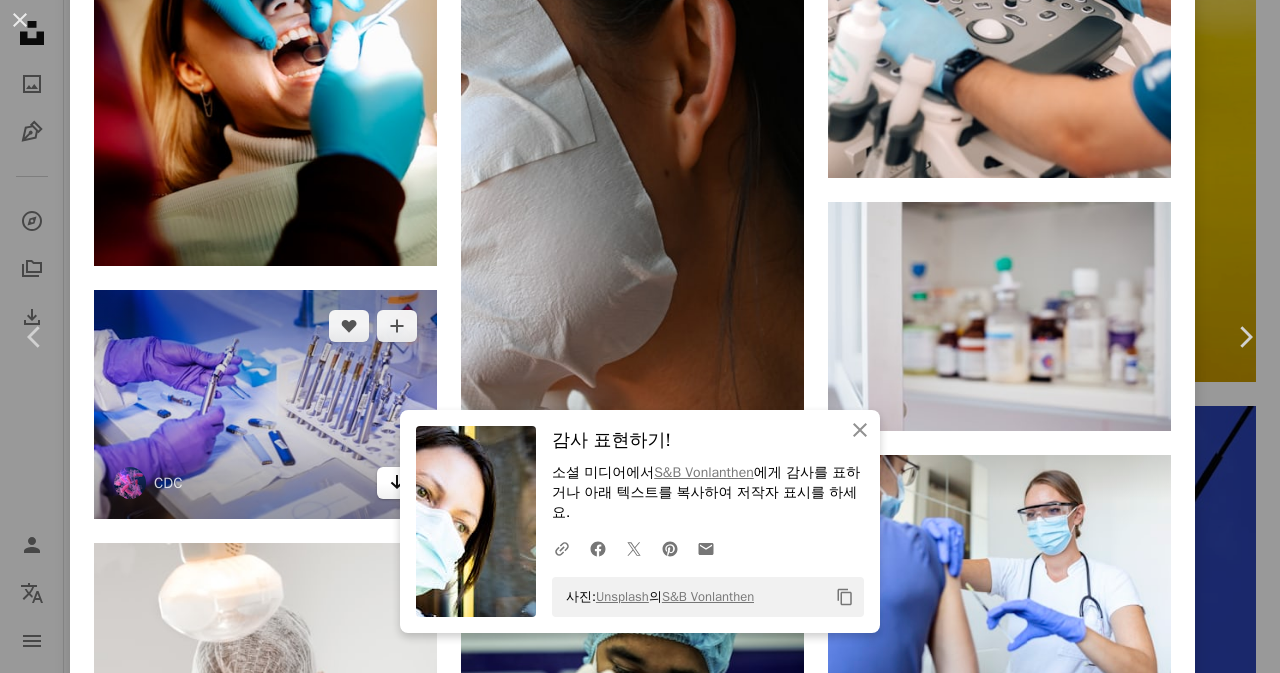 click on "Arrow pointing down" 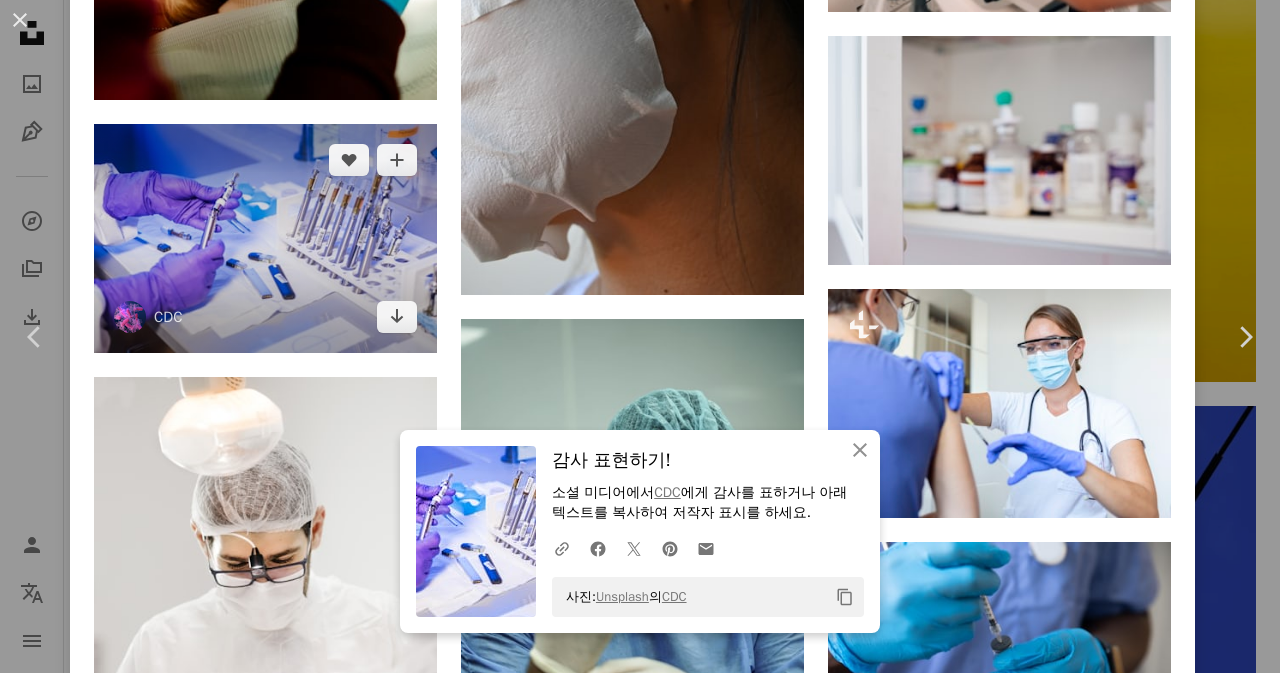 scroll, scrollTop: 21075, scrollLeft: 0, axis: vertical 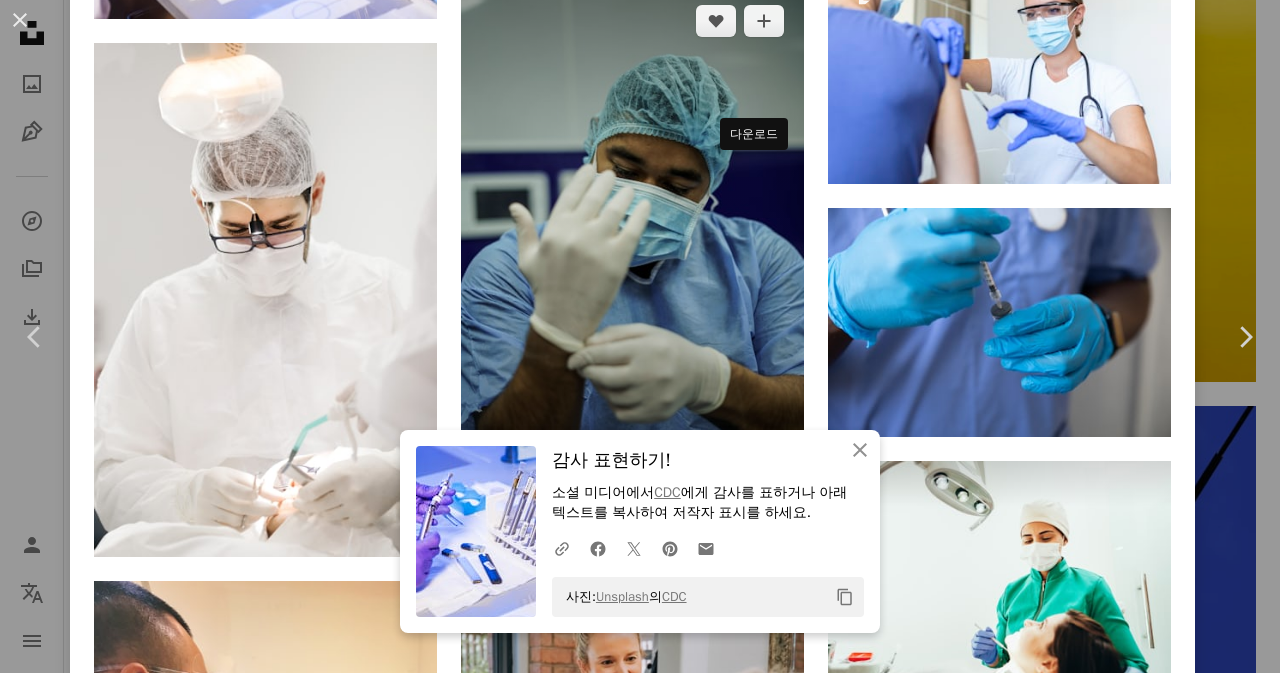 click on "Arrow pointing down" 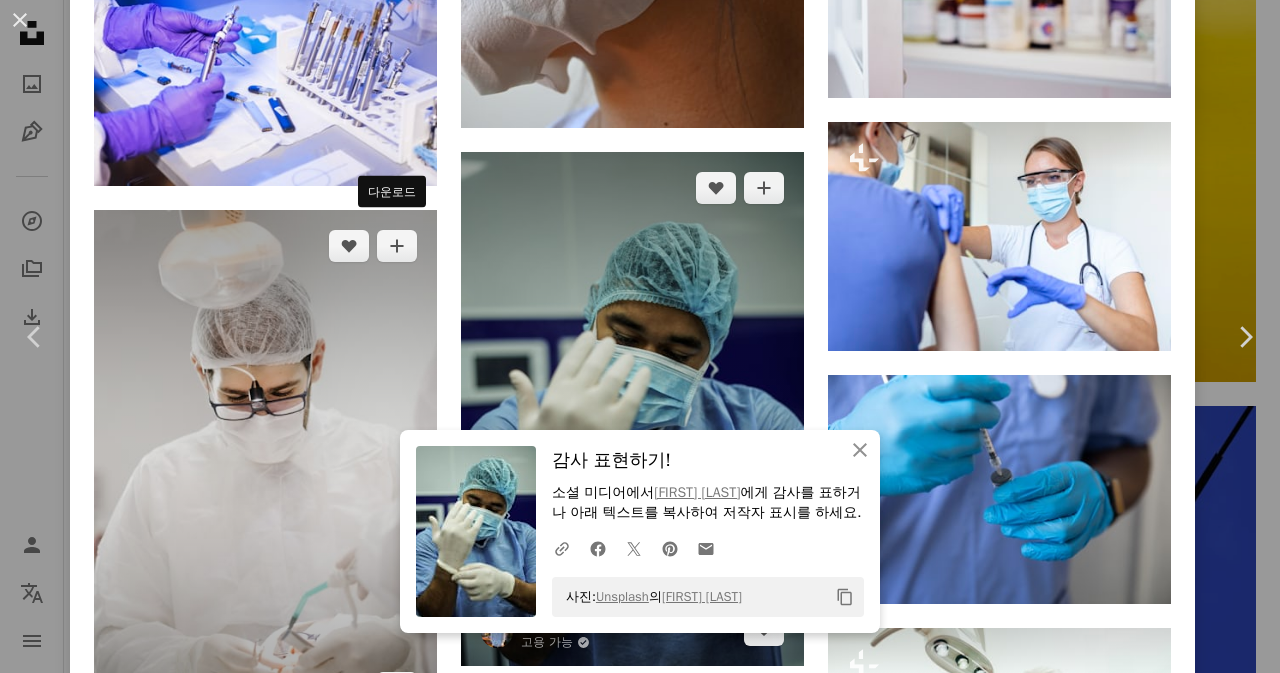 scroll, scrollTop: 21075, scrollLeft: 0, axis: vertical 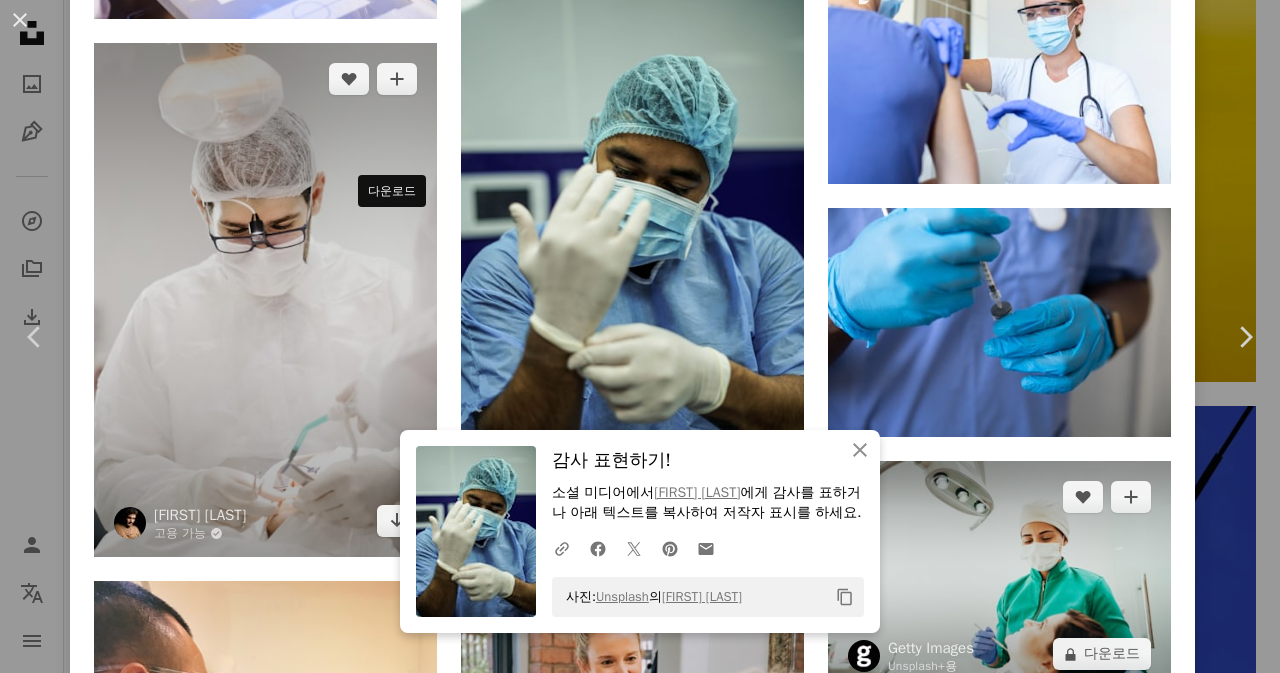 drag, startPoint x: 397, startPoint y: 227, endPoint x: 1026, endPoint y: 183, distance: 630.53705 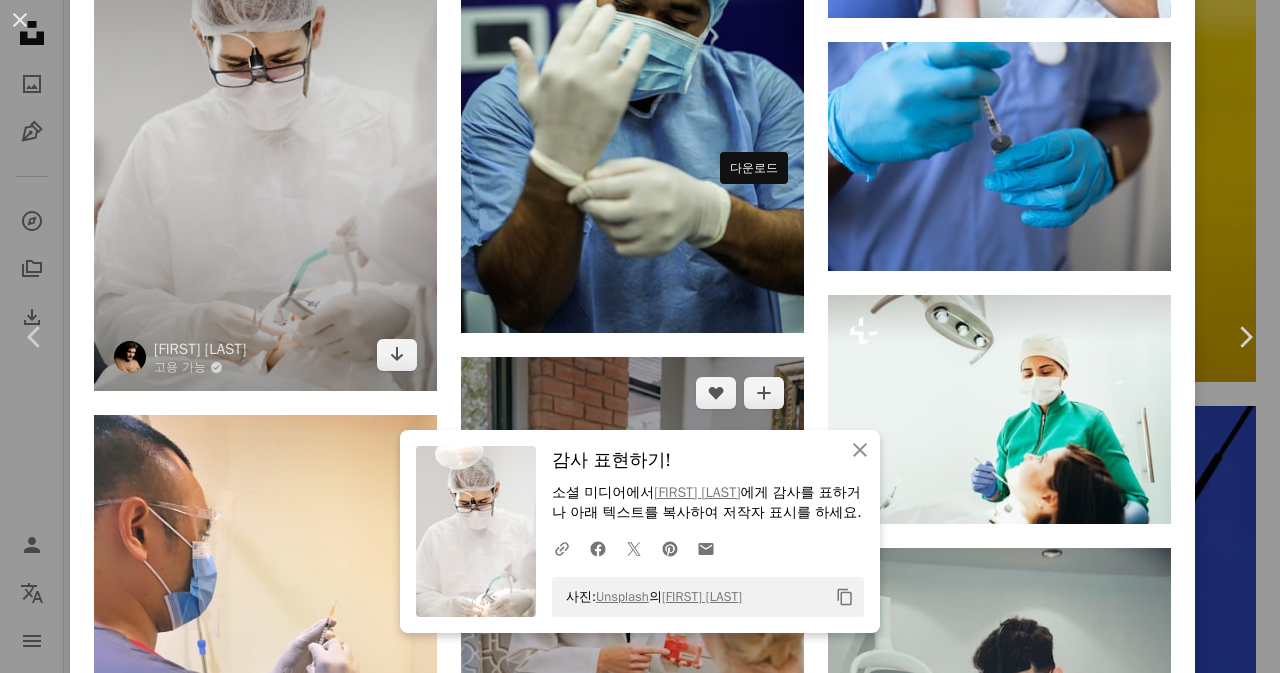 scroll, scrollTop: 21572, scrollLeft: 0, axis: vertical 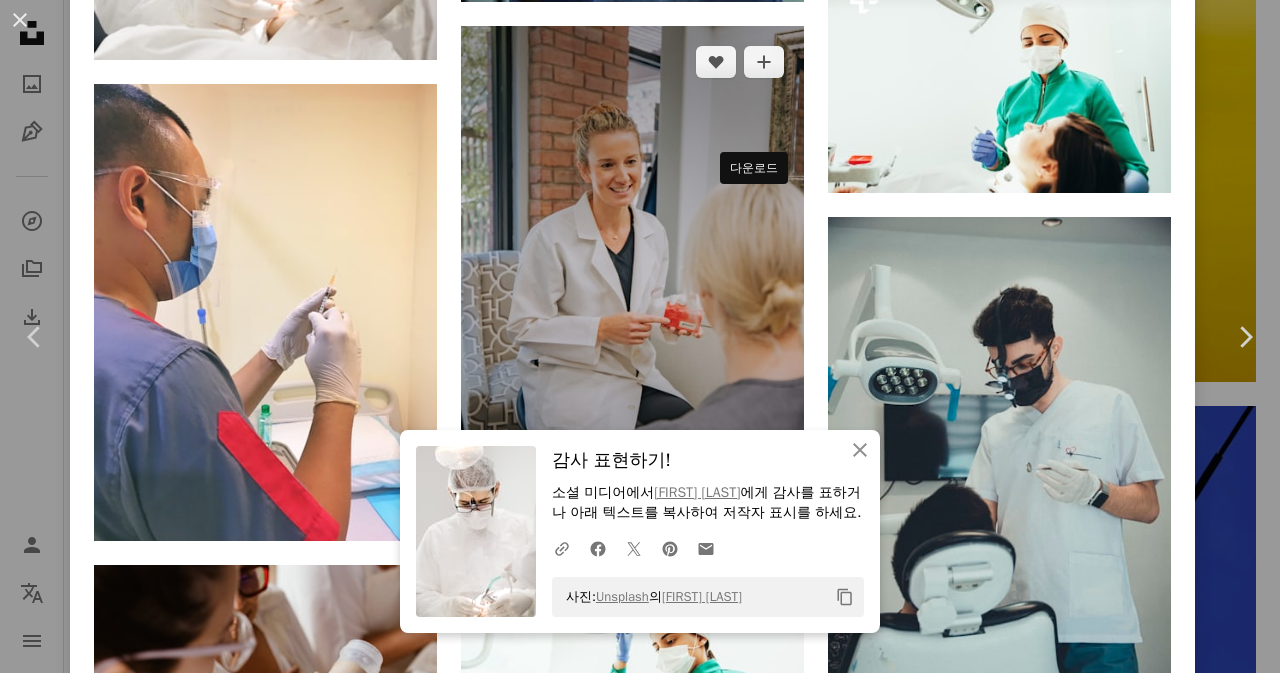 click on "Arrow pointing down" 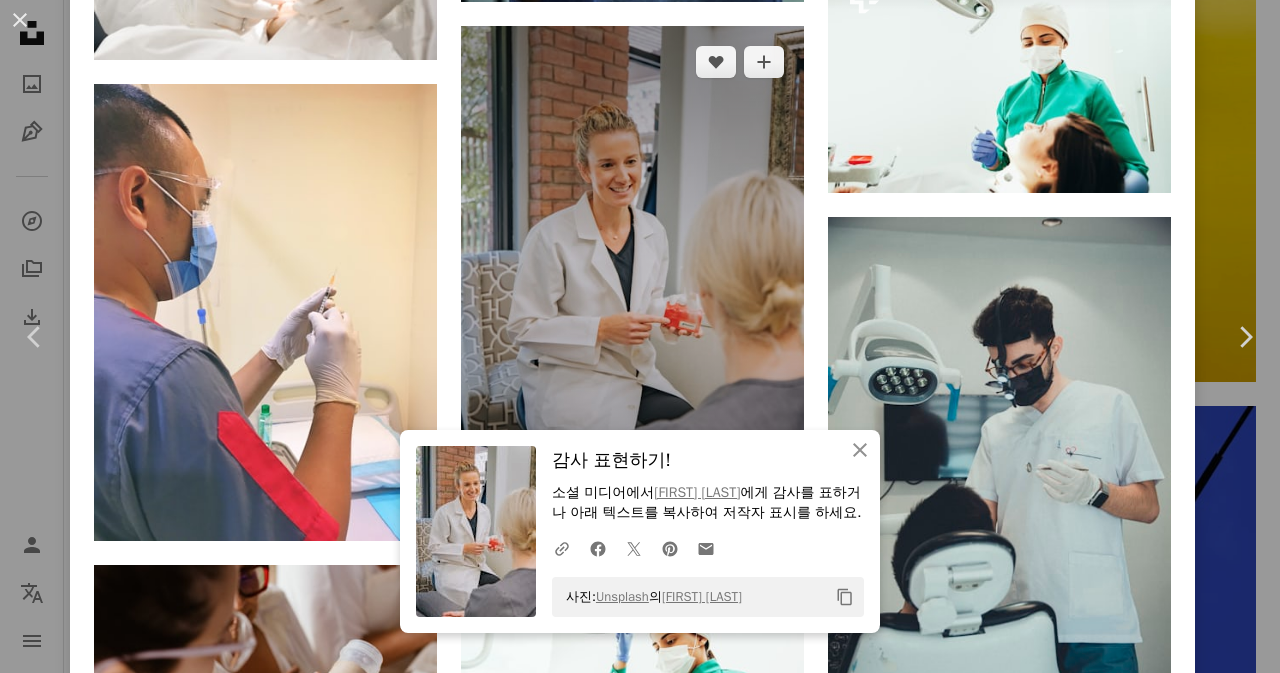 scroll, scrollTop: 21738, scrollLeft: 0, axis: vertical 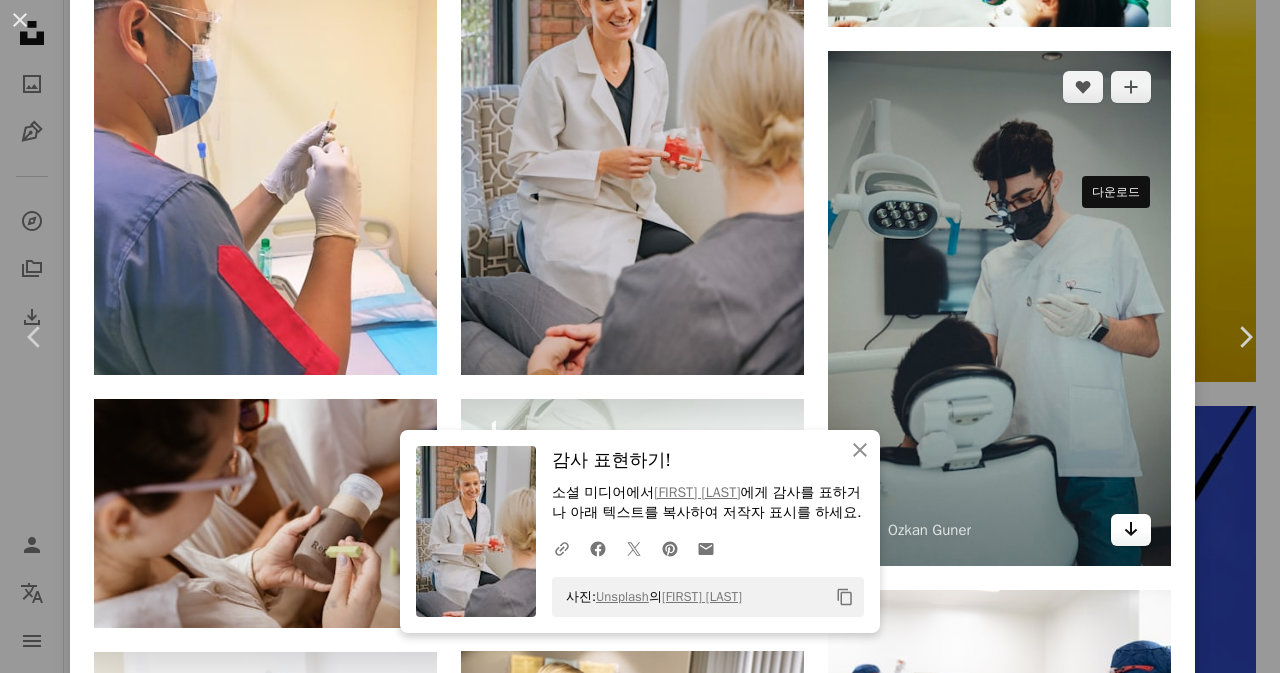 click on "Arrow pointing down" 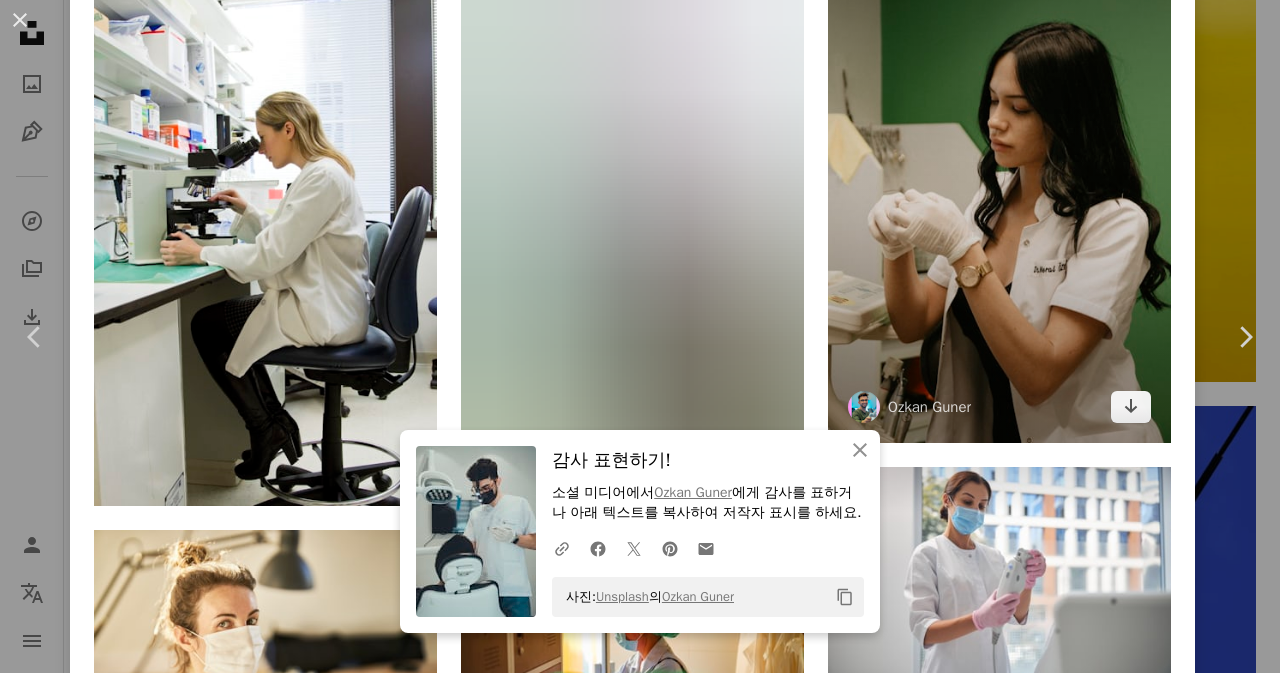 scroll, scrollTop: 22738, scrollLeft: 0, axis: vertical 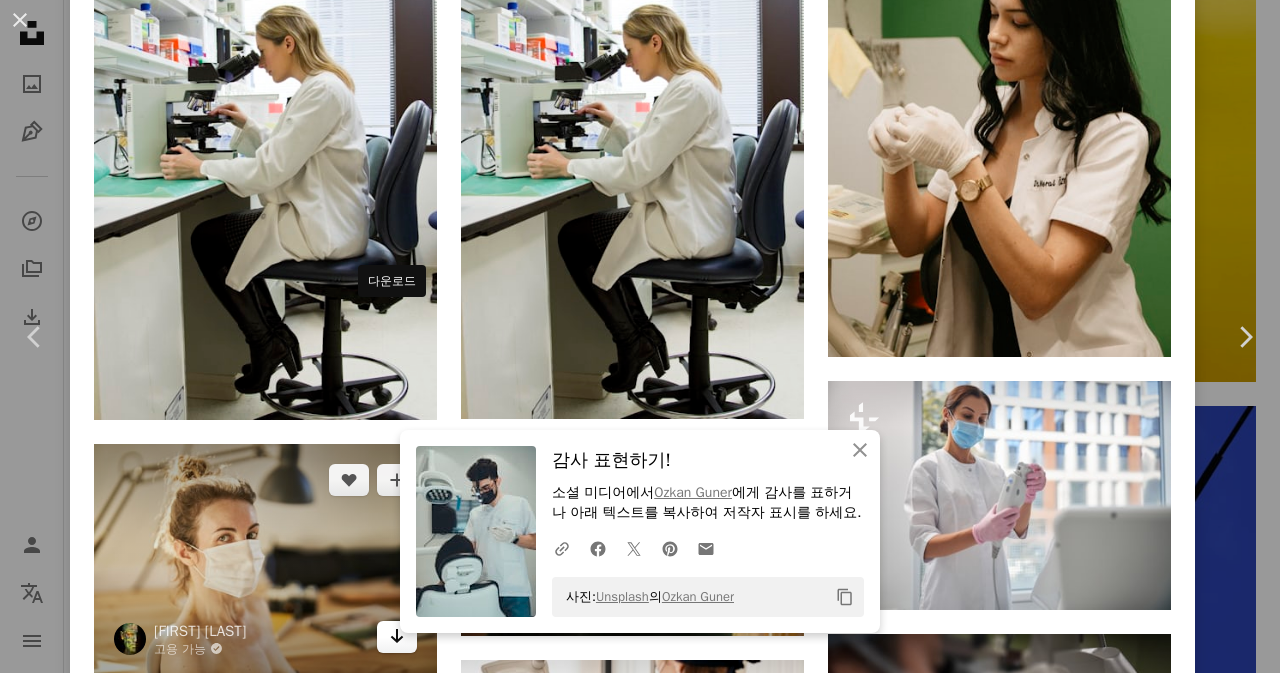 click 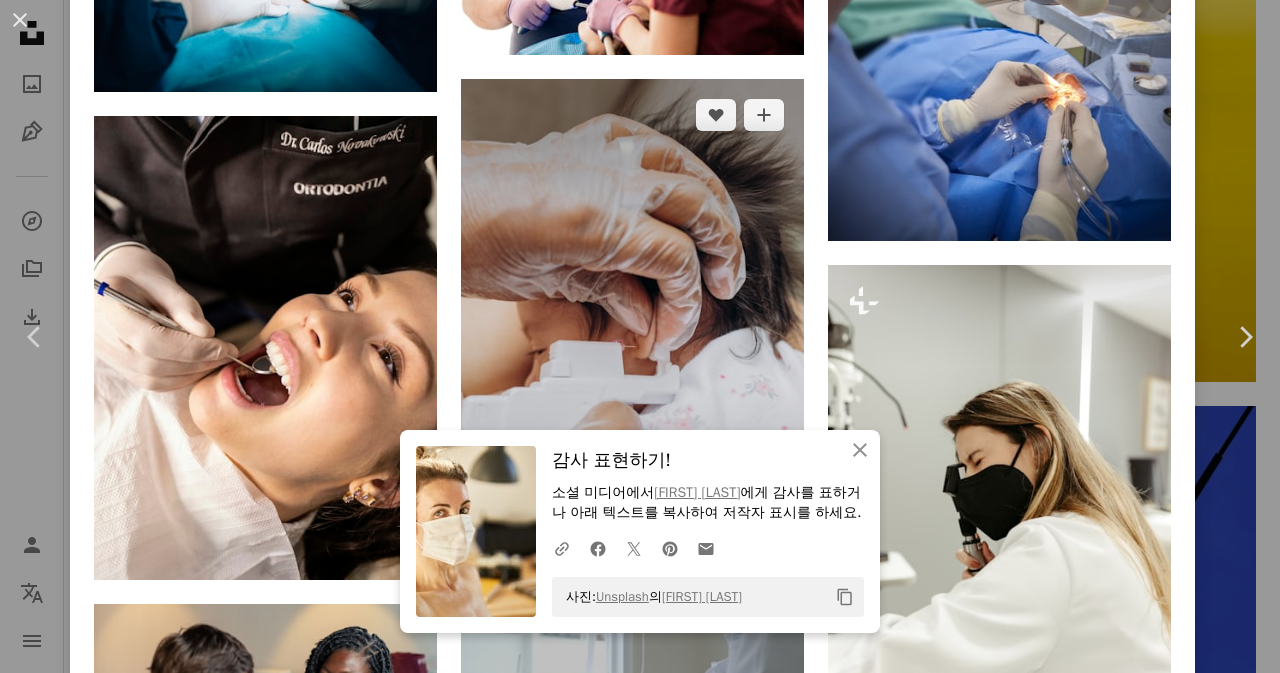 scroll, scrollTop: 23405, scrollLeft: 0, axis: vertical 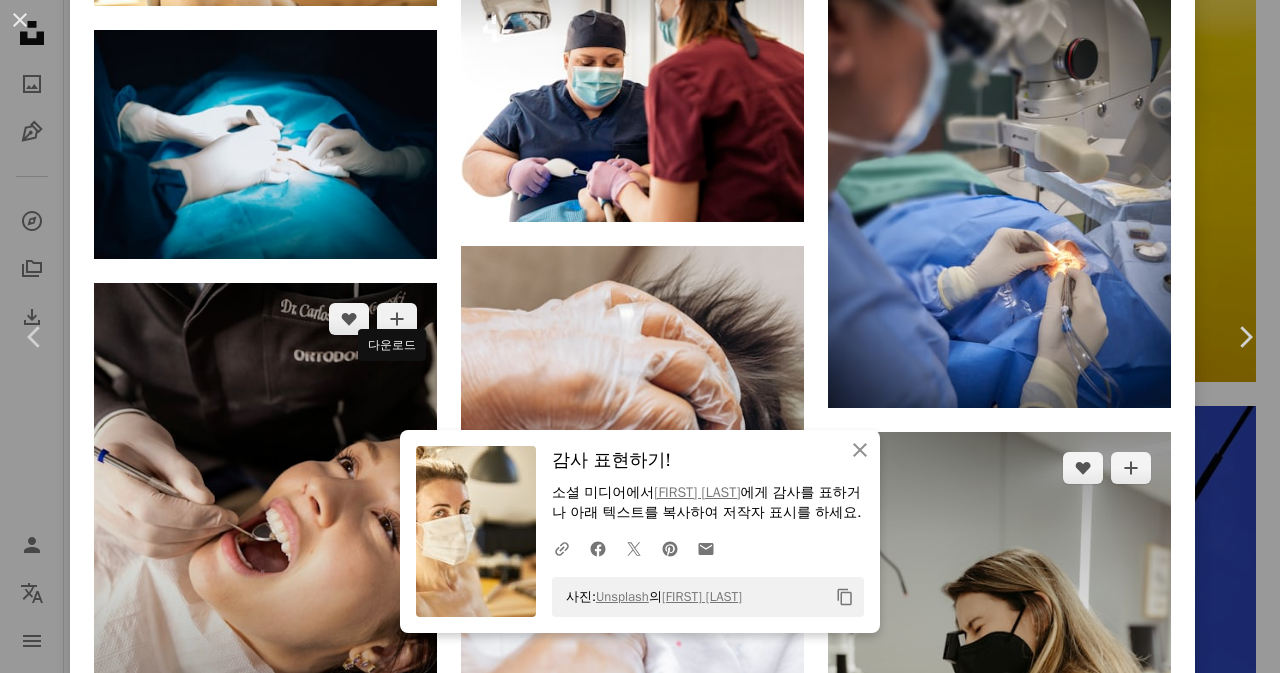 drag, startPoint x: 391, startPoint y: 375, endPoint x: 1060, endPoint y: 231, distance: 684.32227 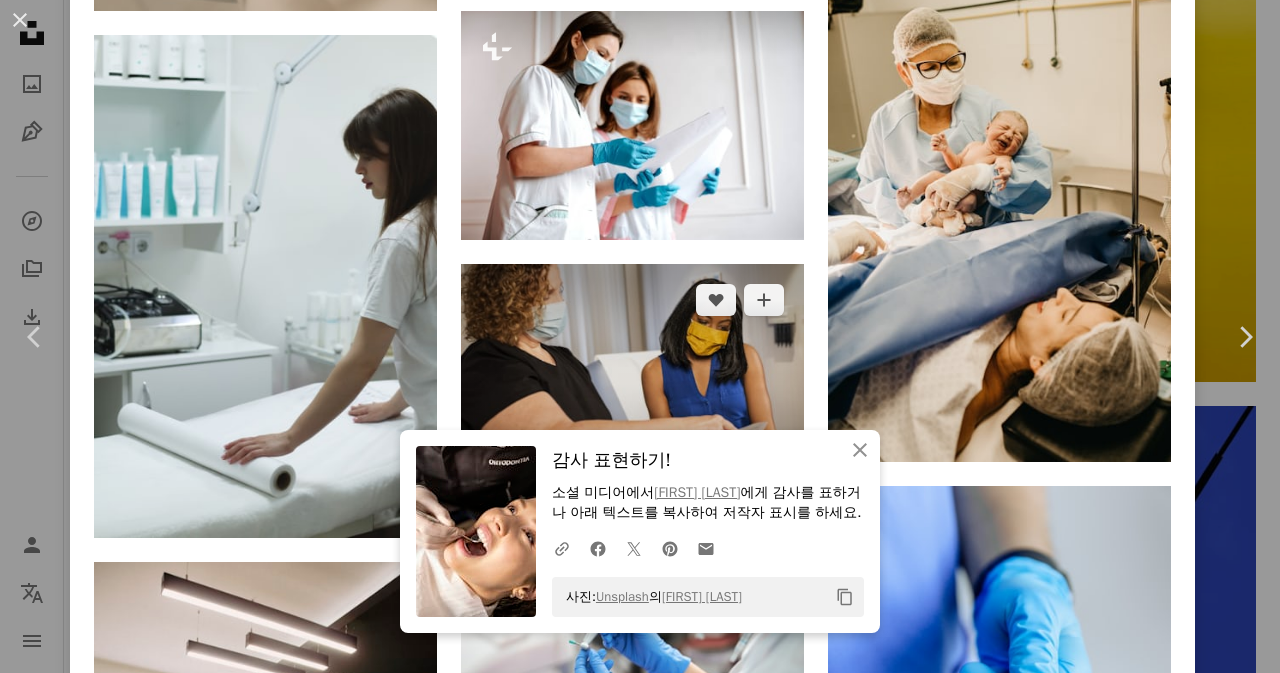 scroll, scrollTop: 24926, scrollLeft: 0, axis: vertical 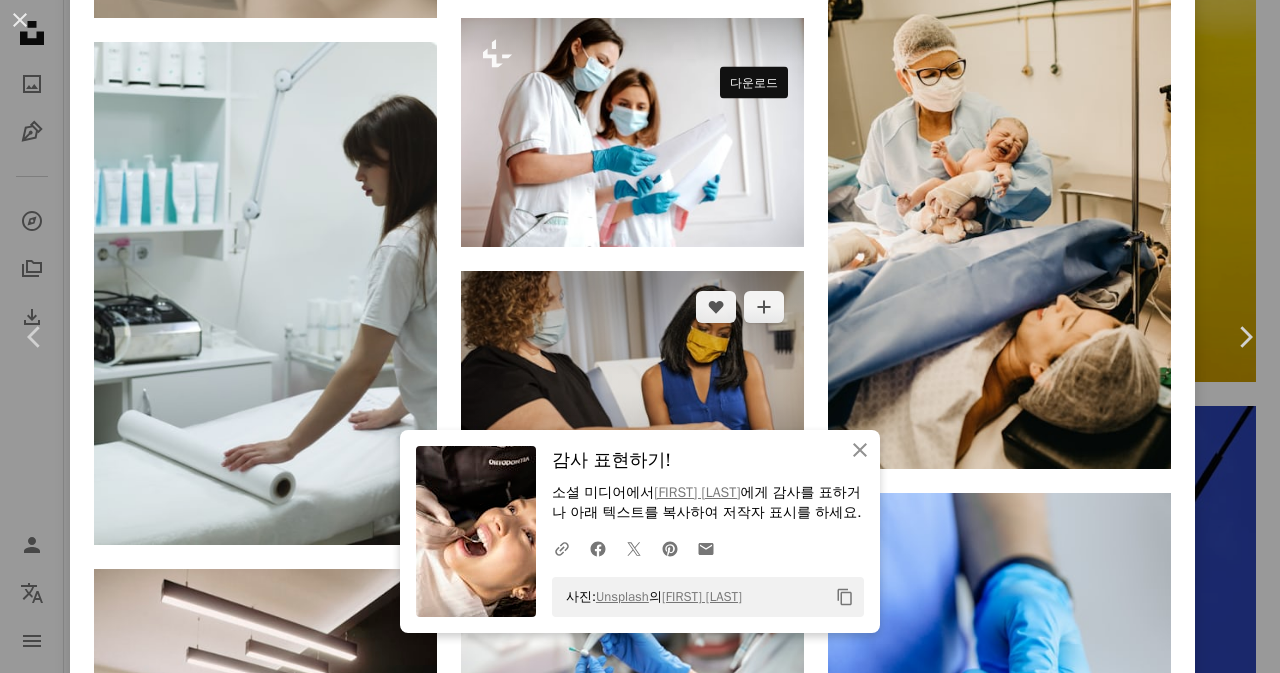 click on "Arrow pointing down" at bounding box center (764, 464) 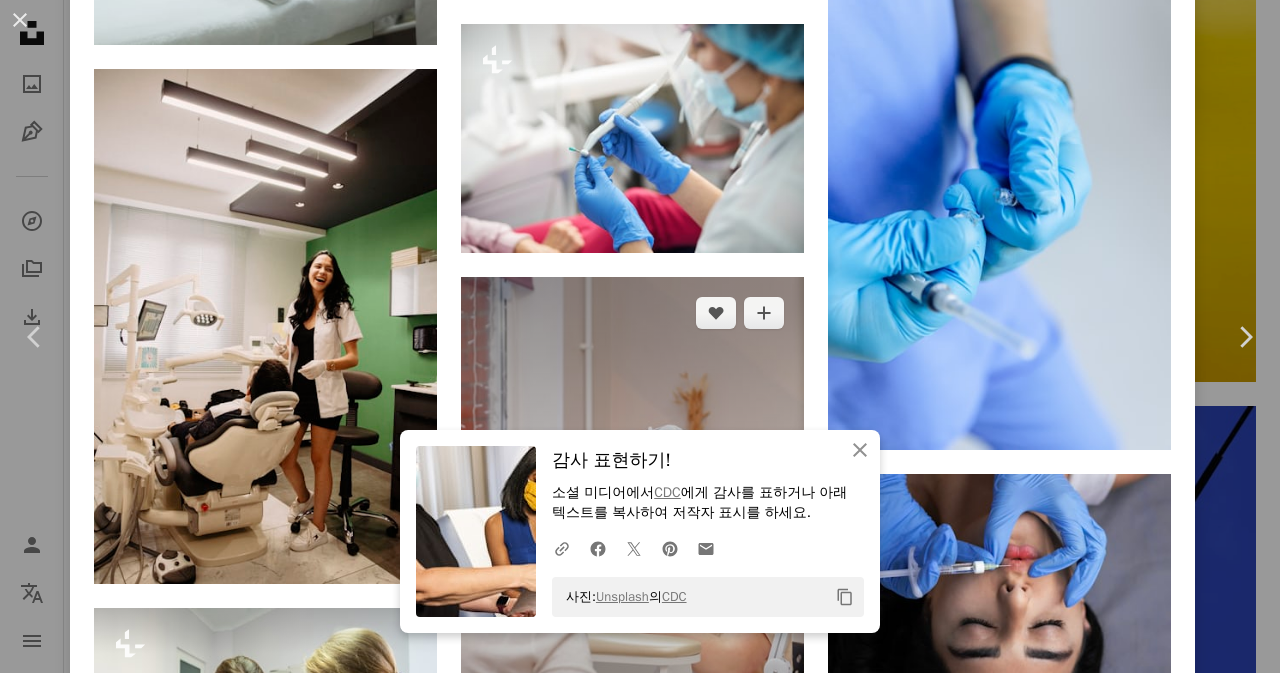 scroll, scrollTop: 25517, scrollLeft: 0, axis: vertical 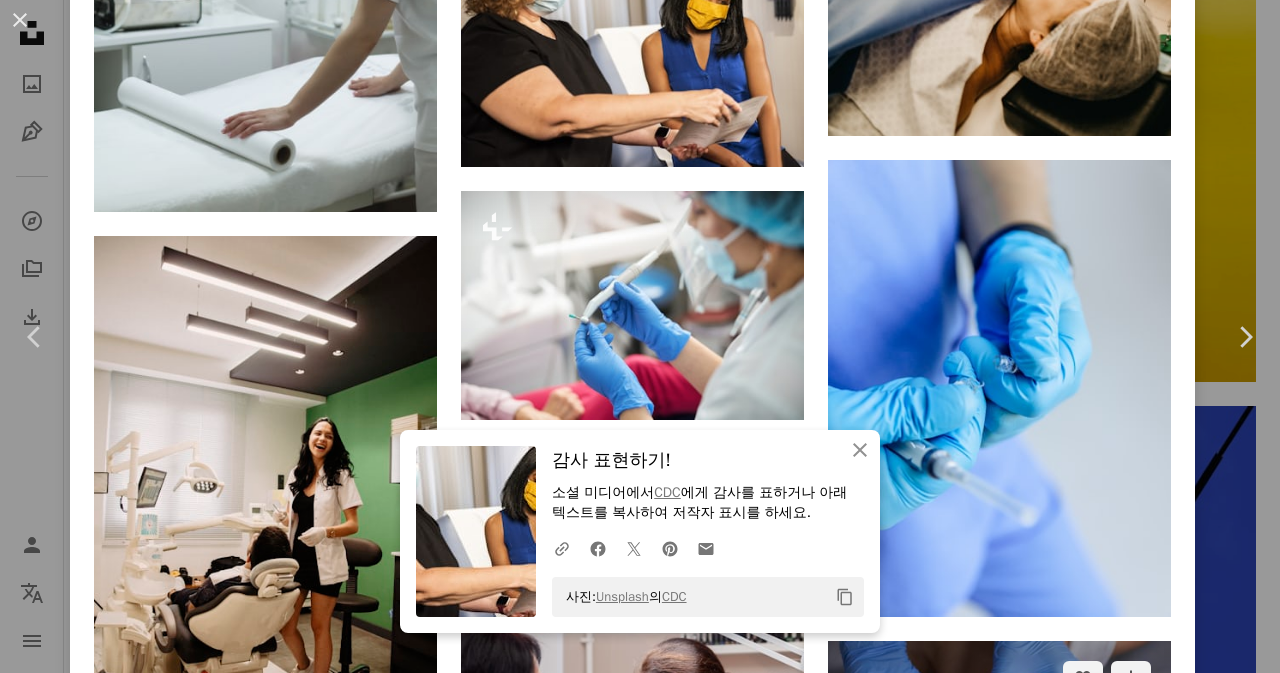 click on "Arrow pointing down" 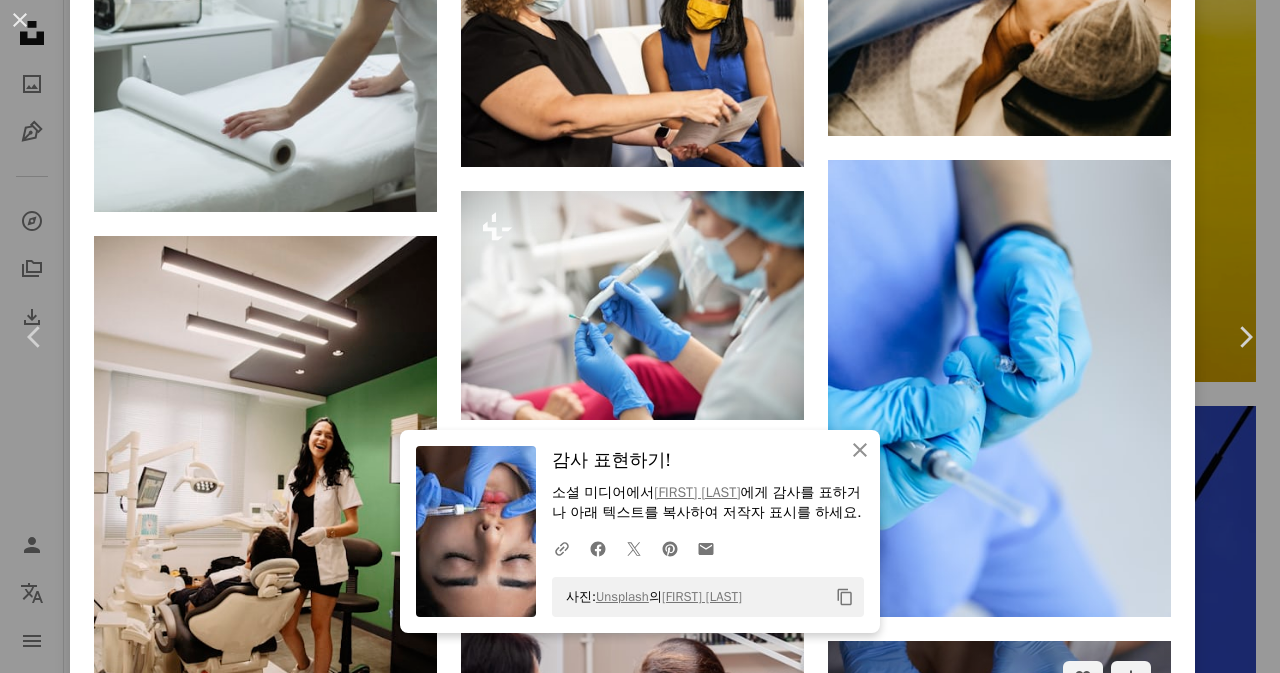 scroll, scrollTop: 25759, scrollLeft: 0, axis: vertical 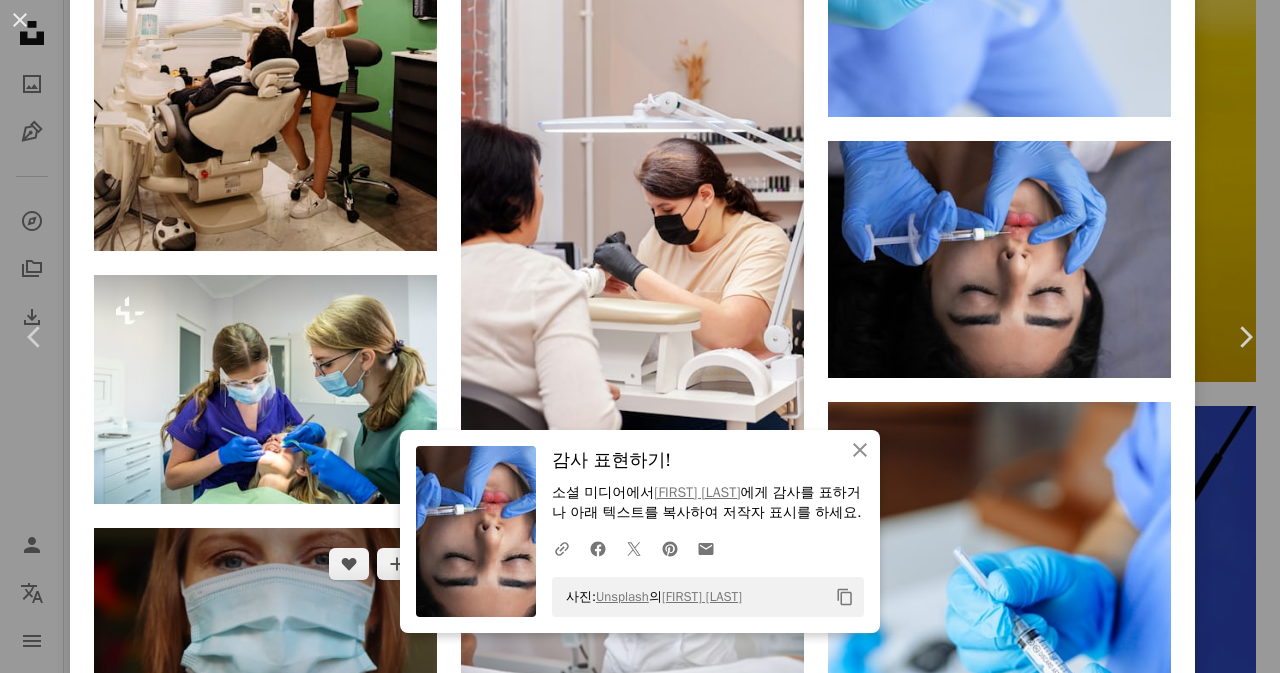 click on "Arrow pointing down" 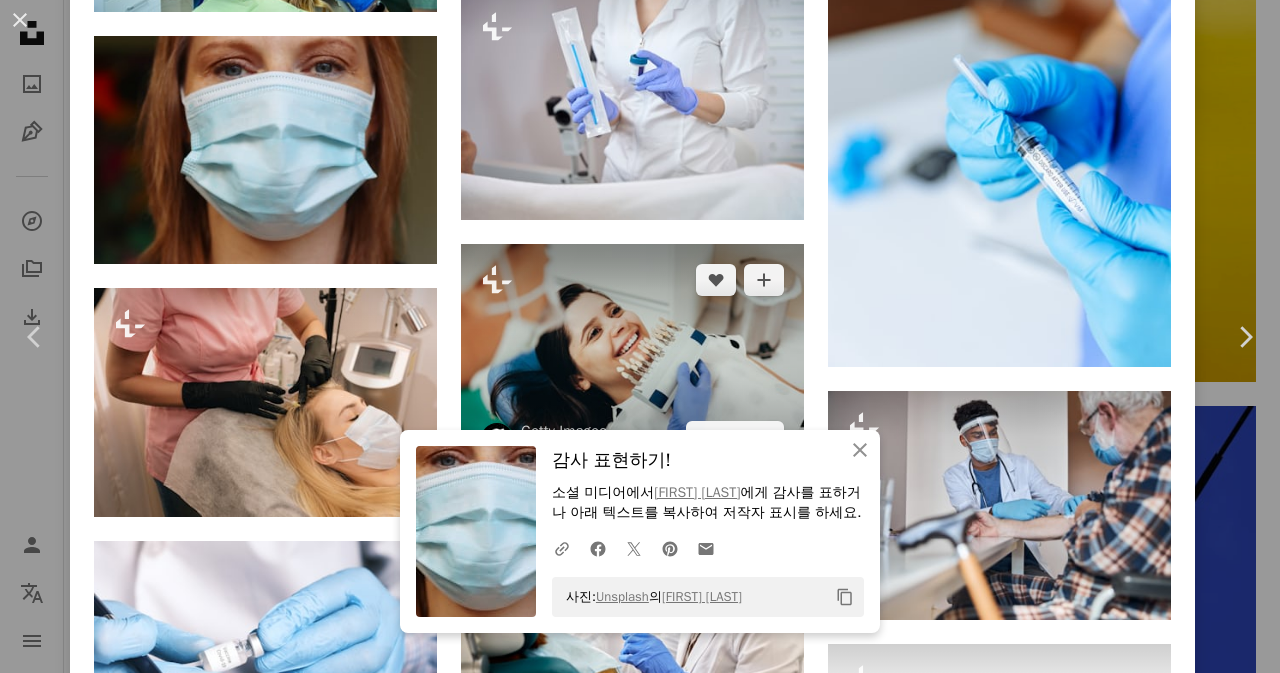 scroll, scrollTop: 26259, scrollLeft: 0, axis: vertical 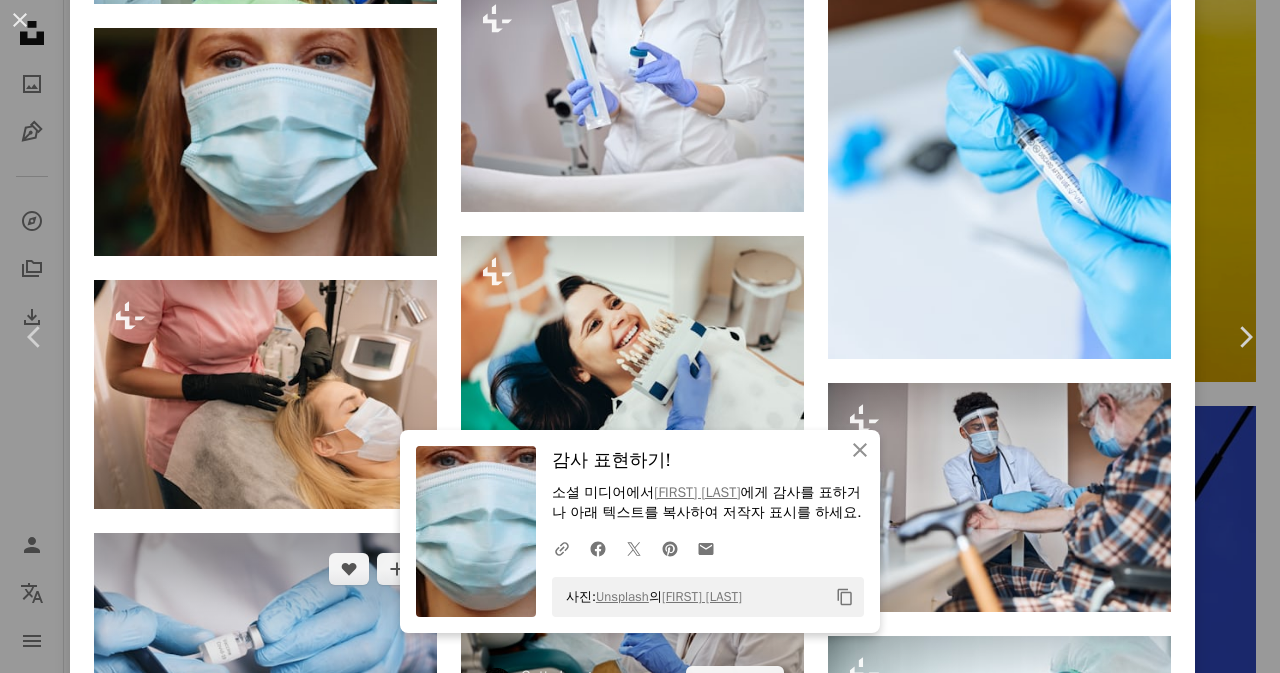 drag, startPoint x: 383, startPoint y: 368, endPoint x: 774, endPoint y: 342, distance: 391.8635 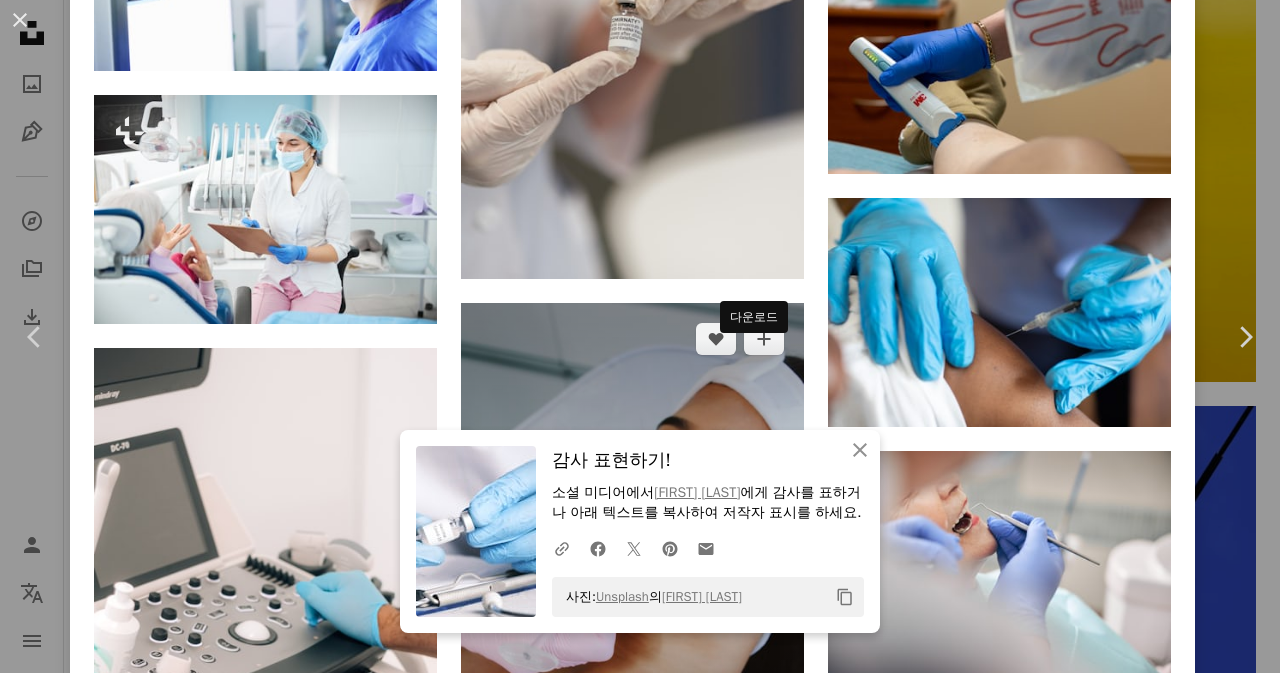 scroll, scrollTop: 27259, scrollLeft: 0, axis: vertical 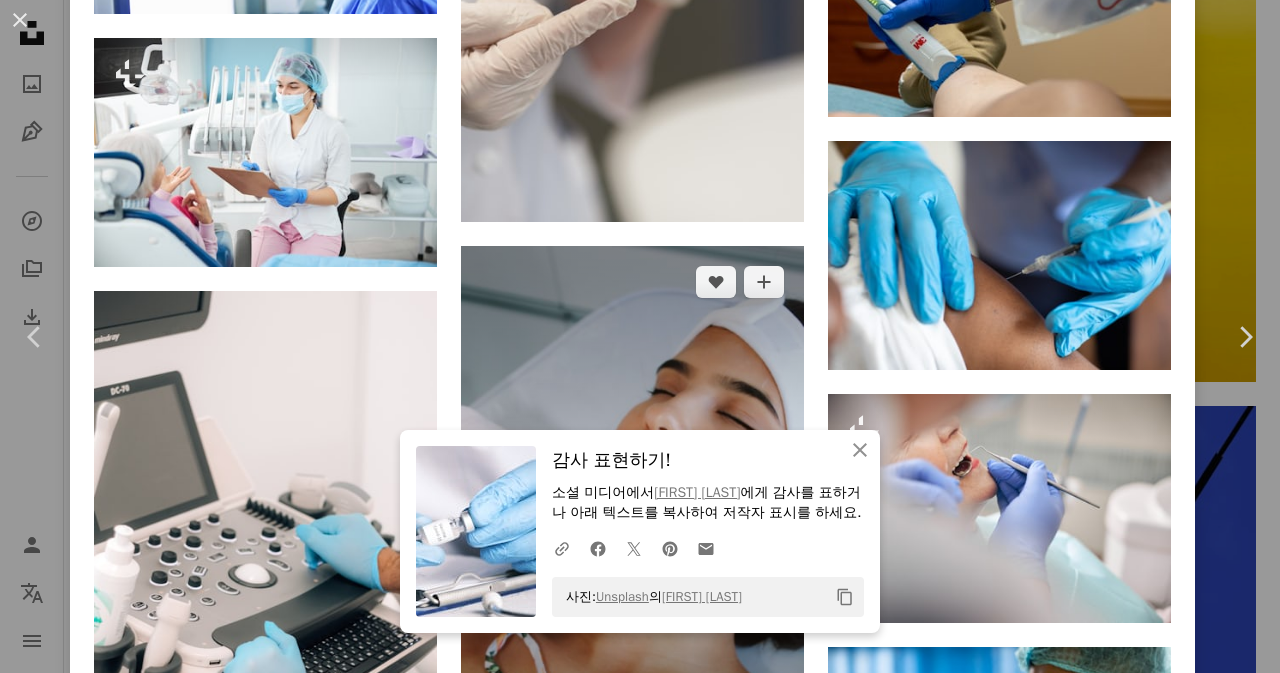 click on "Arrow pointing down" at bounding box center [764, 724] 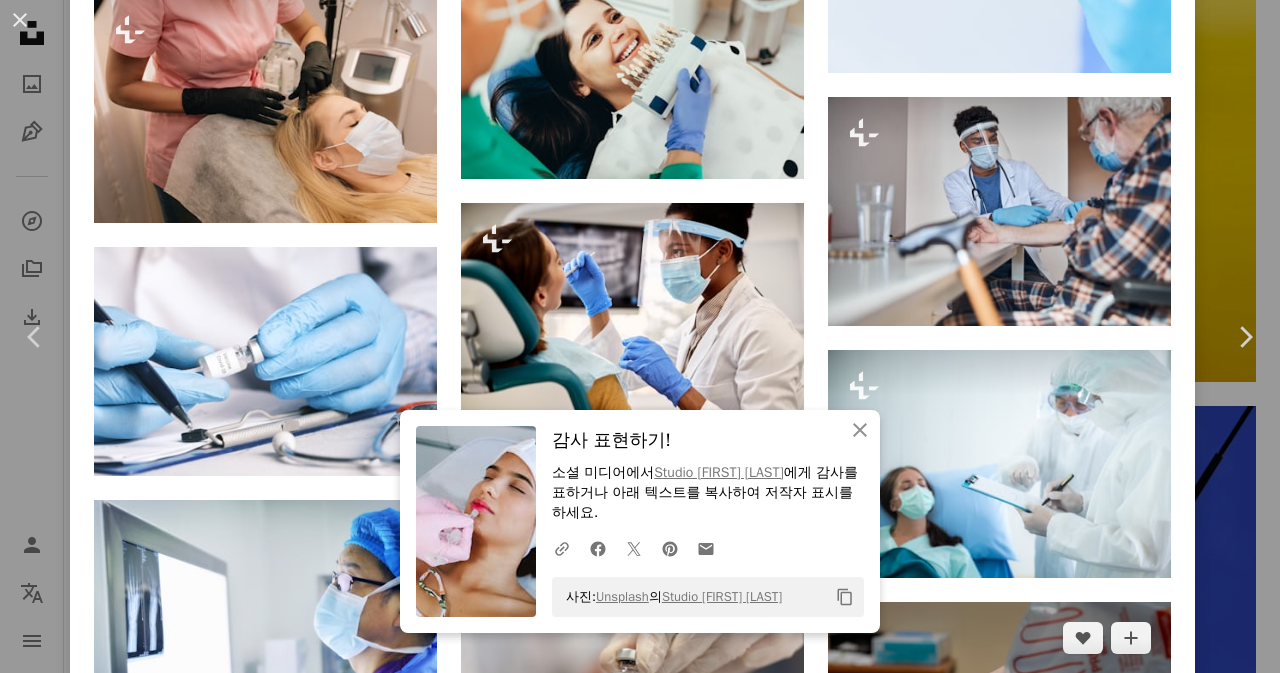 scroll, scrollTop: 26426, scrollLeft: 0, axis: vertical 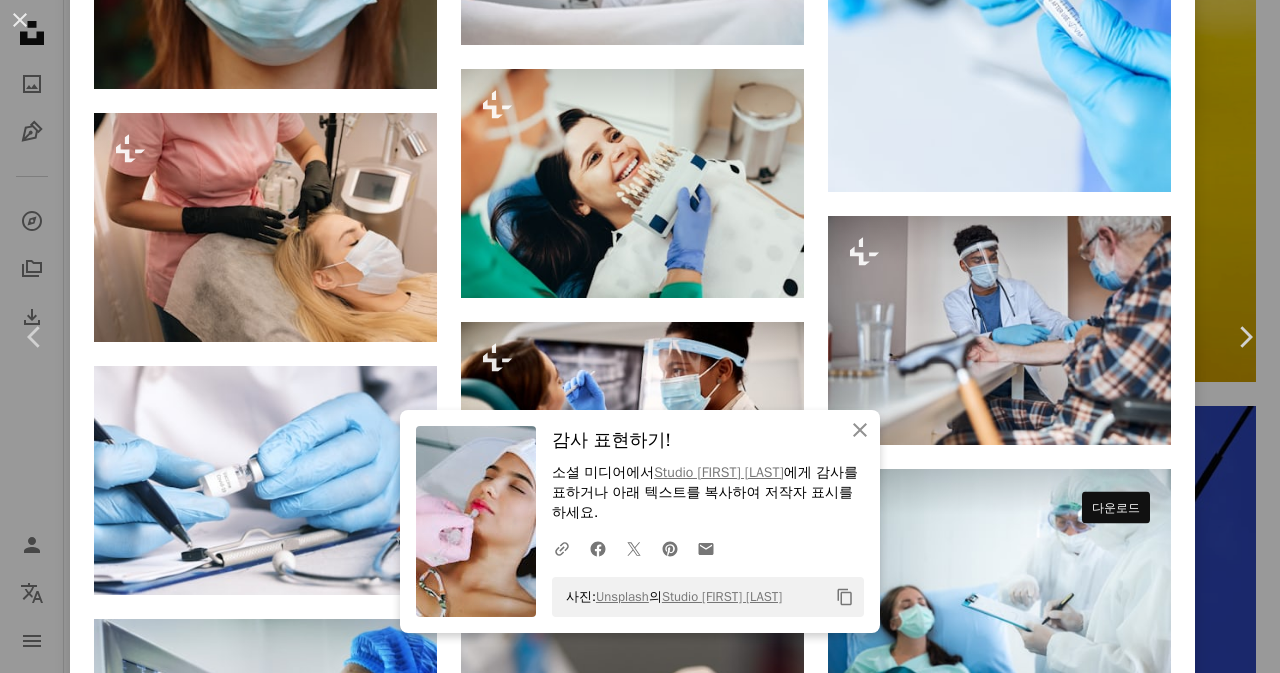 drag, startPoint x: 1122, startPoint y: 550, endPoint x: 1079, endPoint y: 487, distance: 76.27582 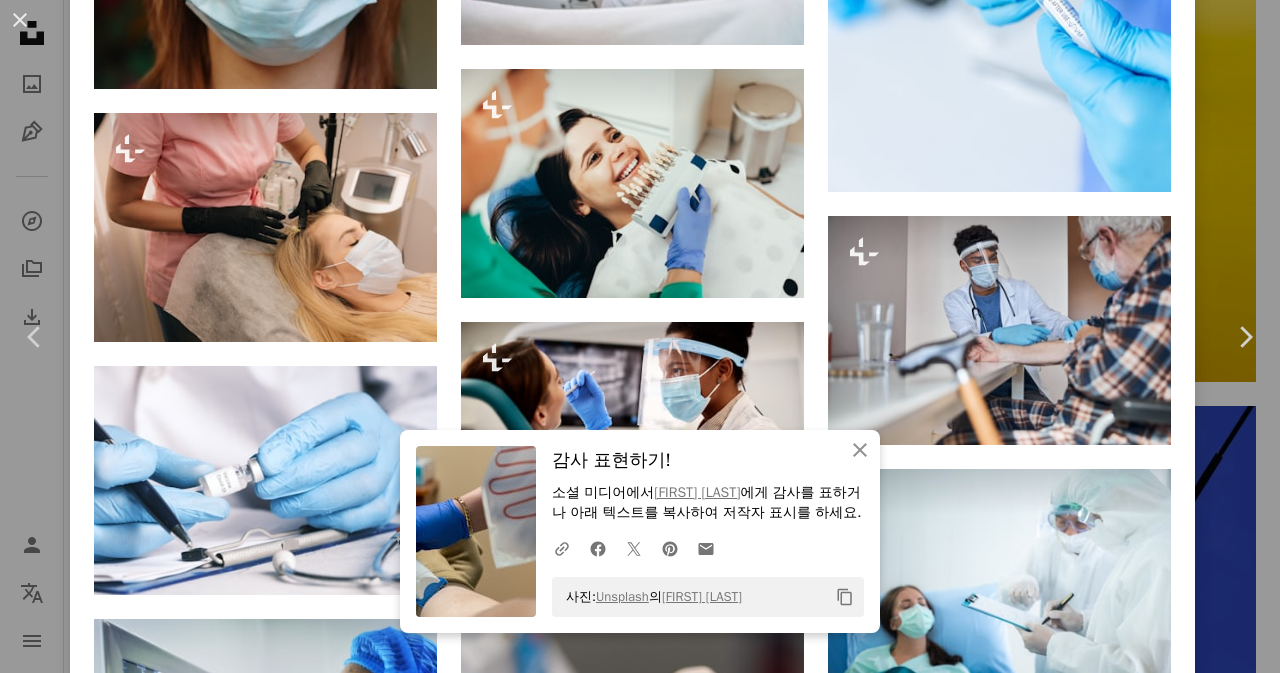 scroll, scrollTop: 26759, scrollLeft: 0, axis: vertical 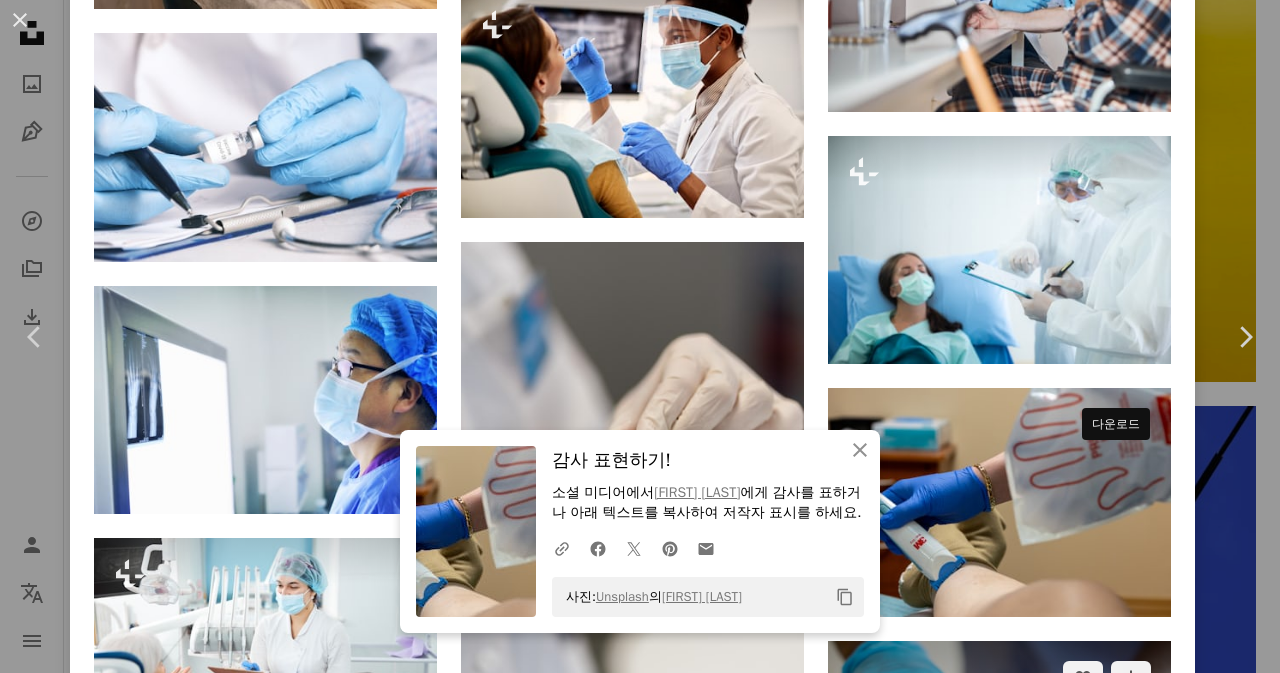 click on "Arrow pointing down" at bounding box center [1131, 834] 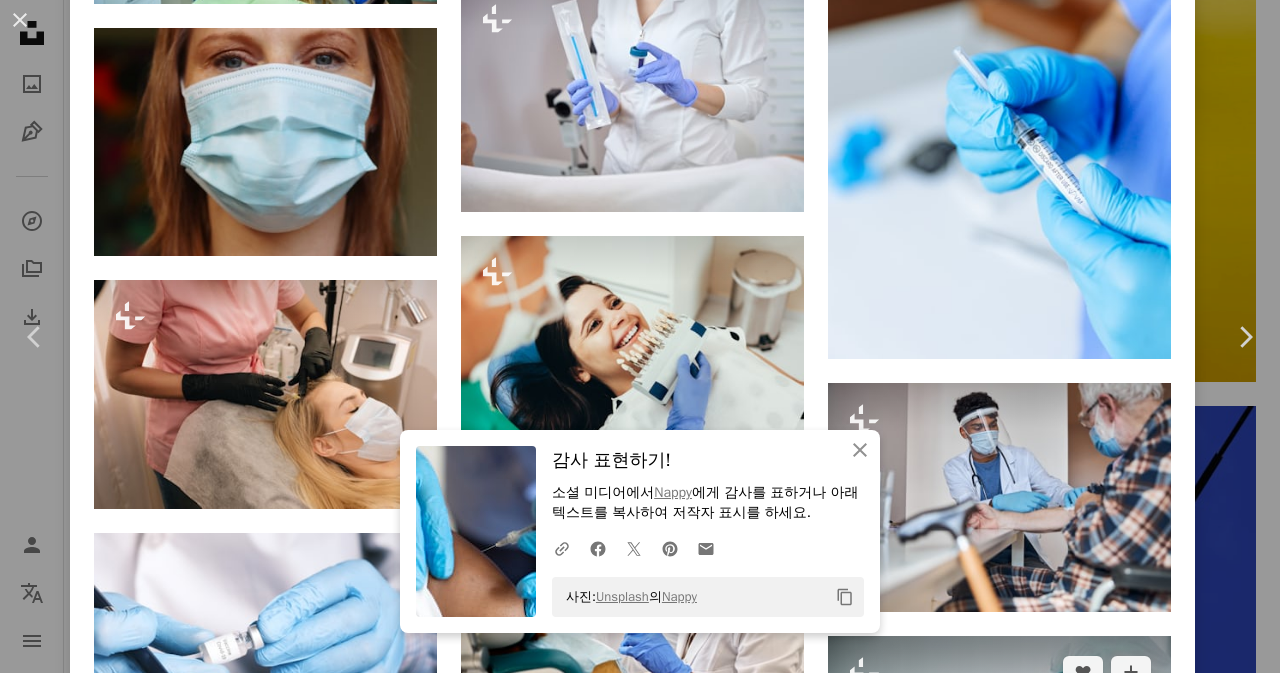 scroll, scrollTop: 26592, scrollLeft: 0, axis: vertical 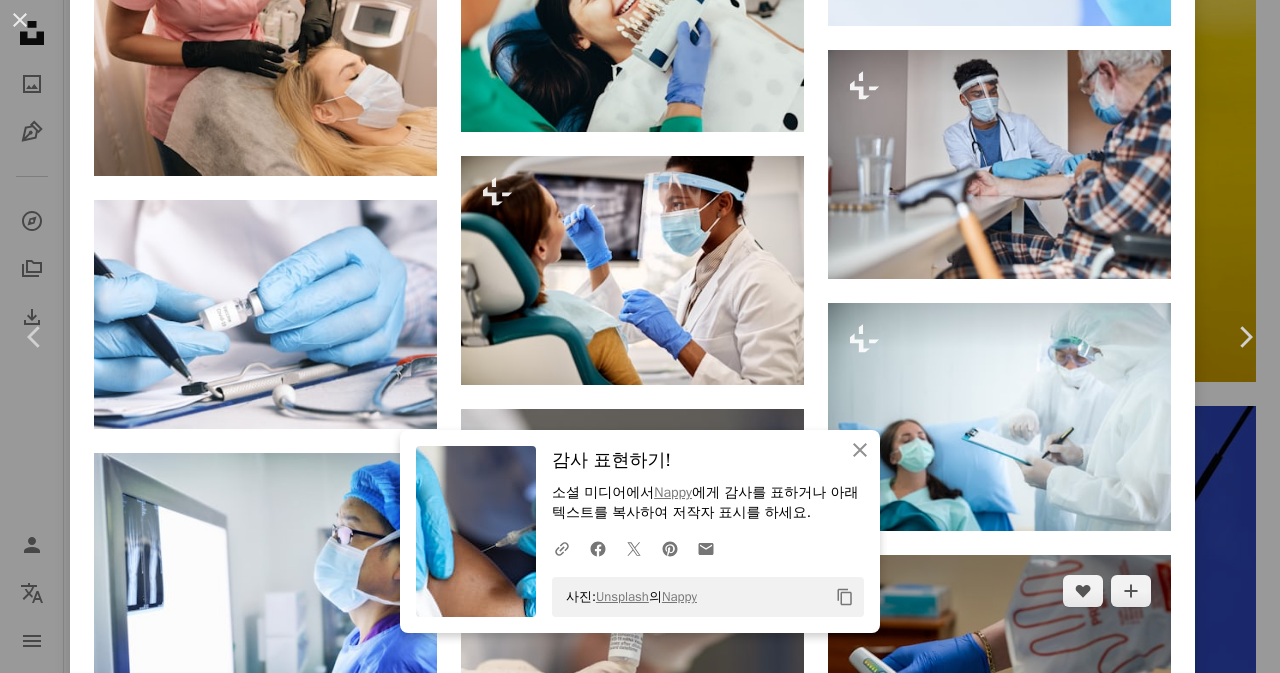 click on "Arrow pointing down" 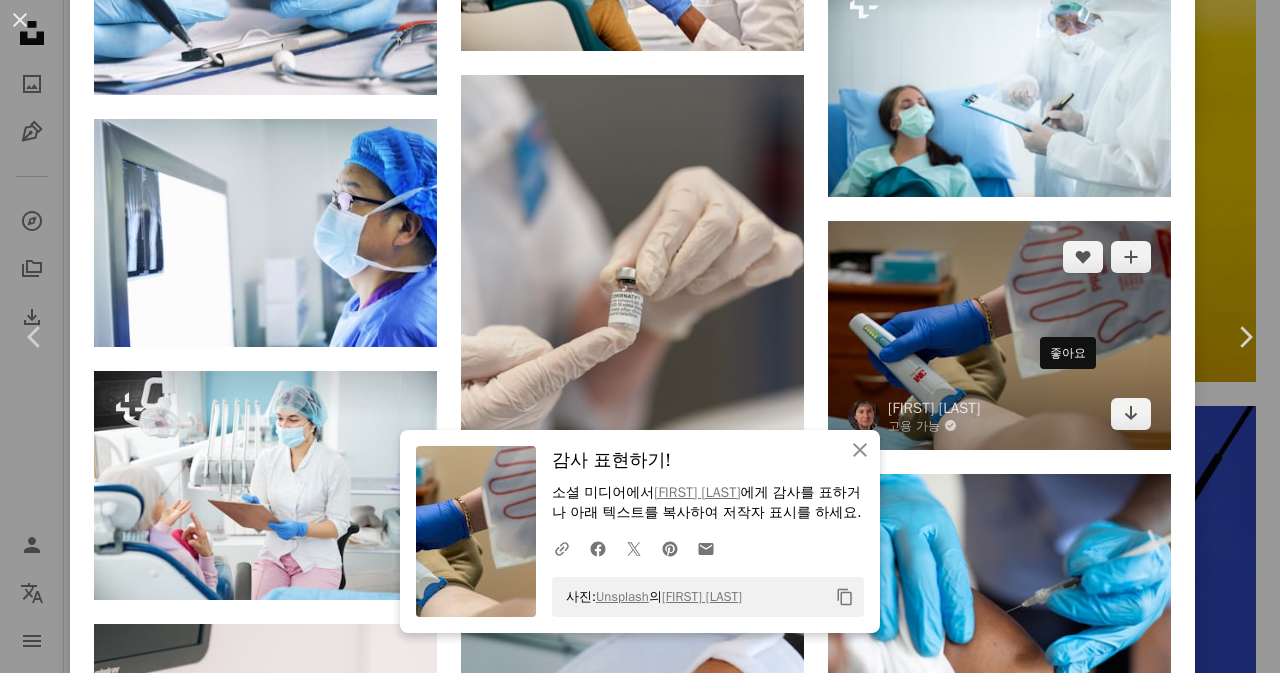 scroll, scrollTop: 27259, scrollLeft: 0, axis: vertical 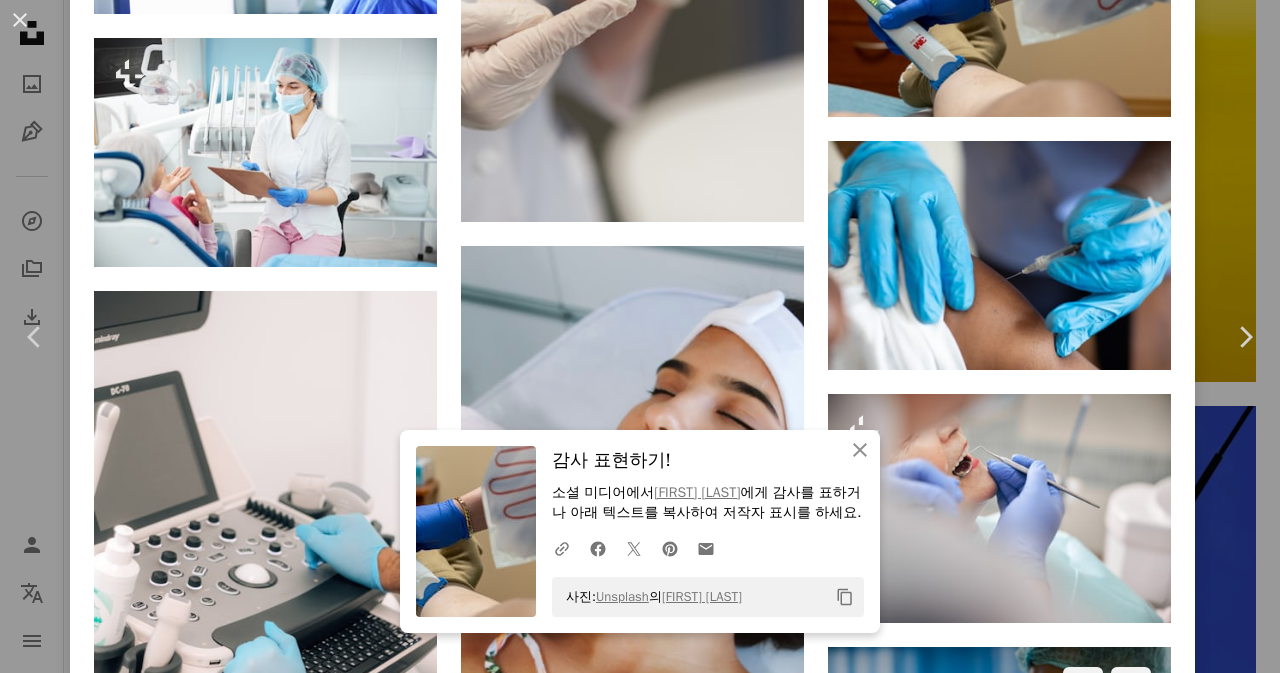 click on "Arrow pointing down" 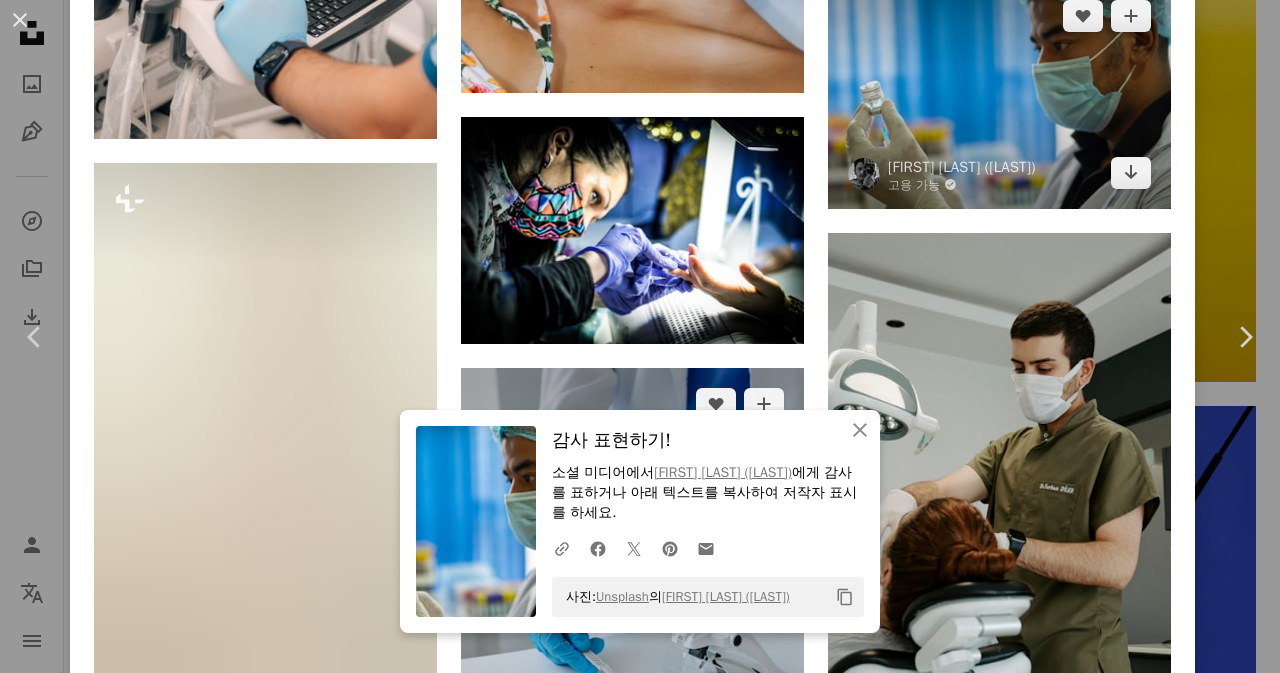 scroll, scrollTop: 28092, scrollLeft: 0, axis: vertical 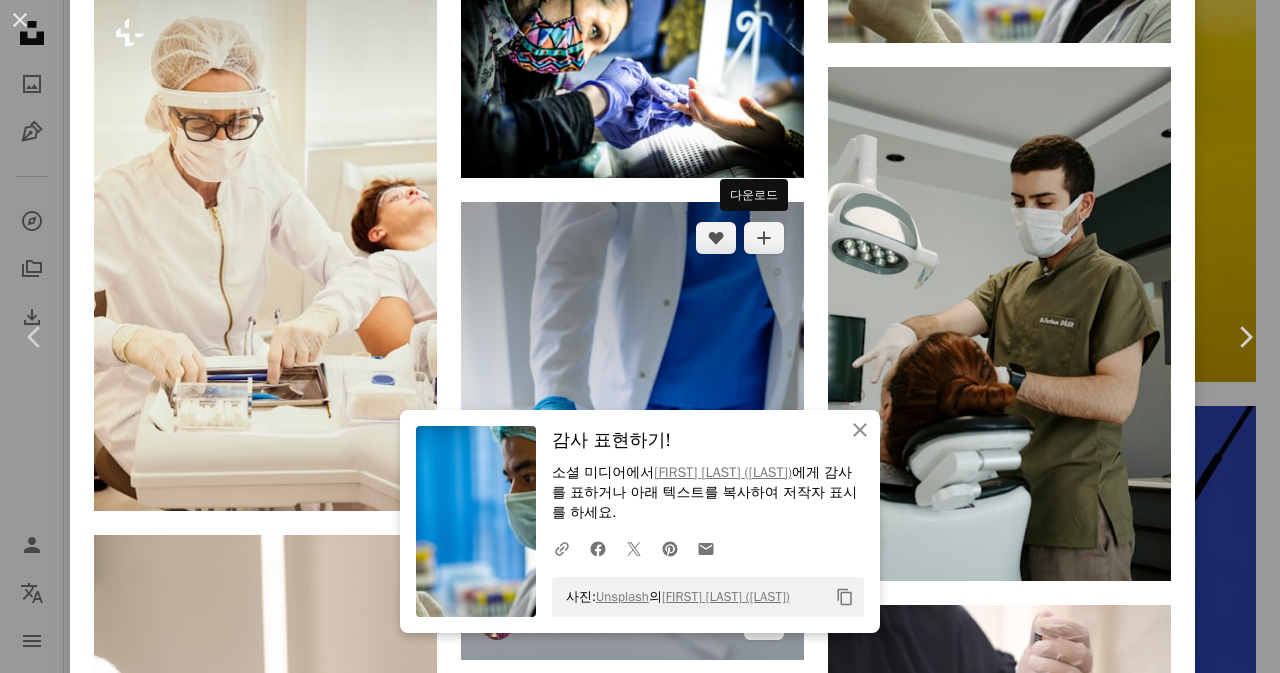 drag, startPoint x: 755, startPoint y: 237, endPoint x: 660, endPoint y: 255, distance: 96.69022 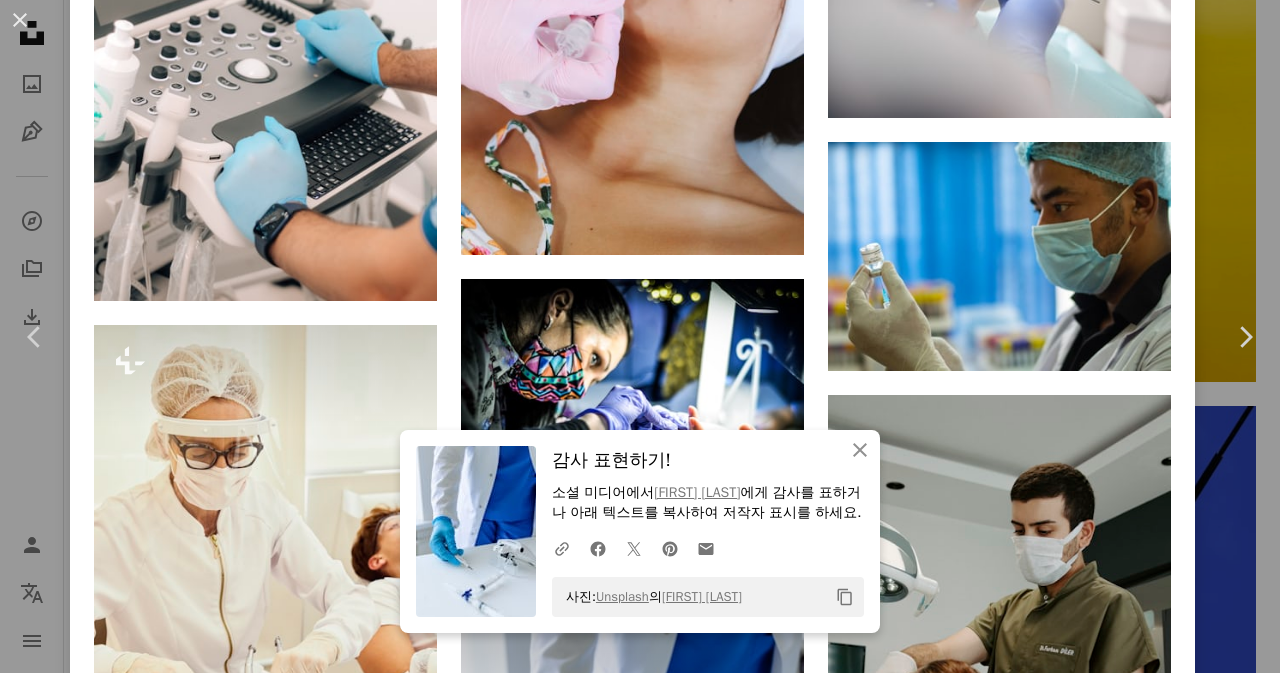 scroll, scrollTop: 27759, scrollLeft: 0, axis: vertical 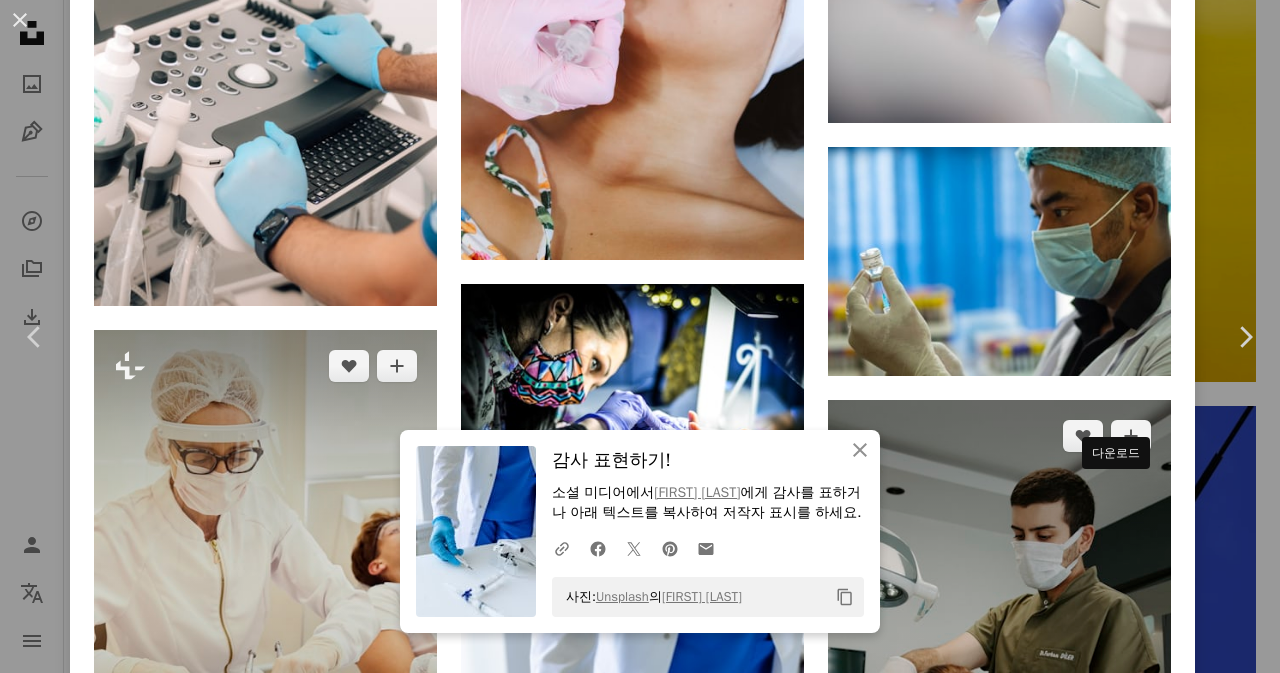 drag, startPoint x: 1128, startPoint y: 499, endPoint x: 412, endPoint y: 281, distance: 748.4517 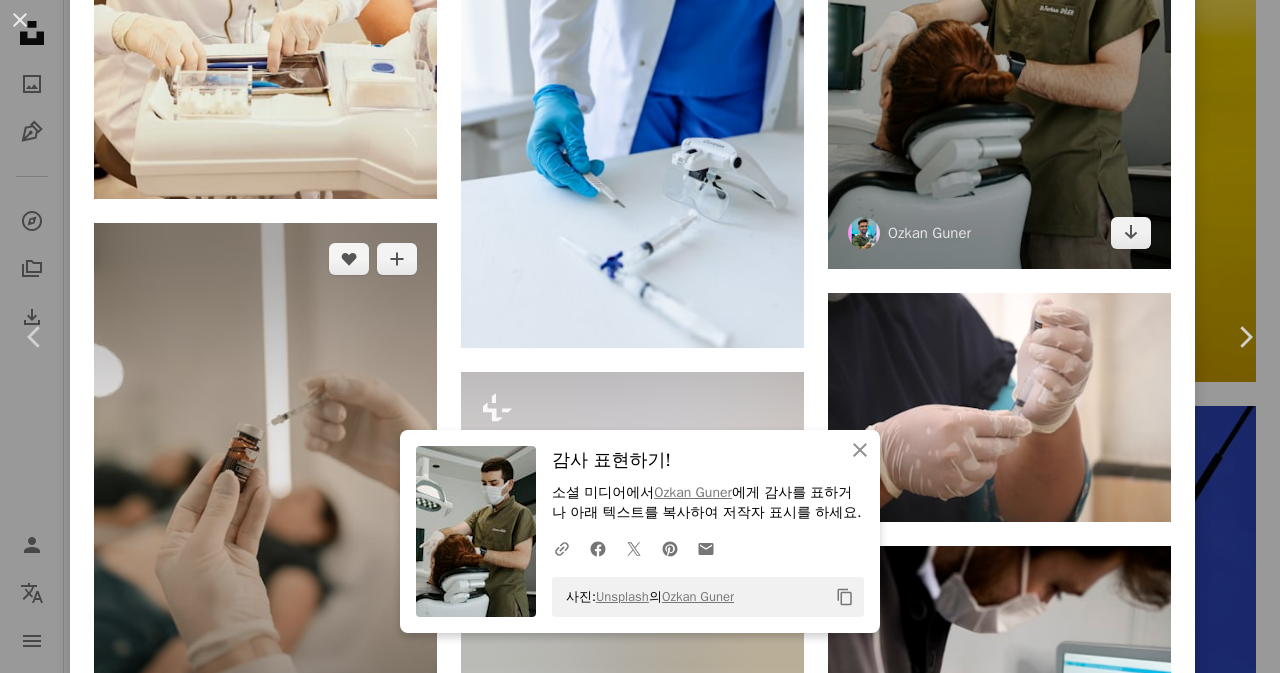scroll, scrollTop: 28426, scrollLeft: 0, axis: vertical 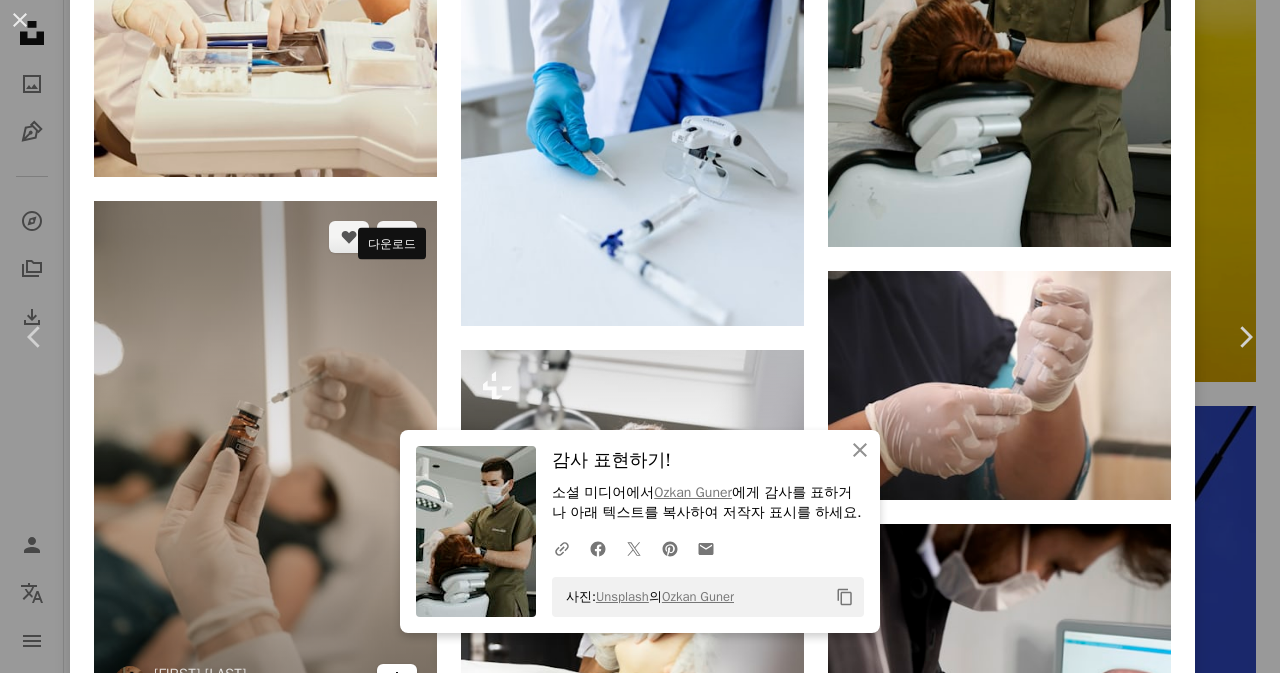 click on "Arrow pointing down" 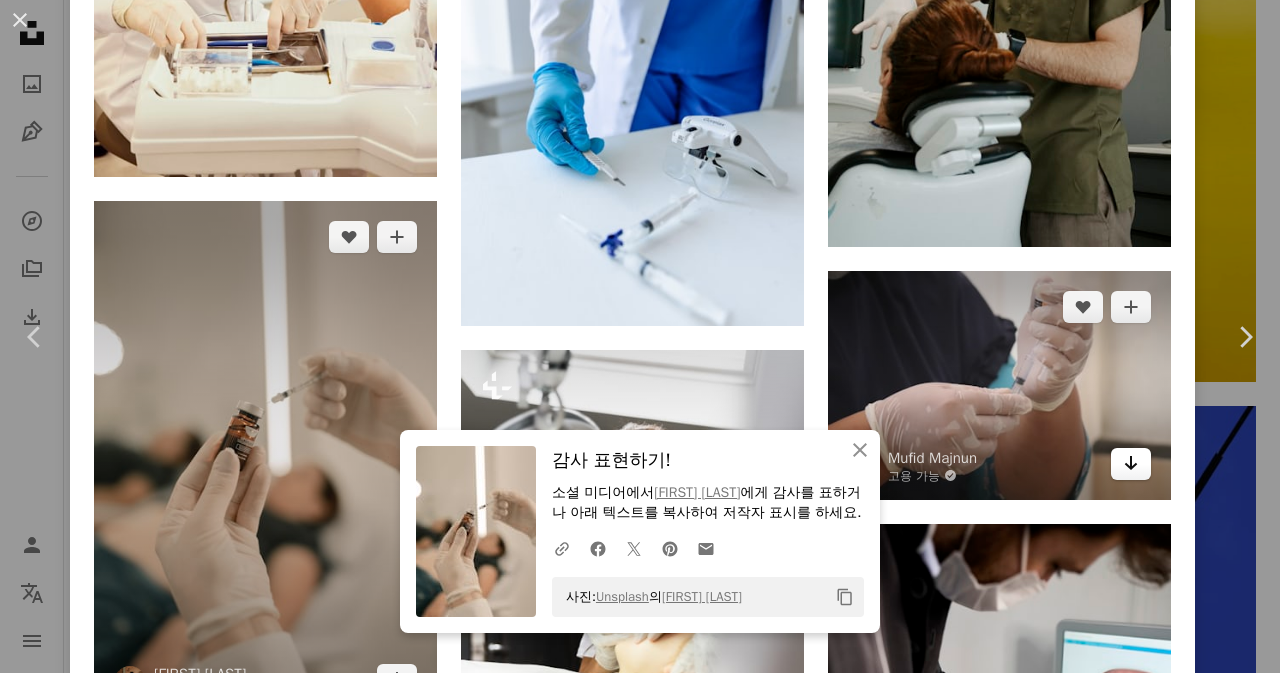 scroll, scrollTop: 28092, scrollLeft: 0, axis: vertical 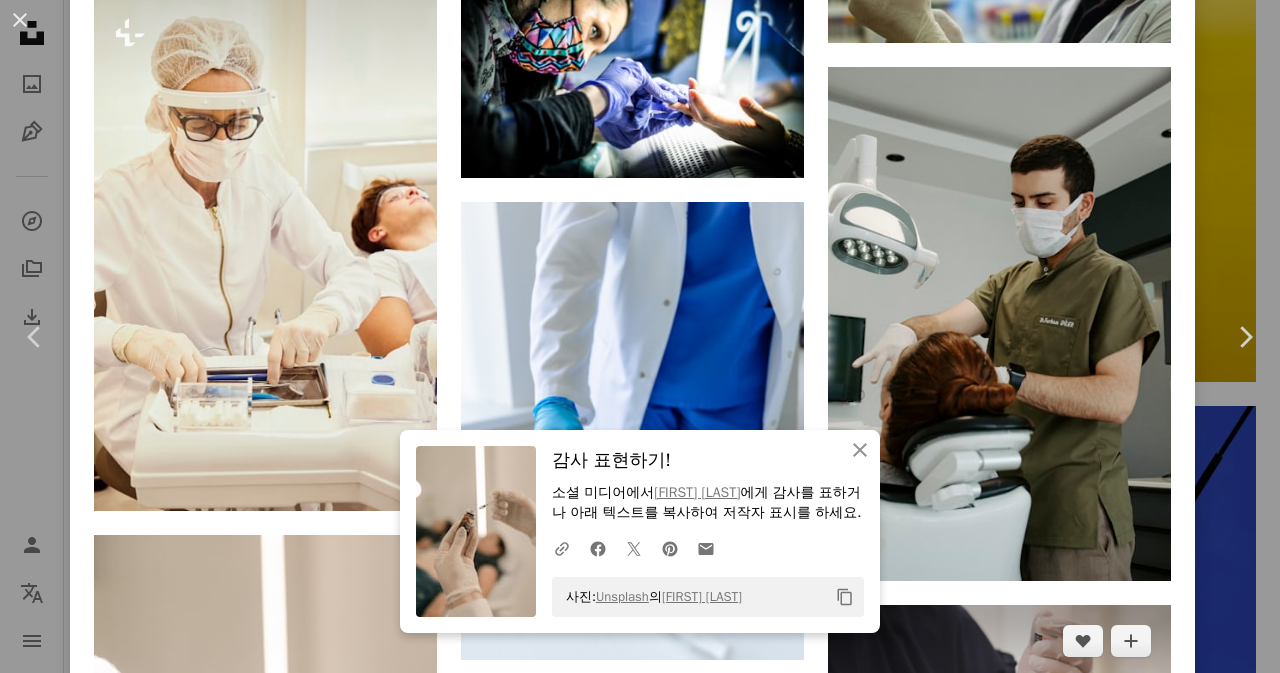 click on "Arrow pointing down" at bounding box center (1131, 798) 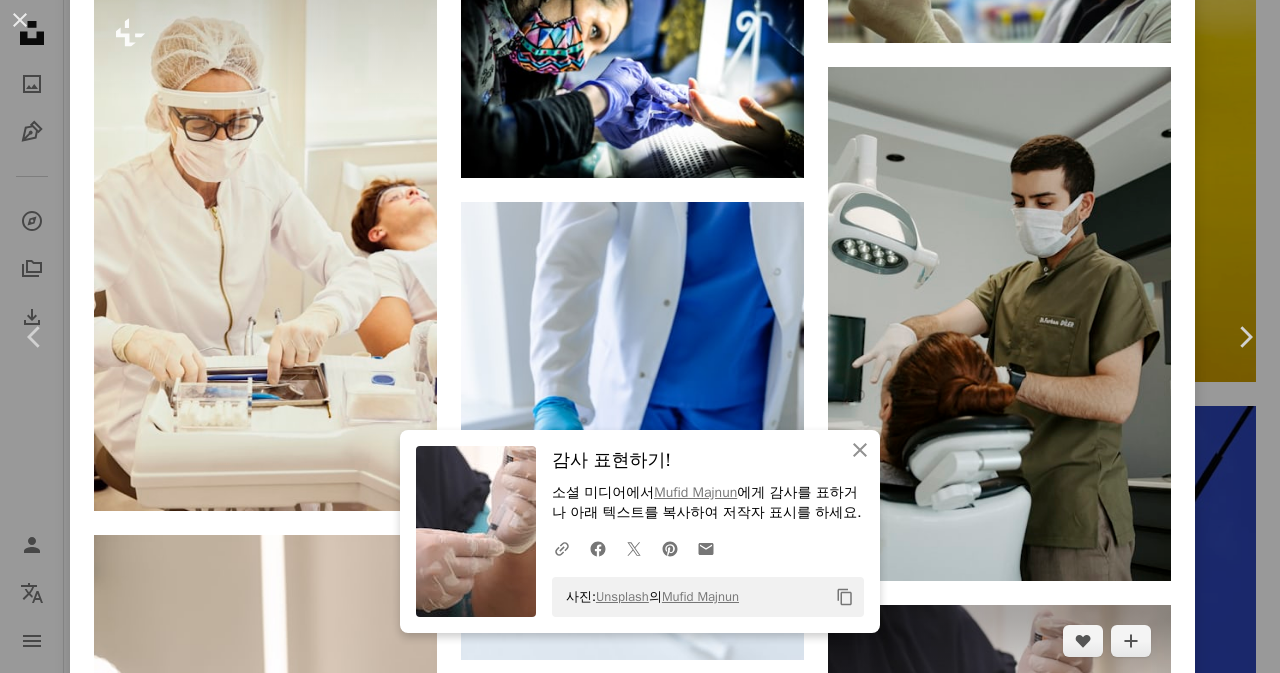 scroll, scrollTop: 28592, scrollLeft: 0, axis: vertical 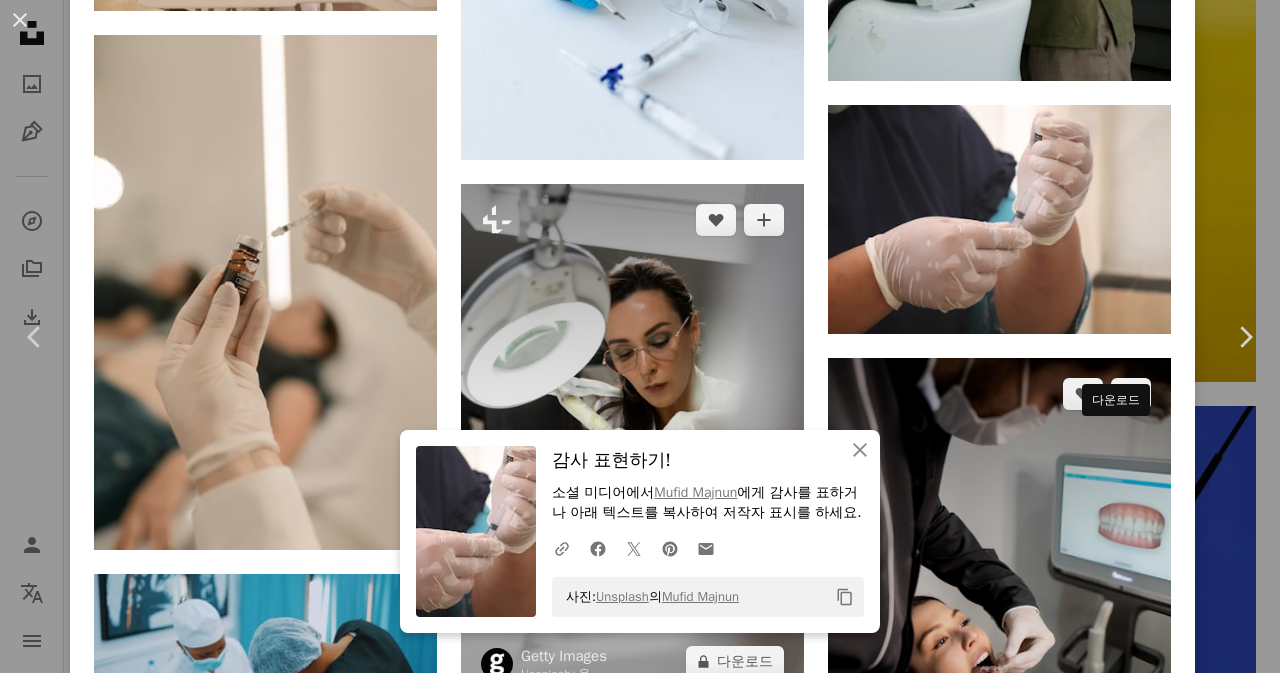 drag, startPoint x: 1122, startPoint y: 439, endPoint x: 682, endPoint y: 256, distance: 476.53857 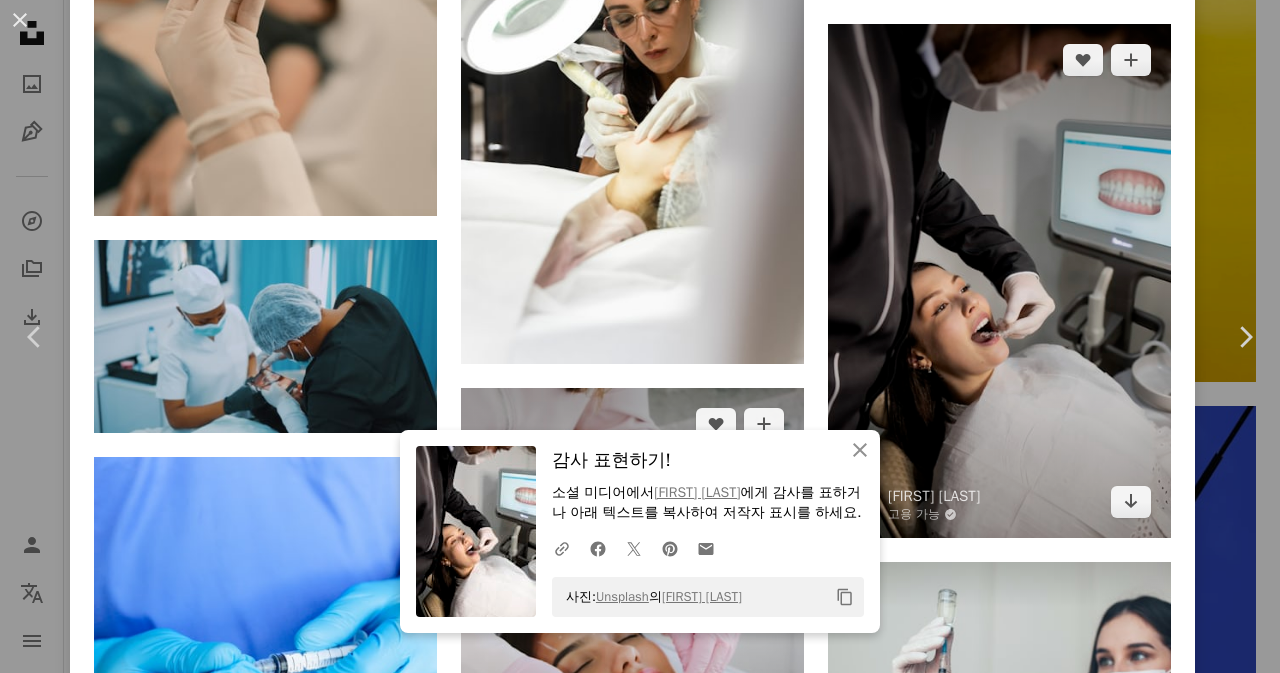 scroll, scrollTop: 29092, scrollLeft: 0, axis: vertical 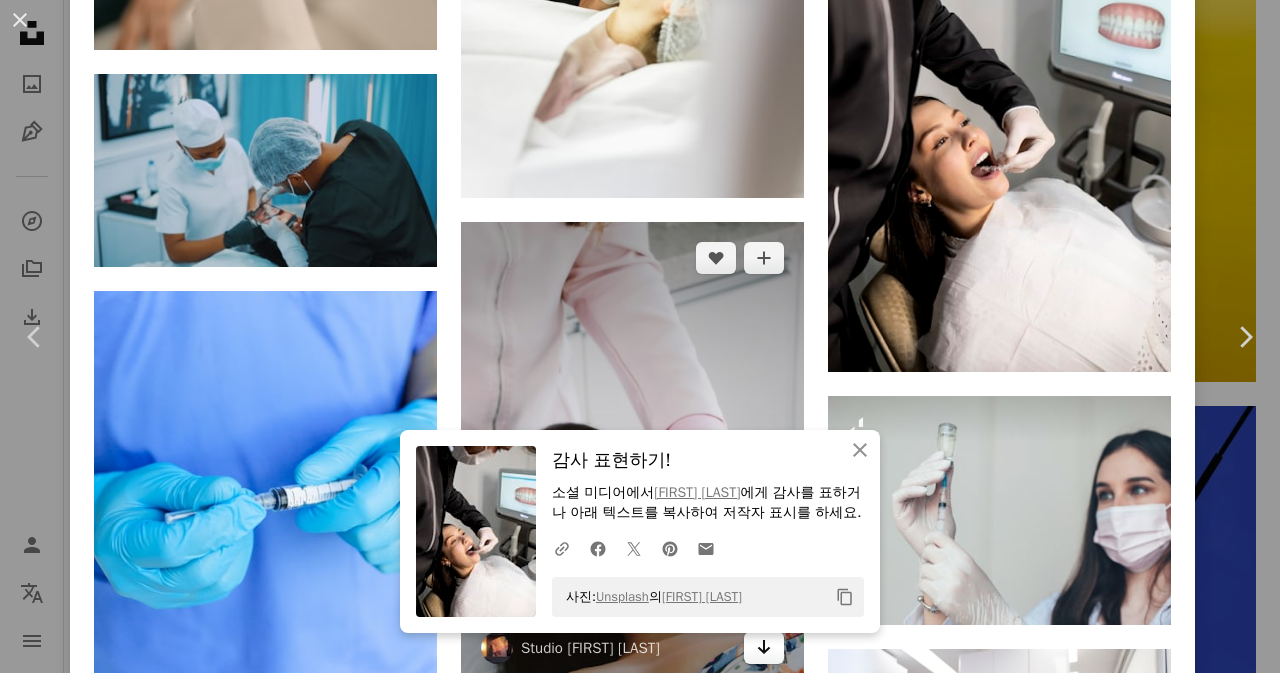 click 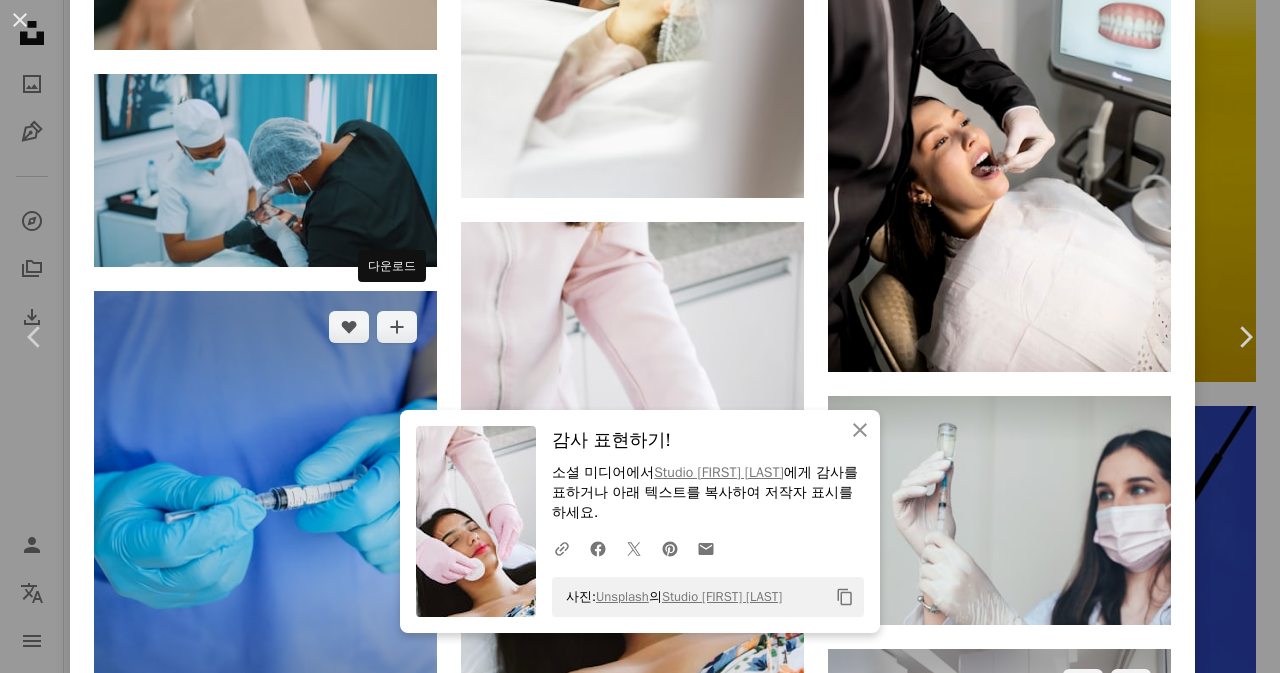 drag, startPoint x: 397, startPoint y: 305, endPoint x: 820, endPoint y: 262, distance: 425.17996 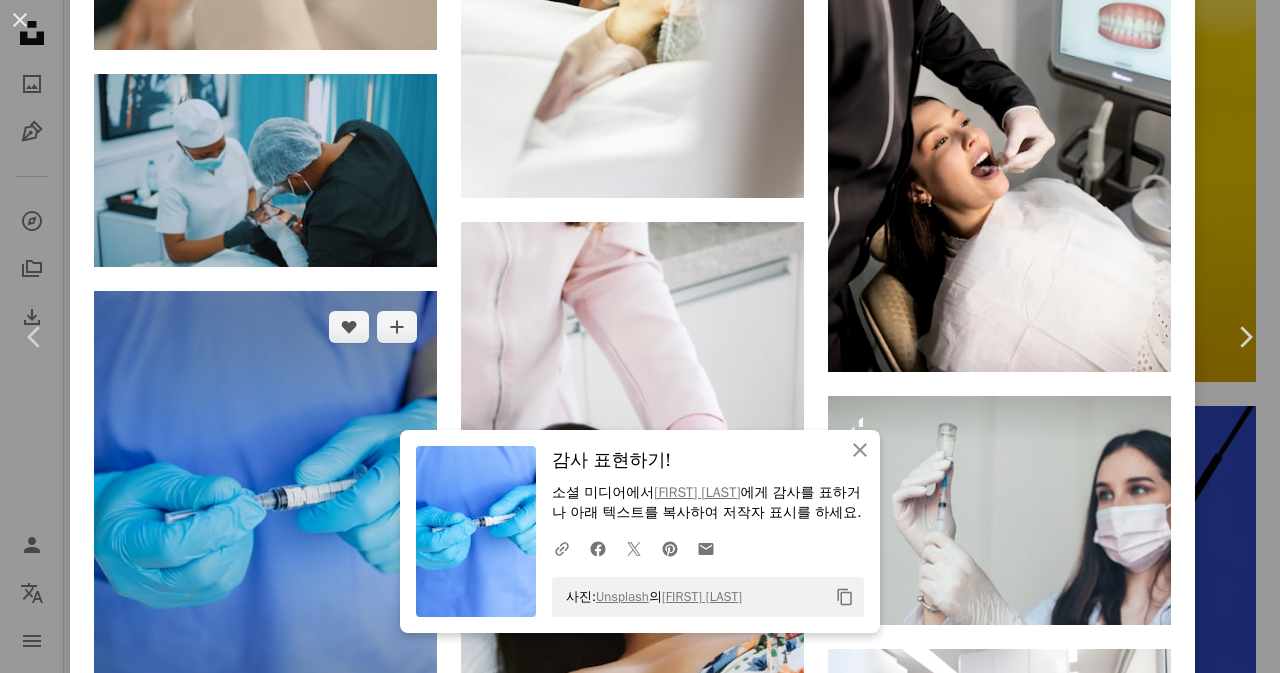 scroll, scrollTop: 29412, scrollLeft: 0, axis: vertical 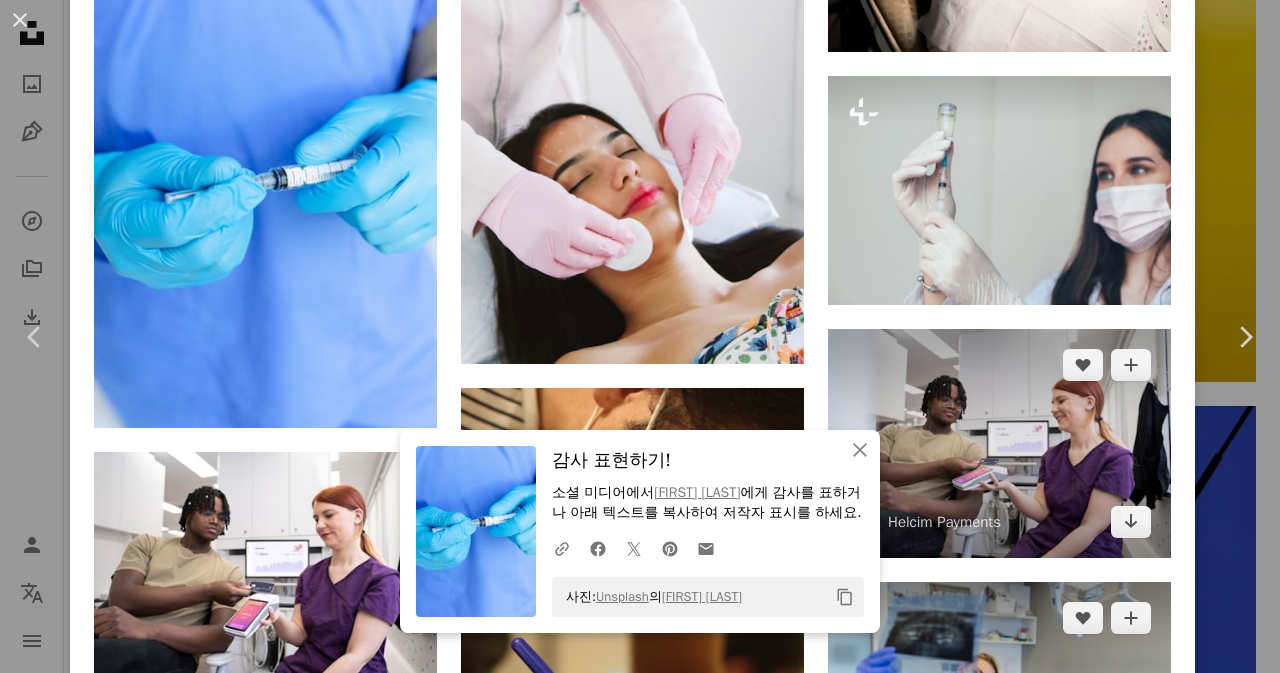click on "Arrow pointing down" 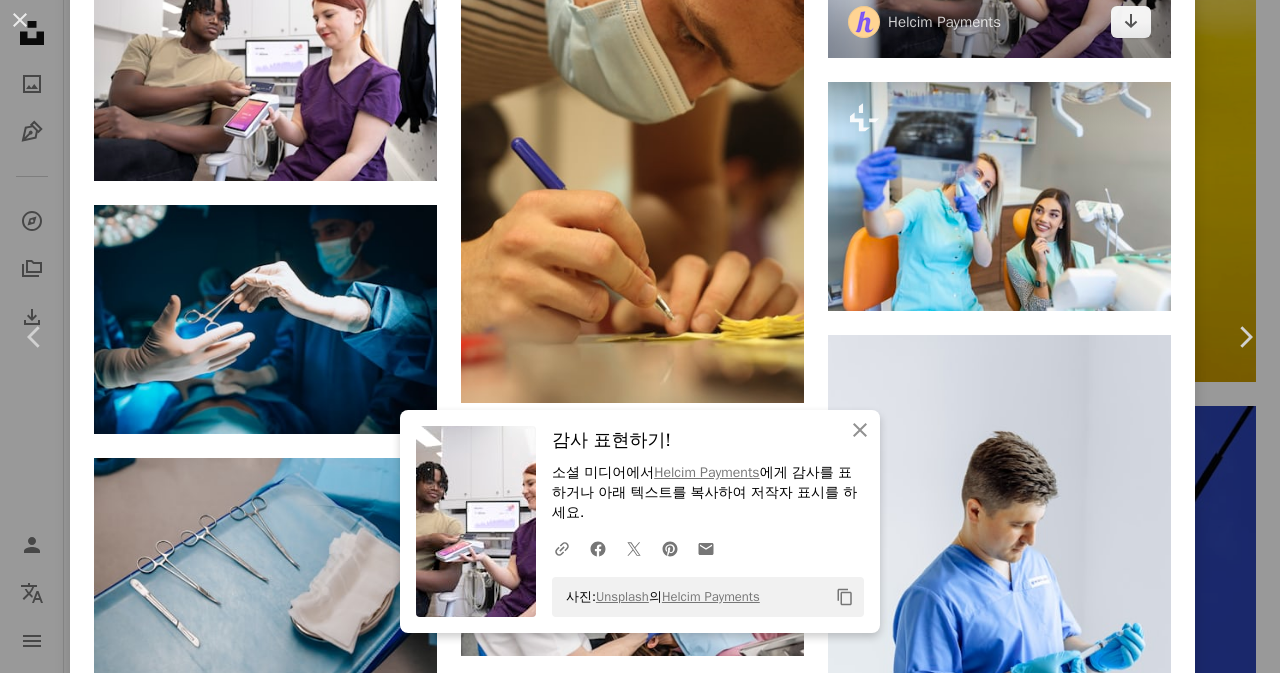 scroll, scrollTop: 30078, scrollLeft: 0, axis: vertical 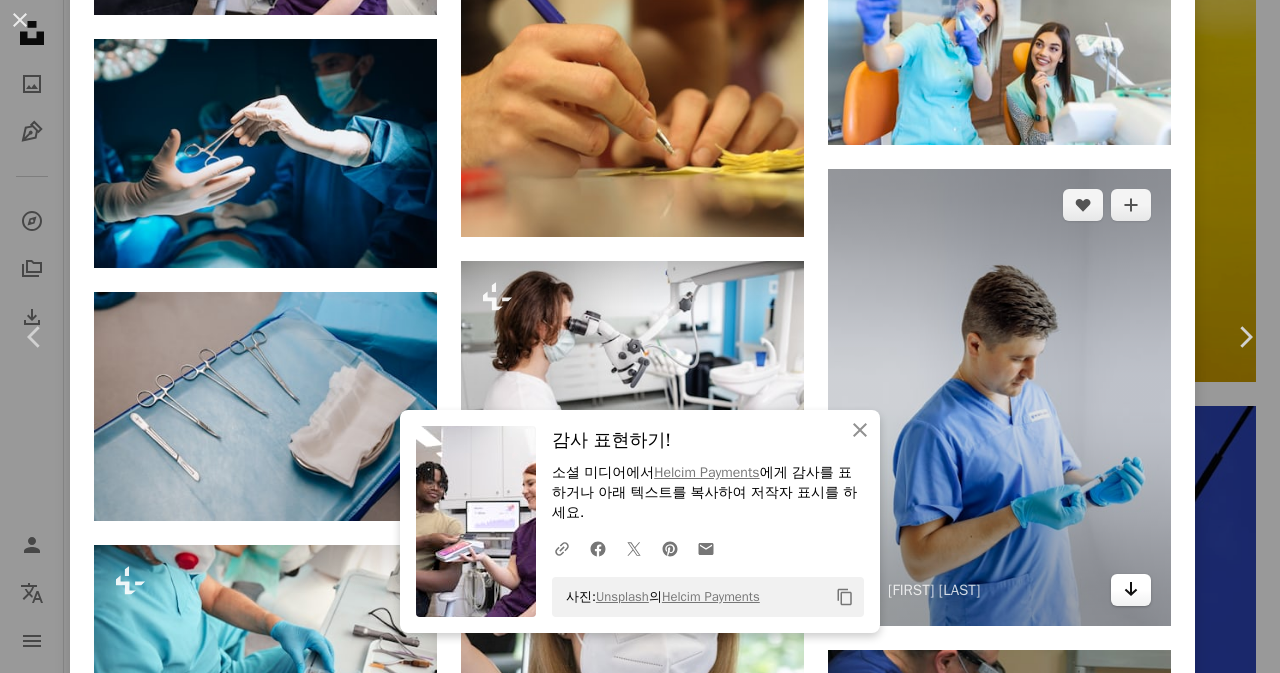 click on "Arrow pointing down" at bounding box center (1131, 590) 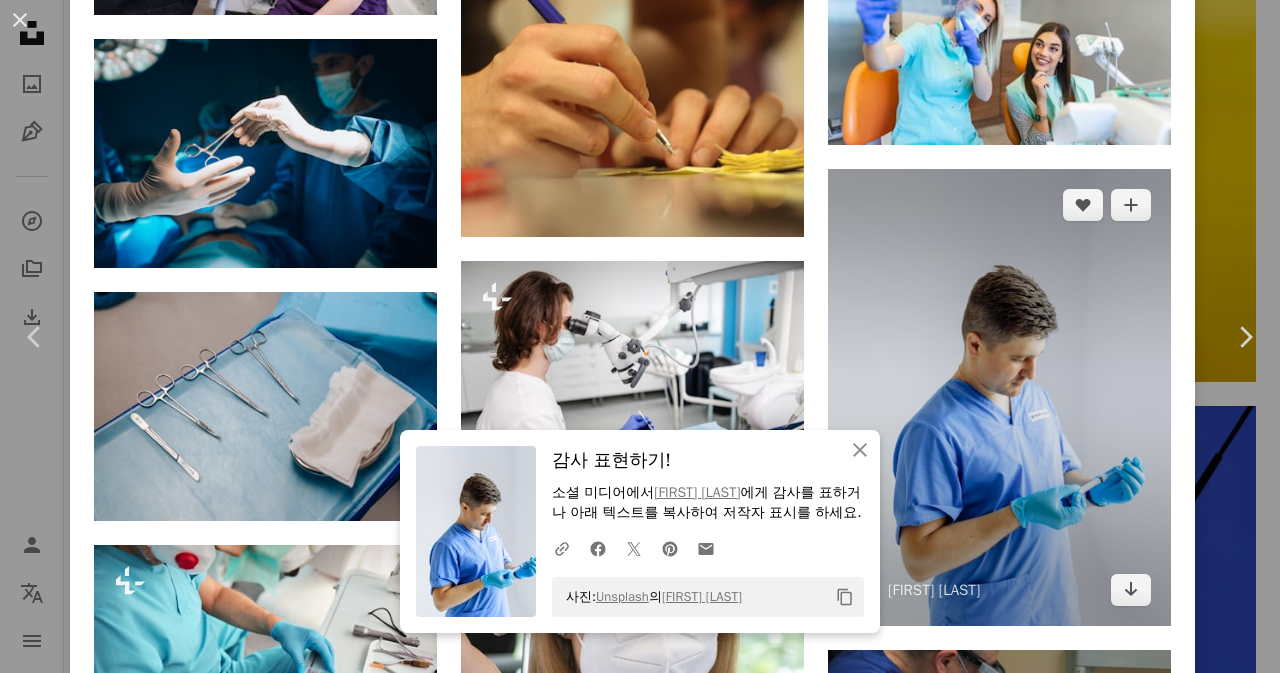 scroll, scrollTop: 30245, scrollLeft: 0, axis: vertical 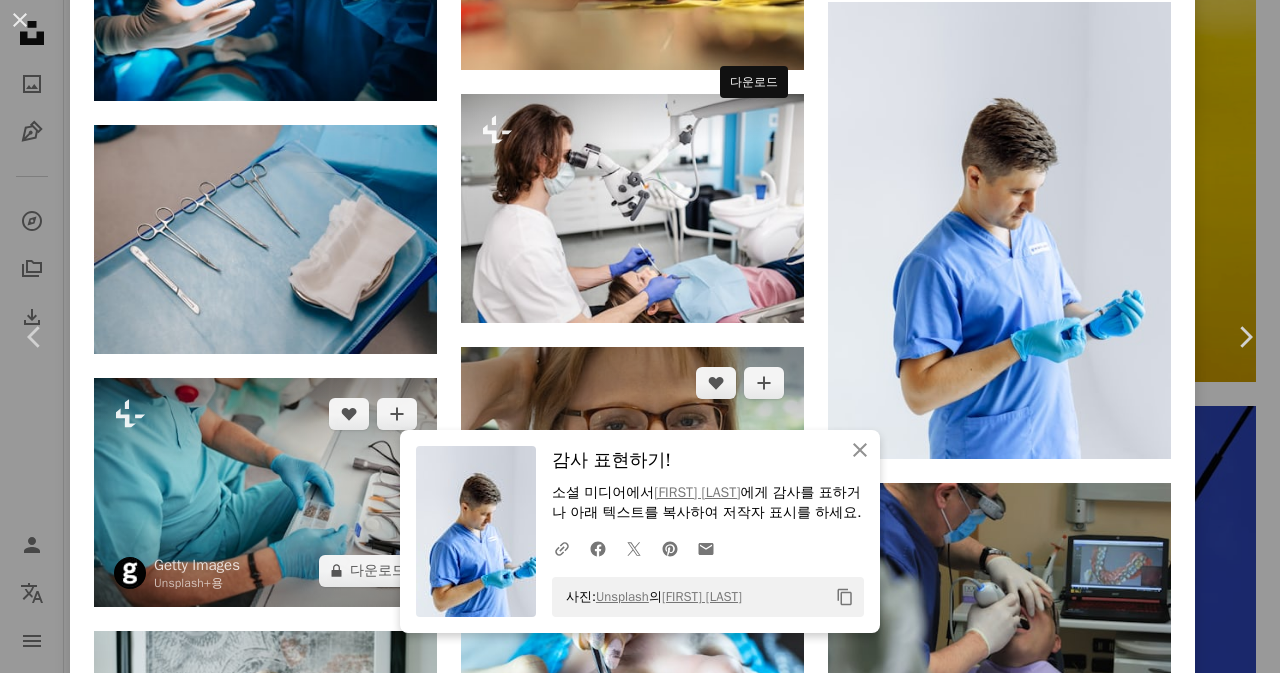 drag, startPoint x: 765, startPoint y: 112, endPoint x: 378, endPoint y: 153, distance: 389.16577 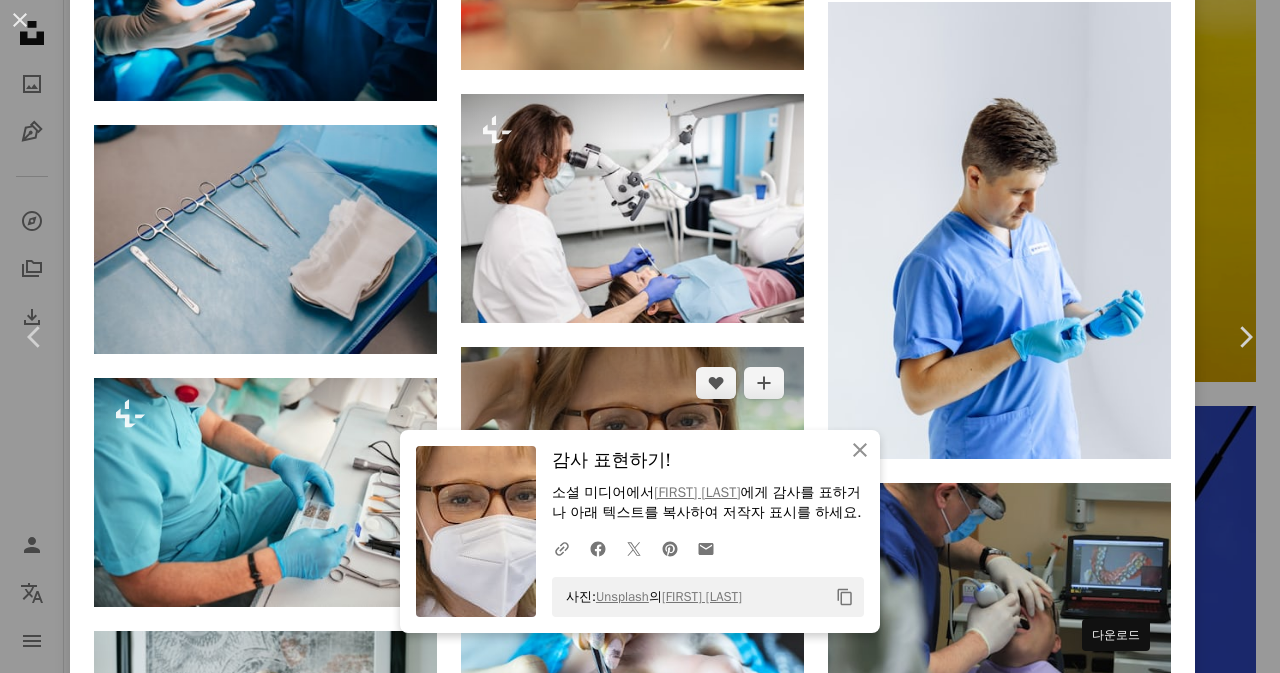 scroll, scrollTop: 30078, scrollLeft: 0, axis: vertical 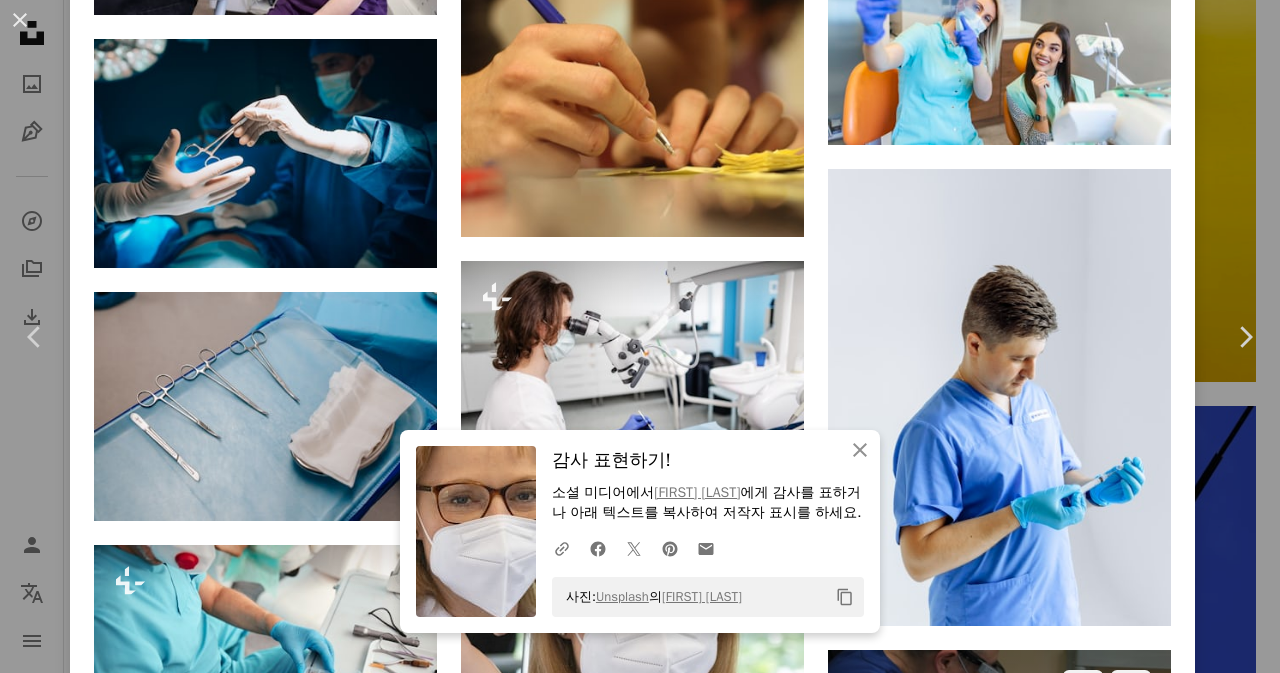click on "Arrow pointing down" 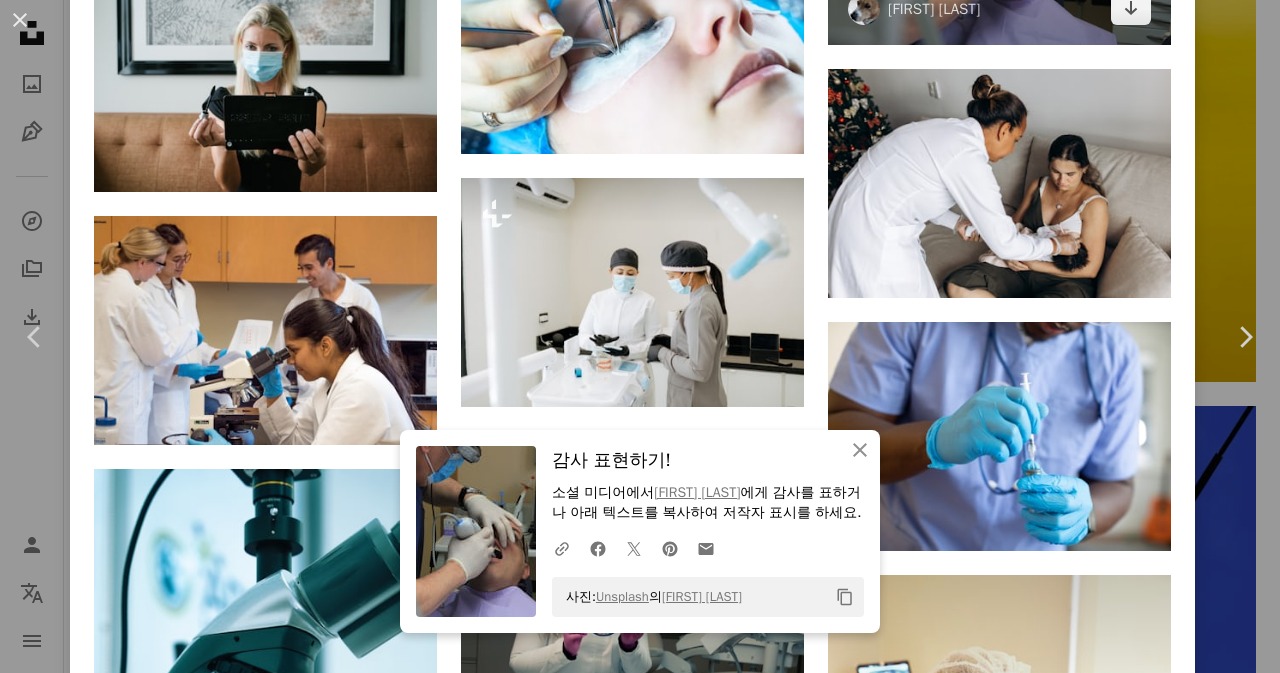 scroll, scrollTop: 31078, scrollLeft: 0, axis: vertical 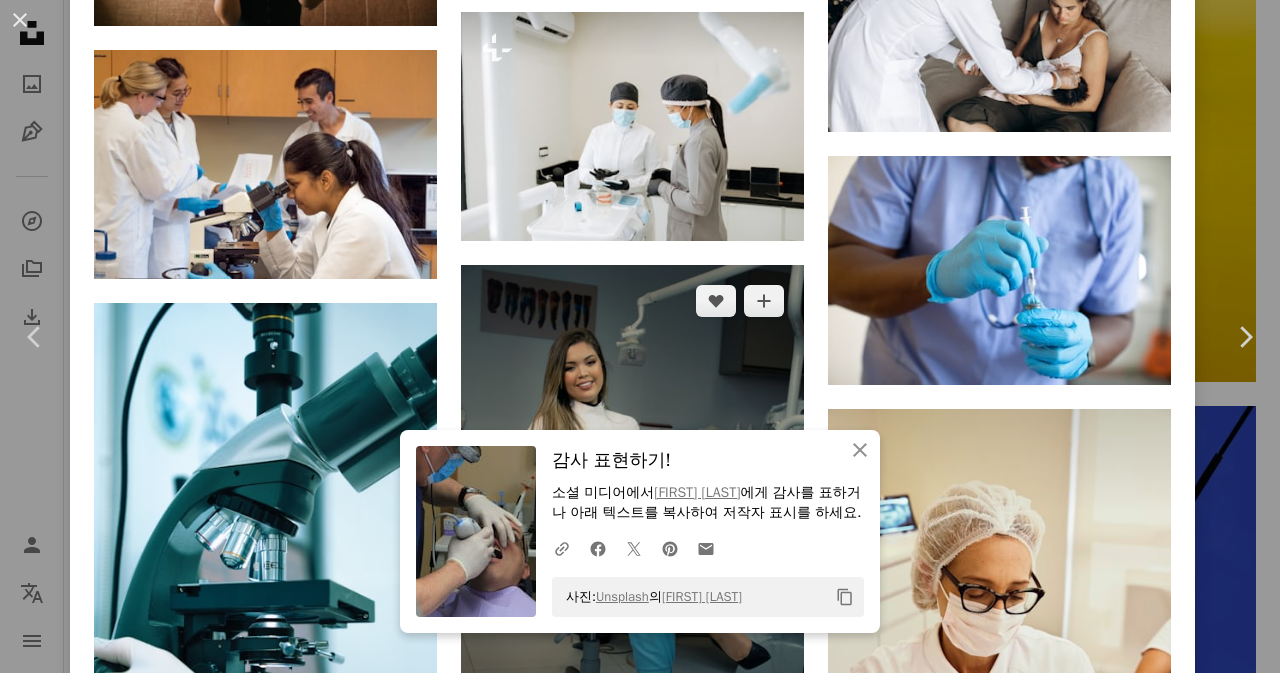 click on "Arrow pointing down" 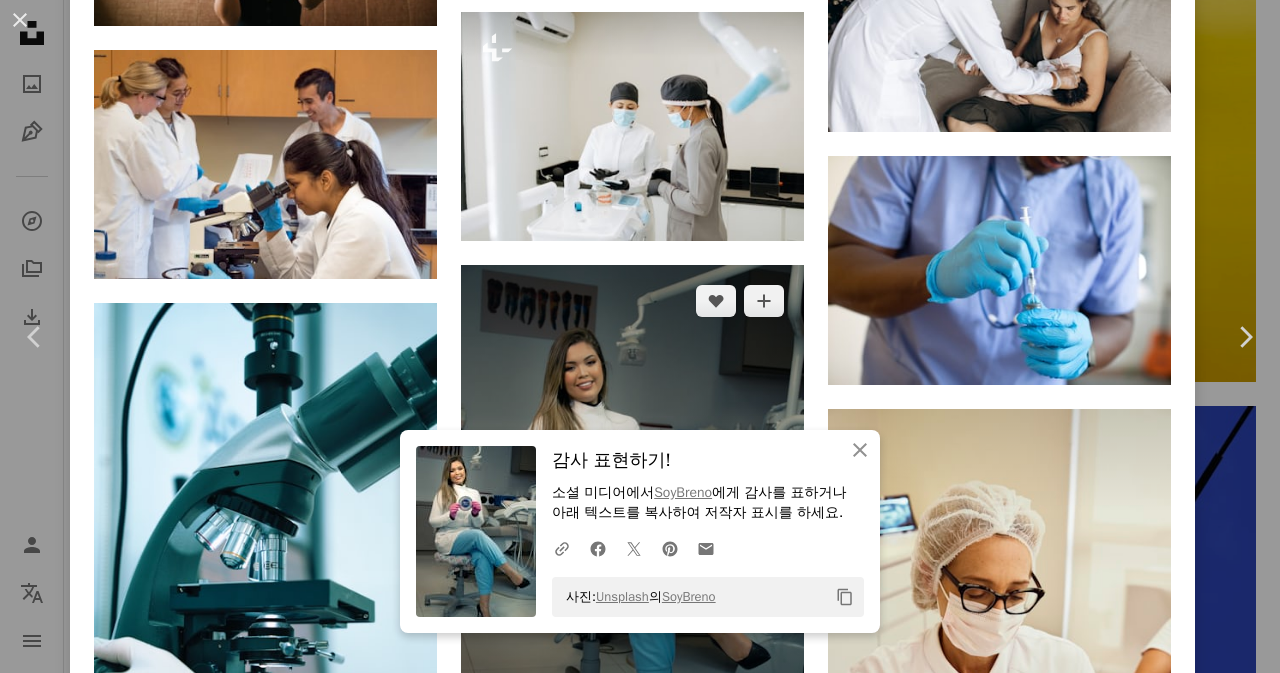 scroll, scrollTop: 31305, scrollLeft: 0, axis: vertical 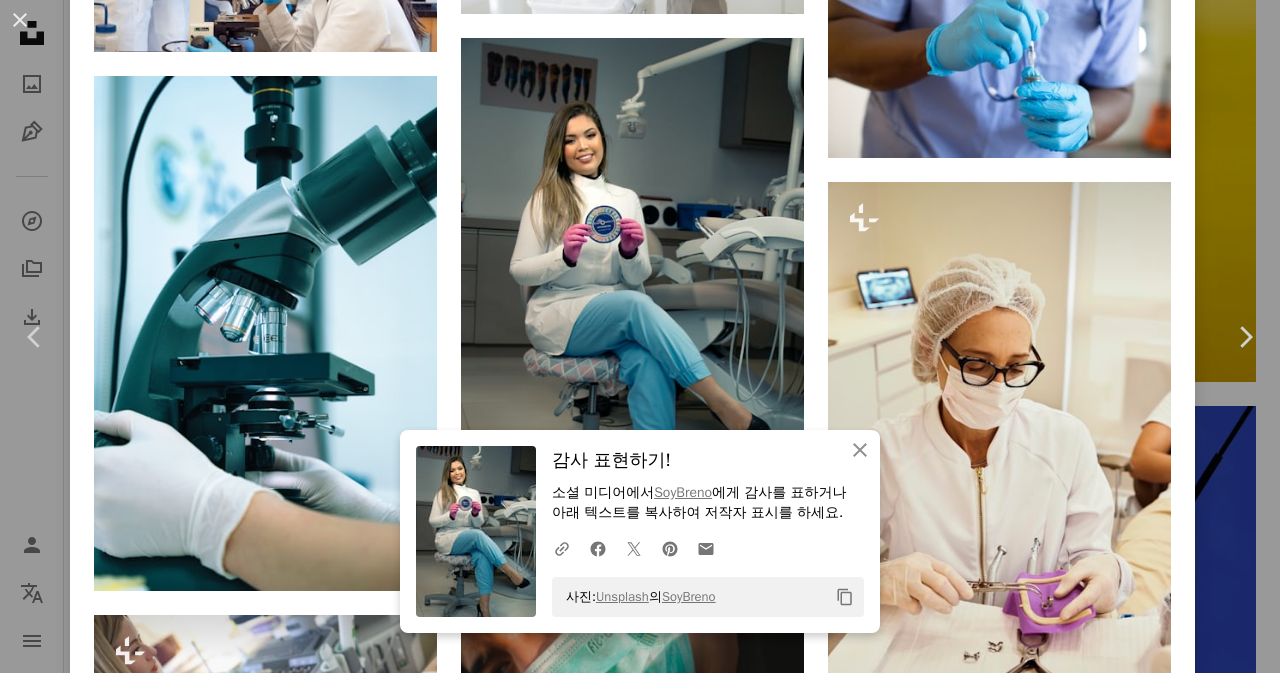 click on "Arrow pointing down" at bounding box center (764, 769) 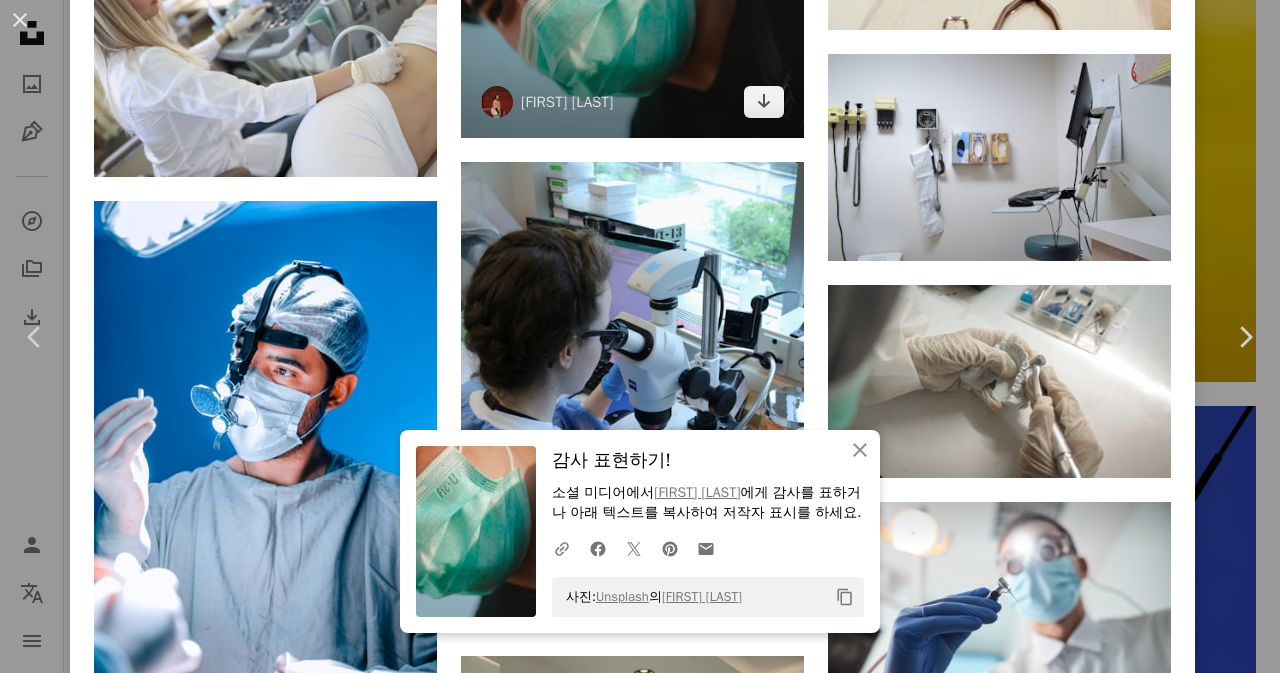 scroll, scrollTop: 32139, scrollLeft: 0, axis: vertical 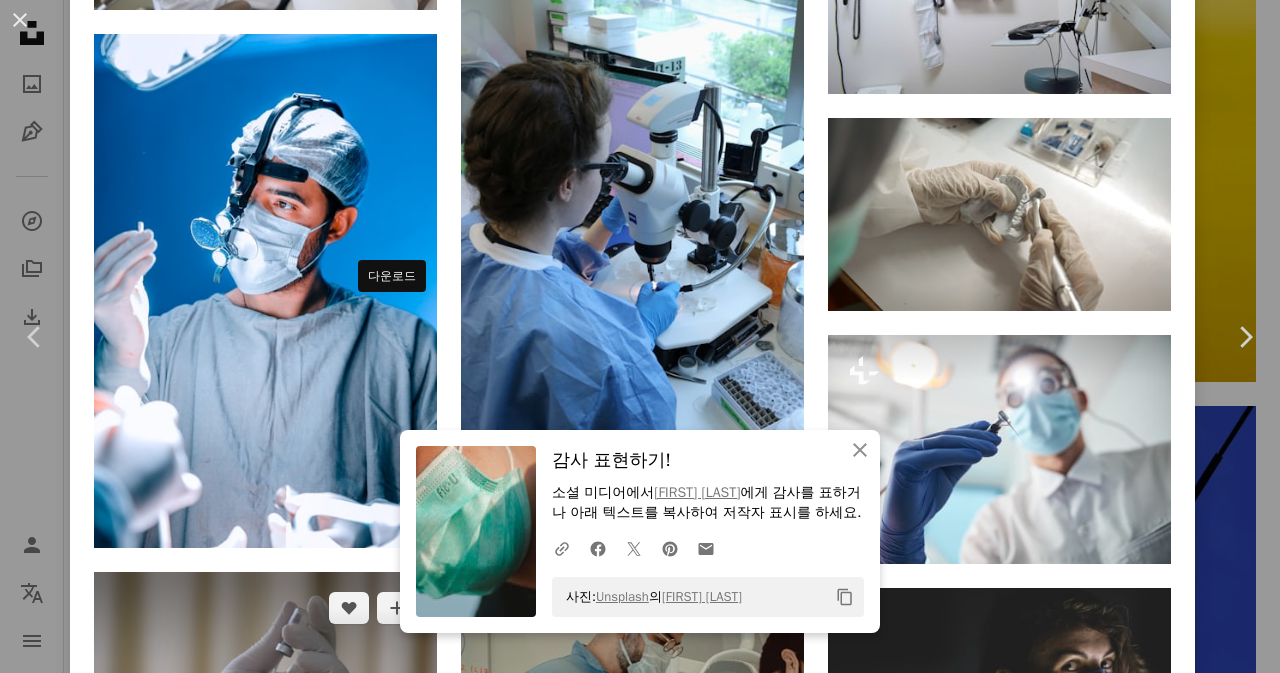 drag, startPoint x: 383, startPoint y: 318, endPoint x: 742, endPoint y: 56, distance: 444.43784 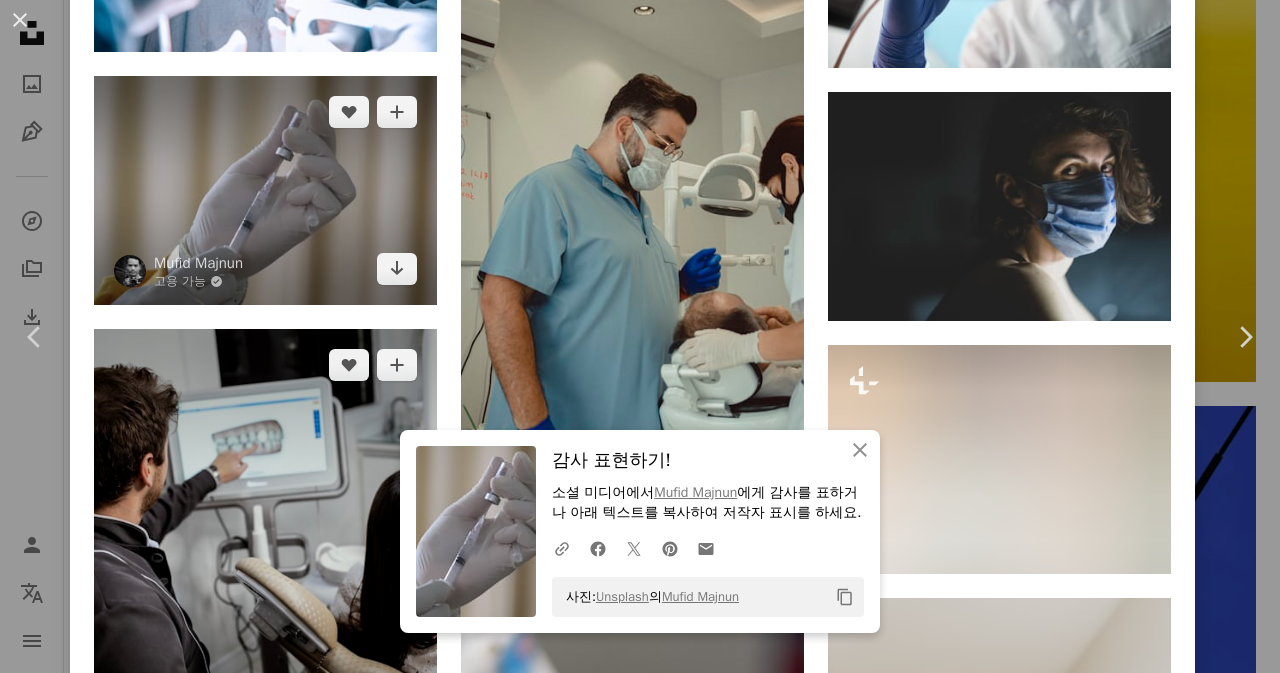 scroll, scrollTop: 32639, scrollLeft: 0, axis: vertical 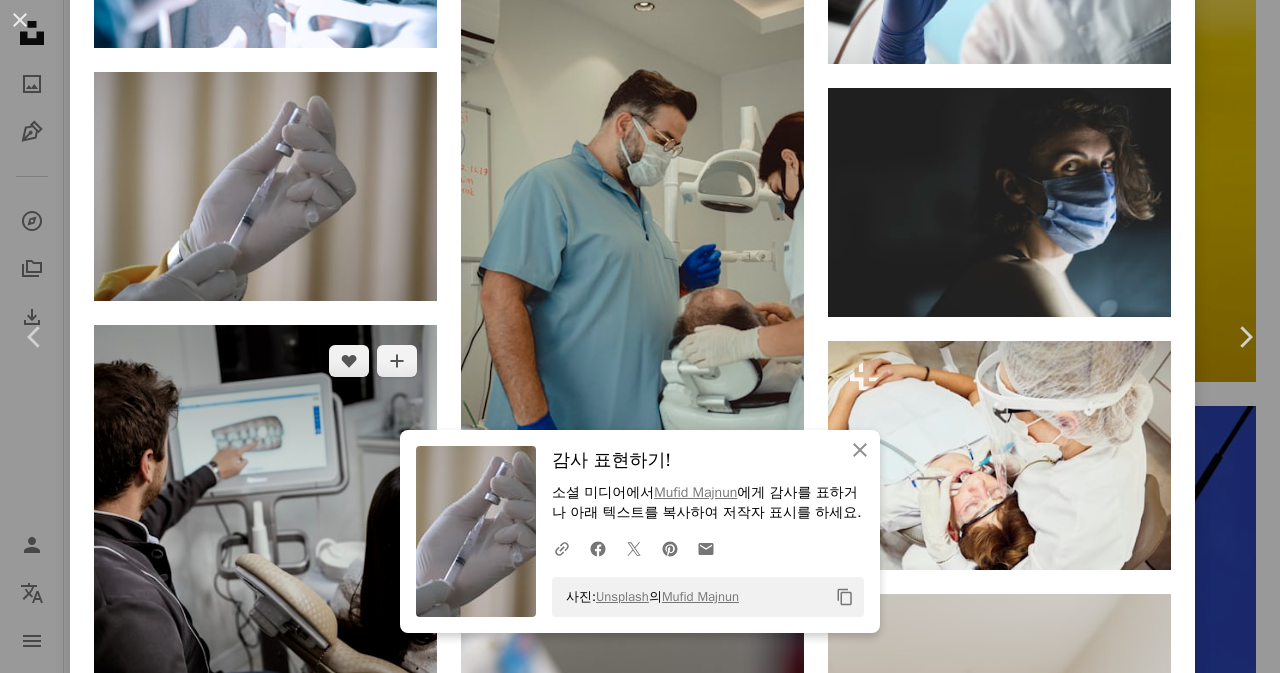 click on "Arrow pointing down" at bounding box center [397, 718] 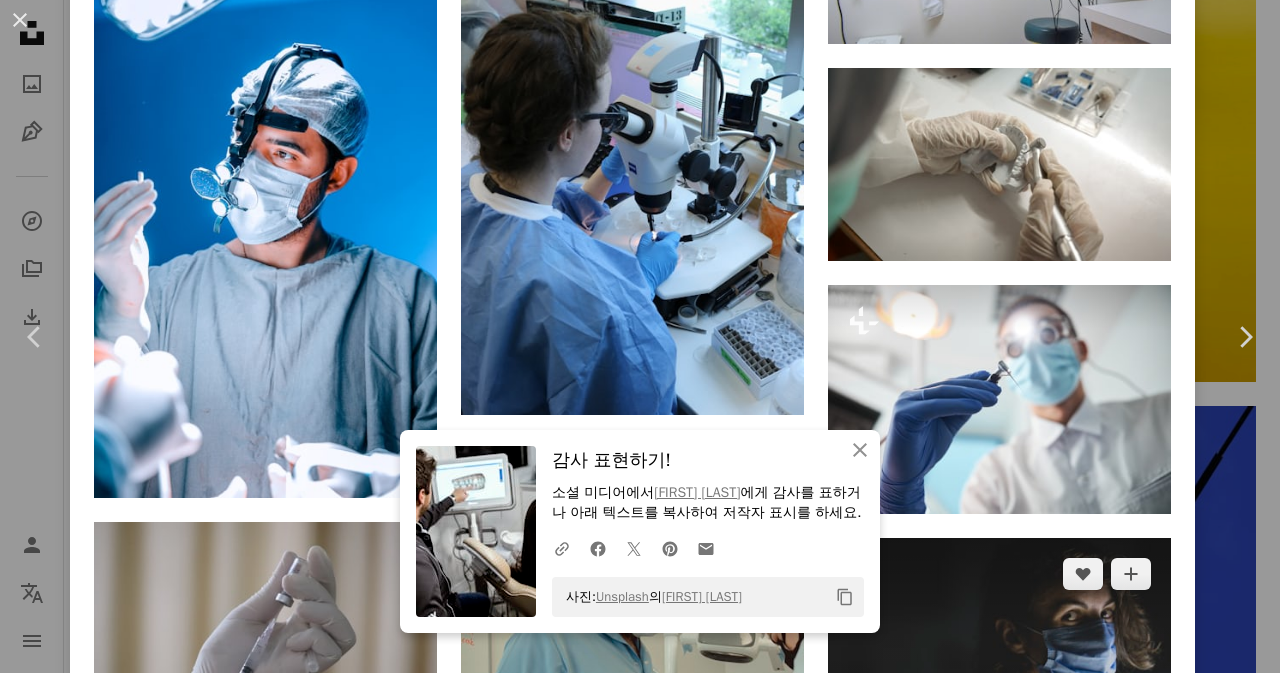scroll, scrollTop: 32139, scrollLeft: 0, axis: vertical 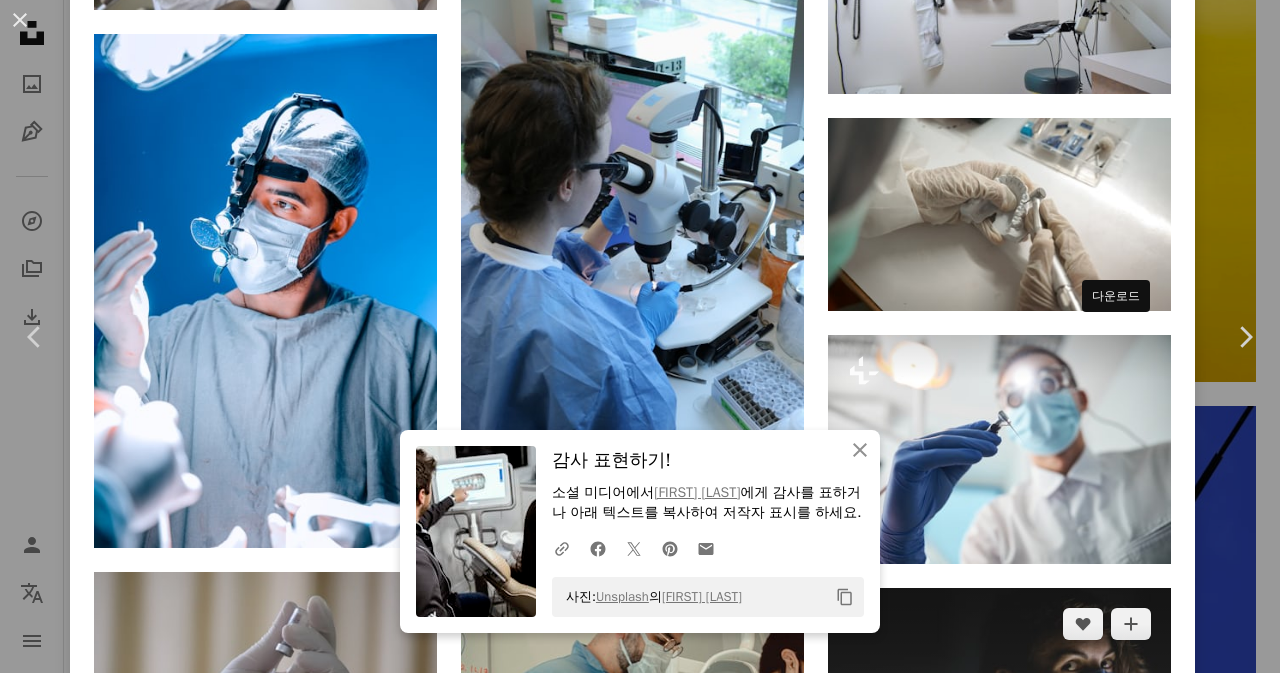 click 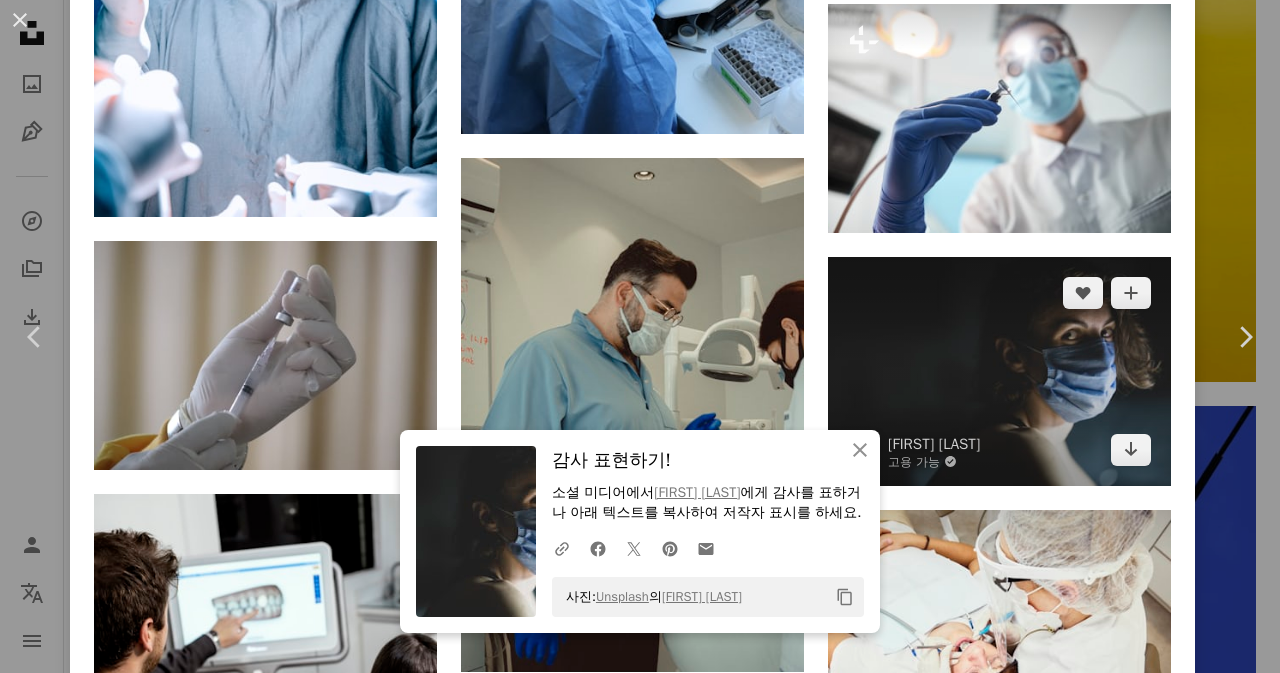 scroll, scrollTop: 32472, scrollLeft: 0, axis: vertical 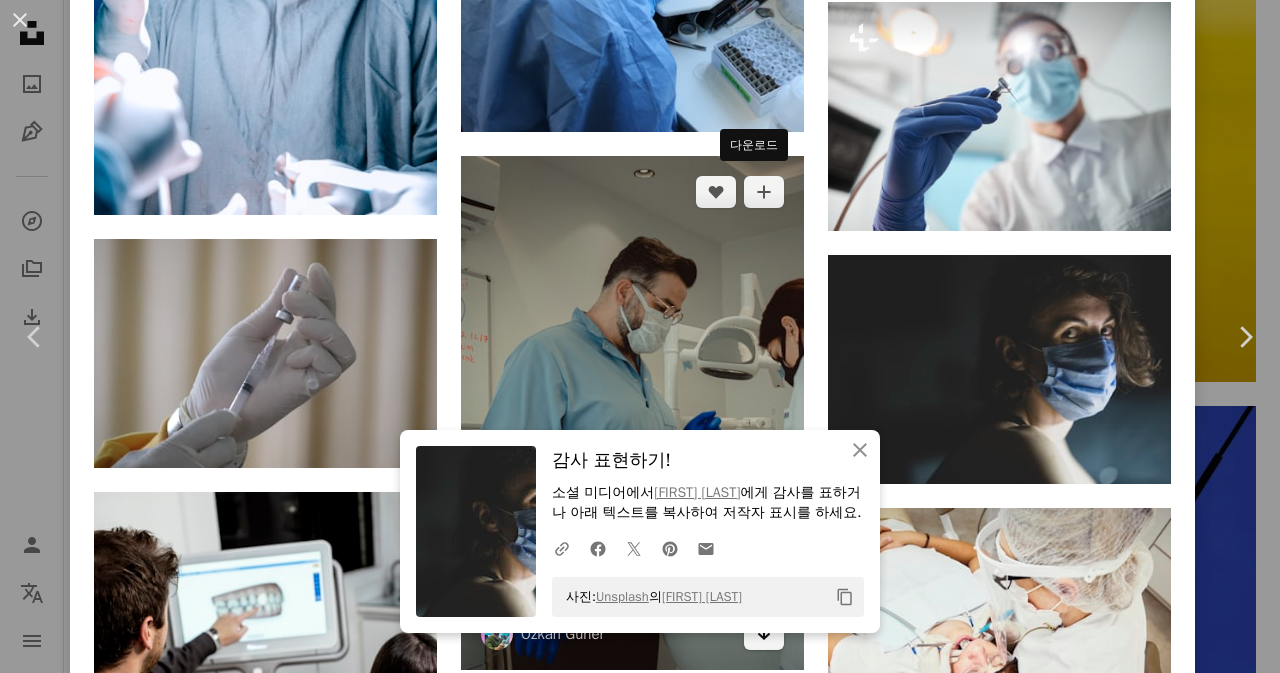 click 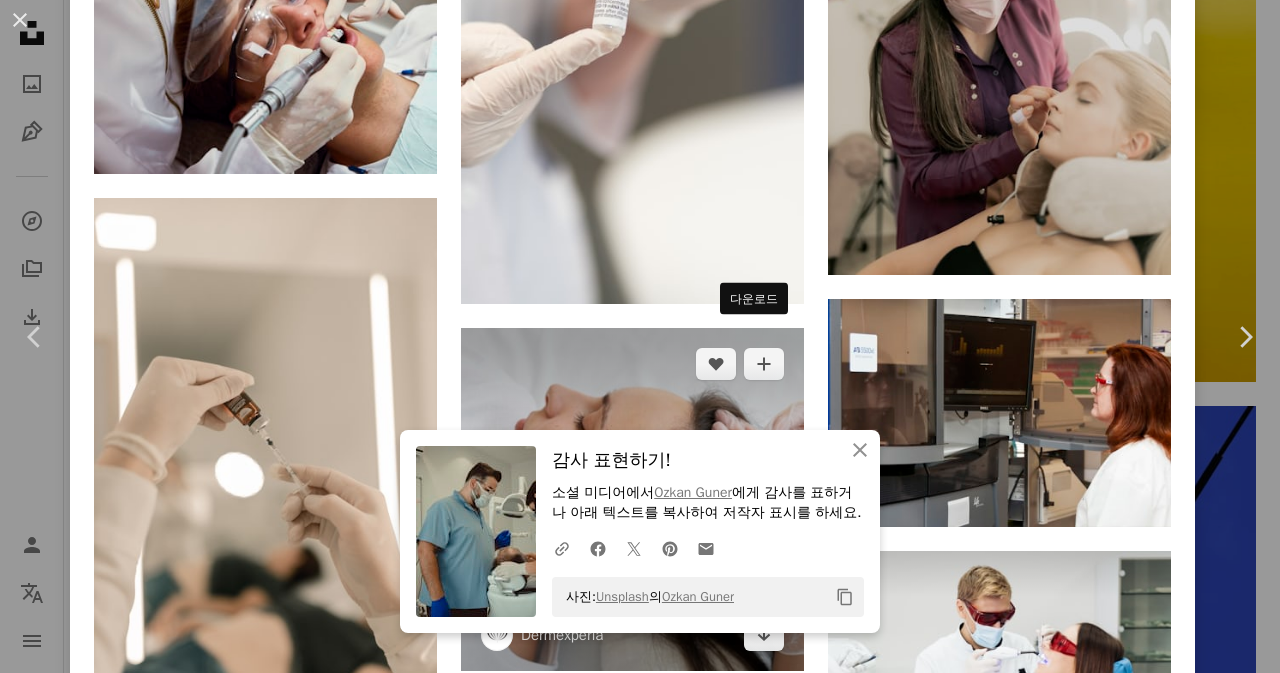 scroll, scrollTop: 33305, scrollLeft: 0, axis: vertical 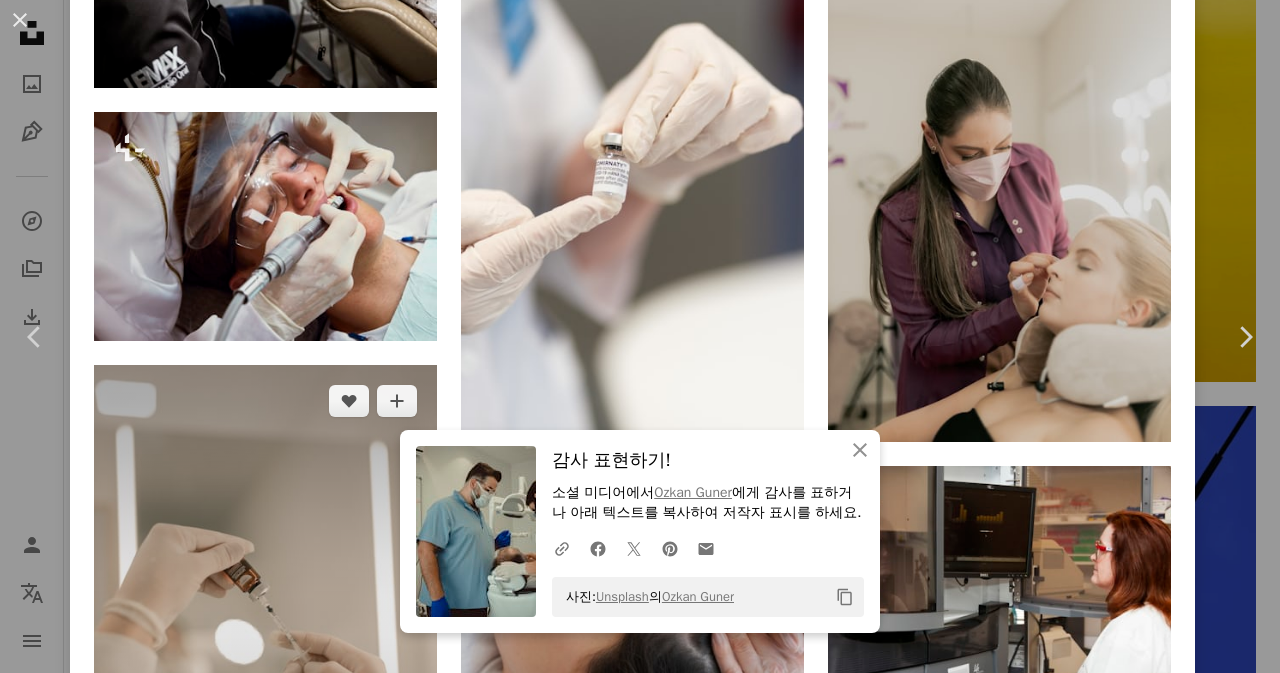 drag, startPoint x: 756, startPoint y: 337, endPoint x: 402, endPoint y: 386, distance: 357.37515 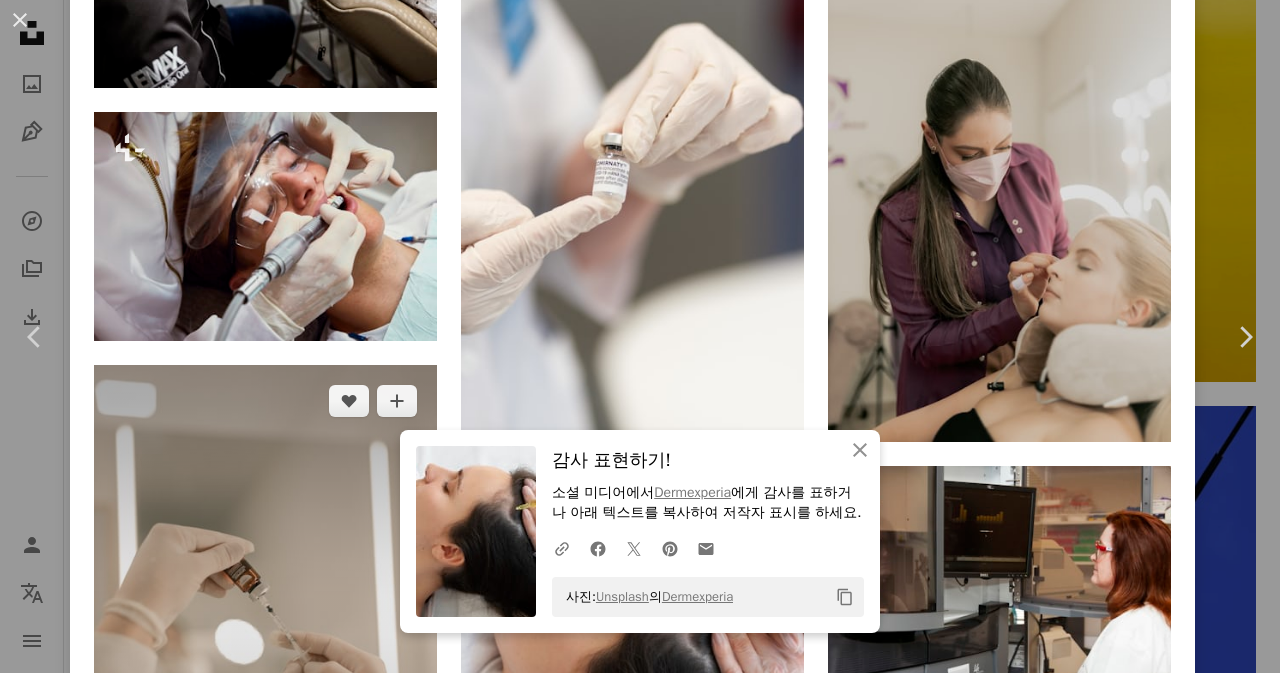 click on "Arrow pointing down" 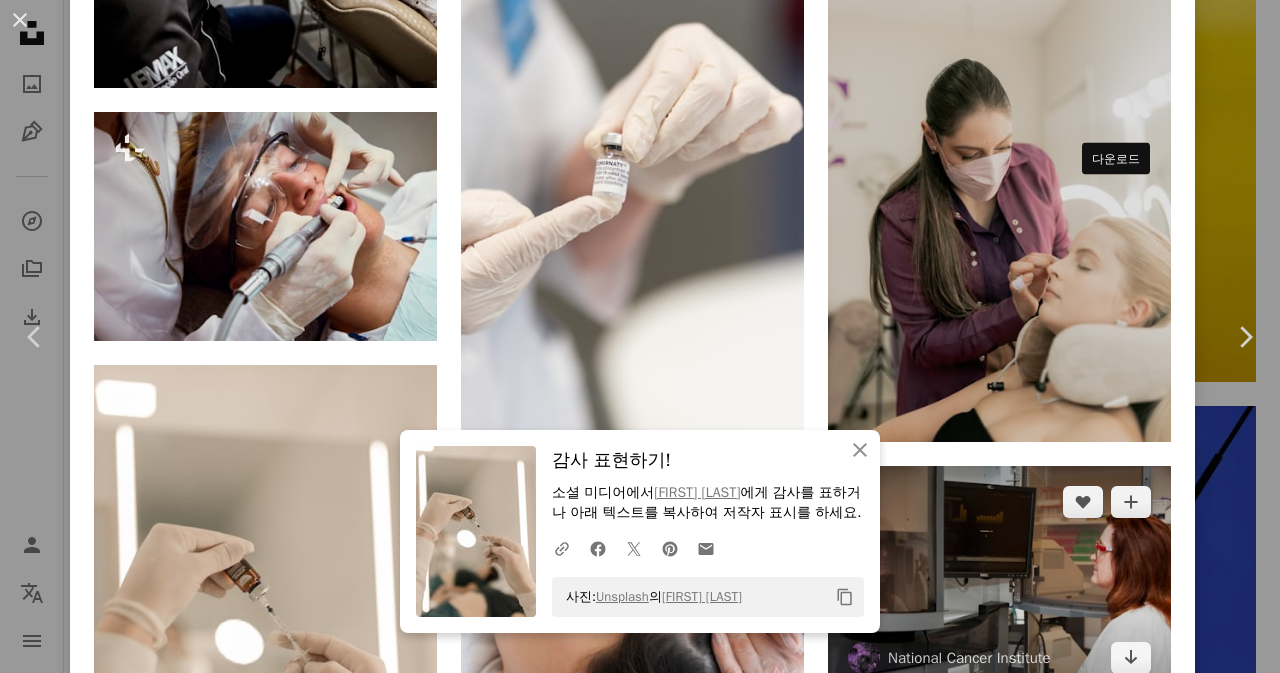 drag, startPoint x: 1124, startPoint y: 201, endPoint x: 1109, endPoint y: 428, distance: 227.49506 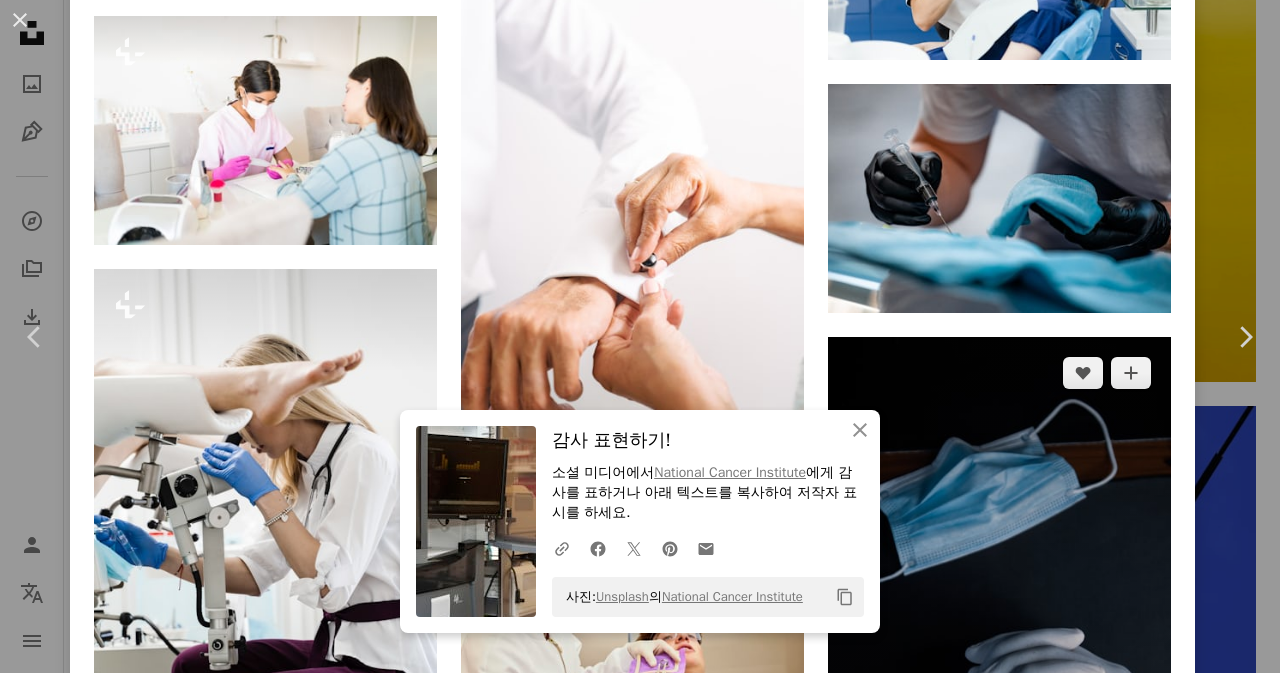 scroll, scrollTop: 34218, scrollLeft: 0, axis: vertical 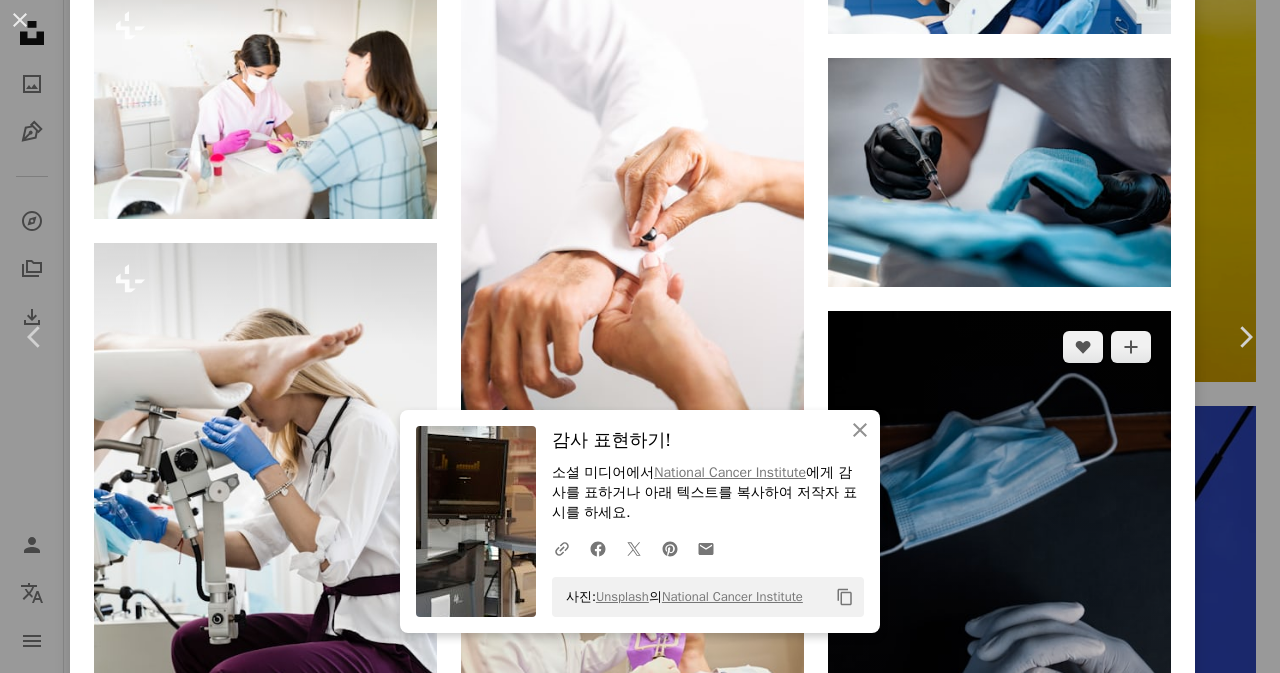 click on "Arrow pointing down" at bounding box center [1131, 790] 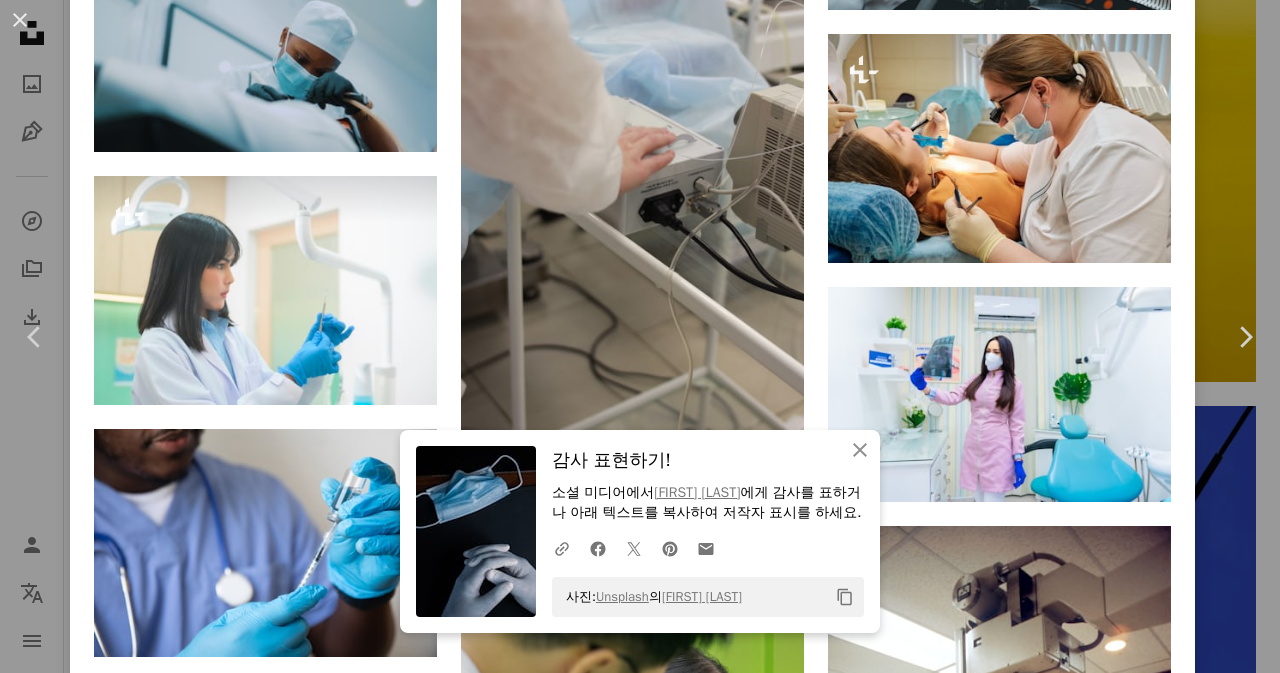 scroll, scrollTop: 36218, scrollLeft: 0, axis: vertical 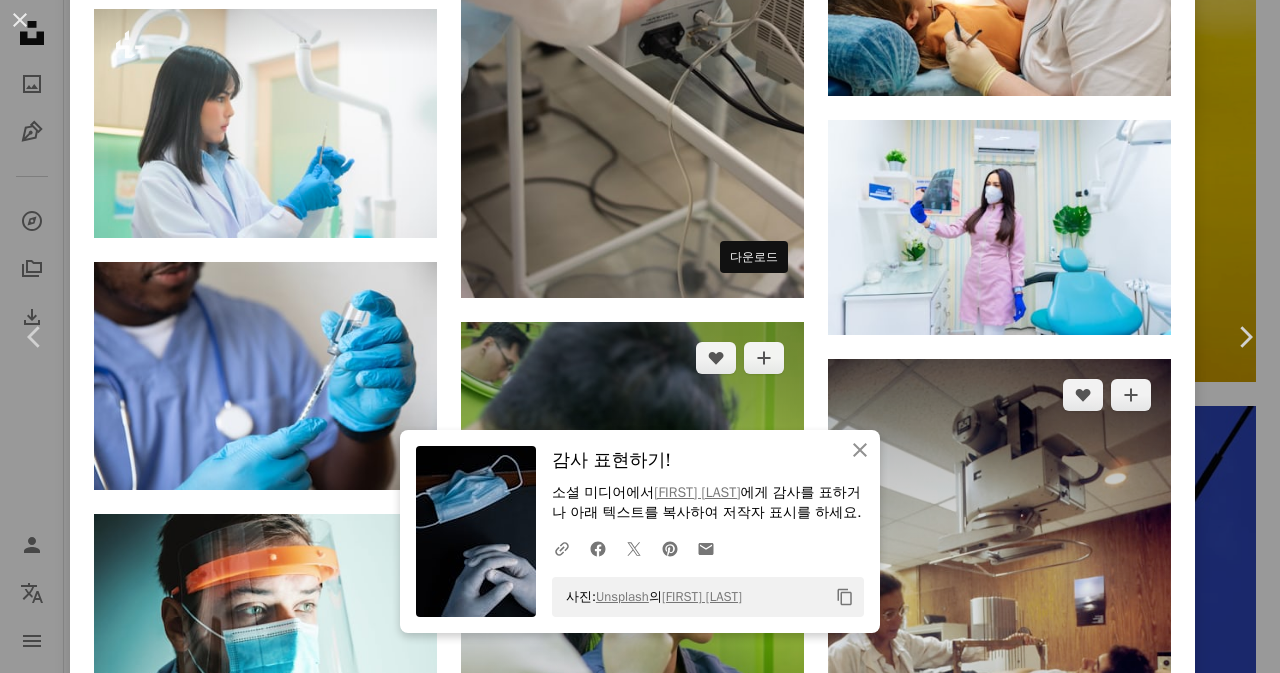 drag, startPoint x: 756, startPoint y: 303, endPoint x: 1111, endPoint y: 331, distance: 356.1025 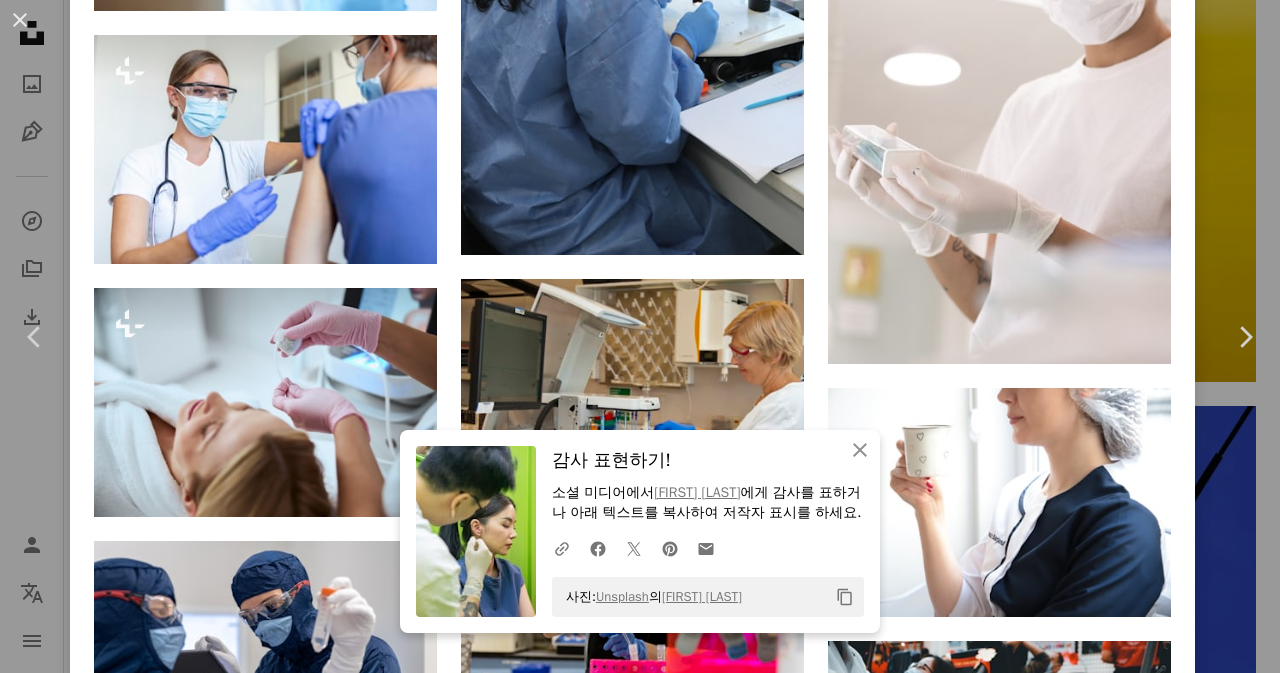 scroll, scrollTop: 35384, scrollLeft: 0, axis: vertical 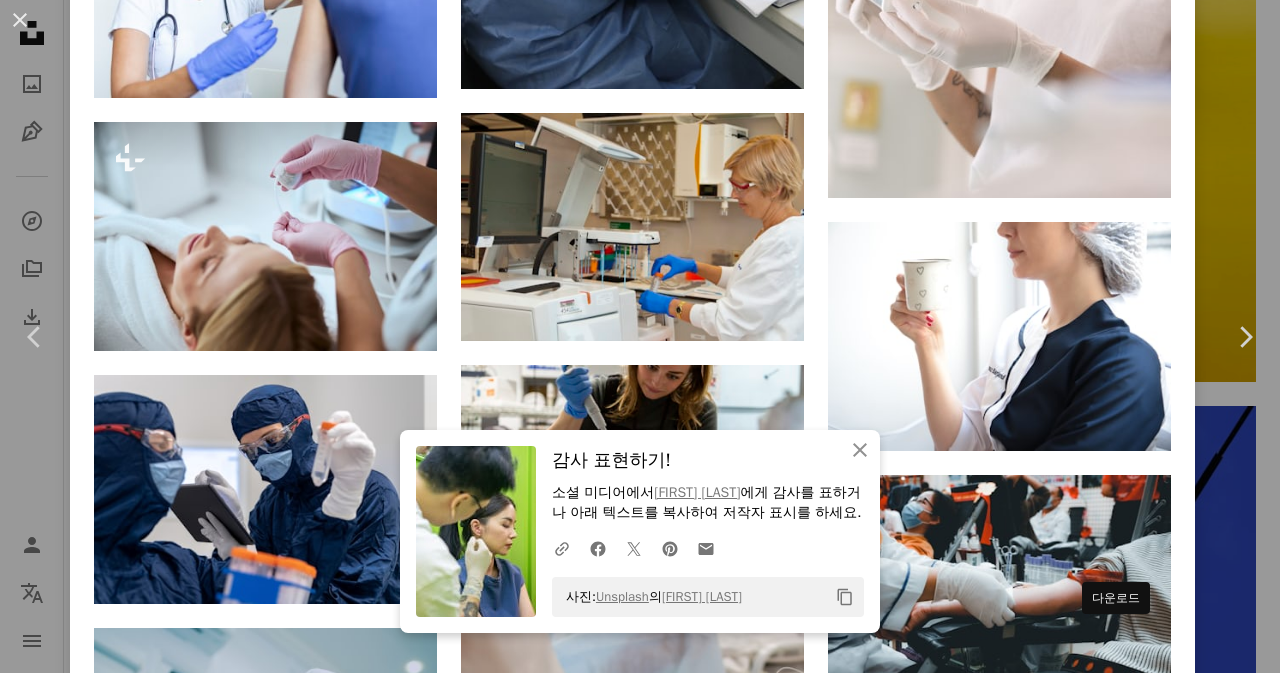 drag, startPoint x: 1120, startPoint y: 635, endPoint x: 1104, endPoint y: 357, distance: 278.46005 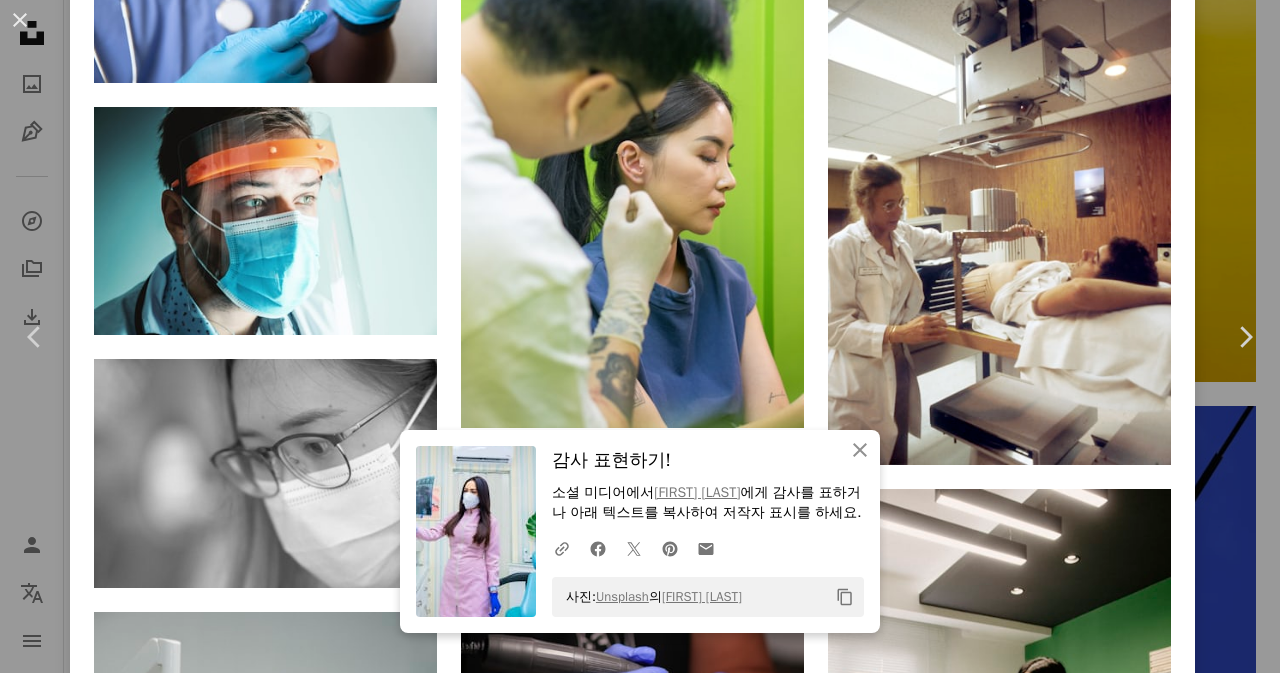 scroll, scrollTop: 36961, scrollLeft: 0, axis: vertical 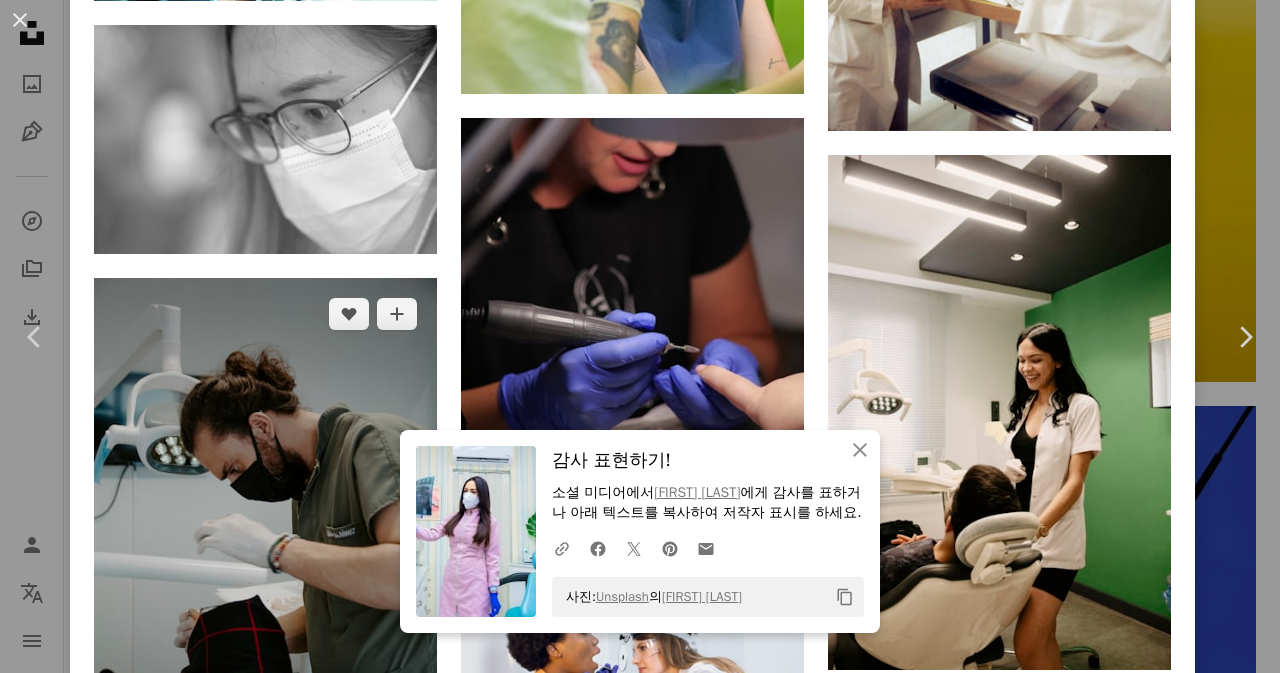 click on "Arrow pointing down" 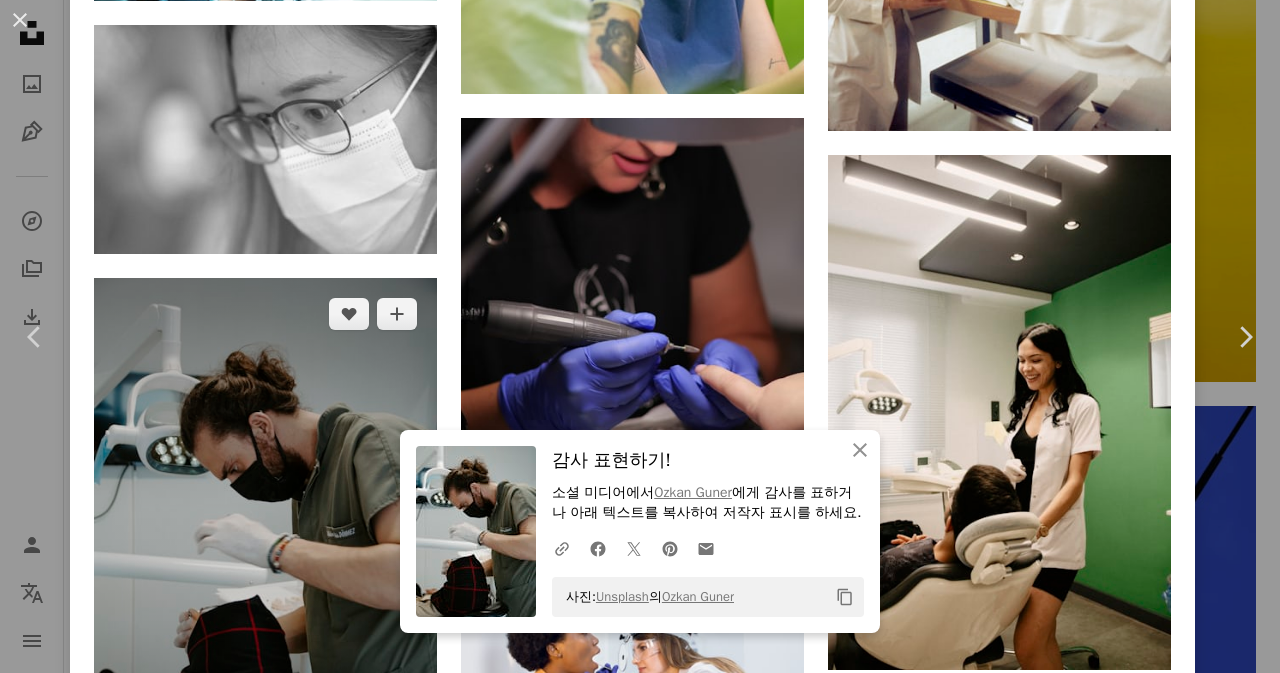 scroll, scrollTop: 37294, scrollLeft: 0, axis: vertical 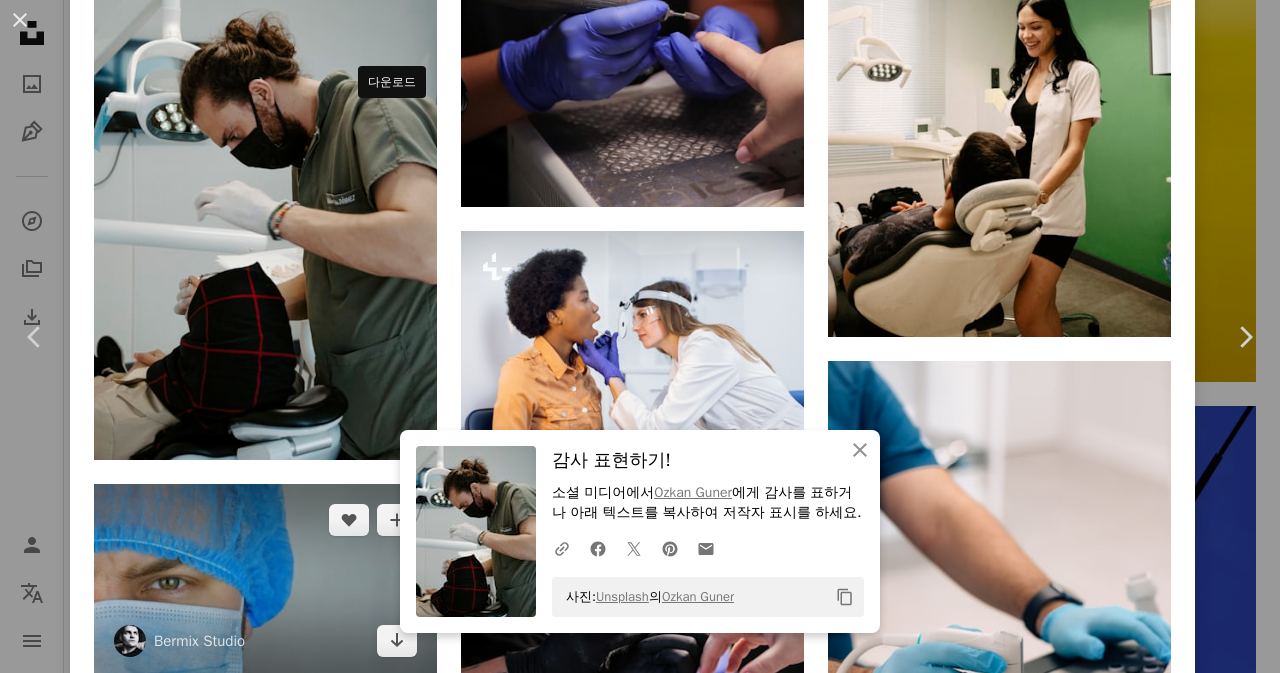 drag, startPoint x: 404, startPoint y: 127, endPoint x: 376, endPoint y: 206, distance: 83.81527 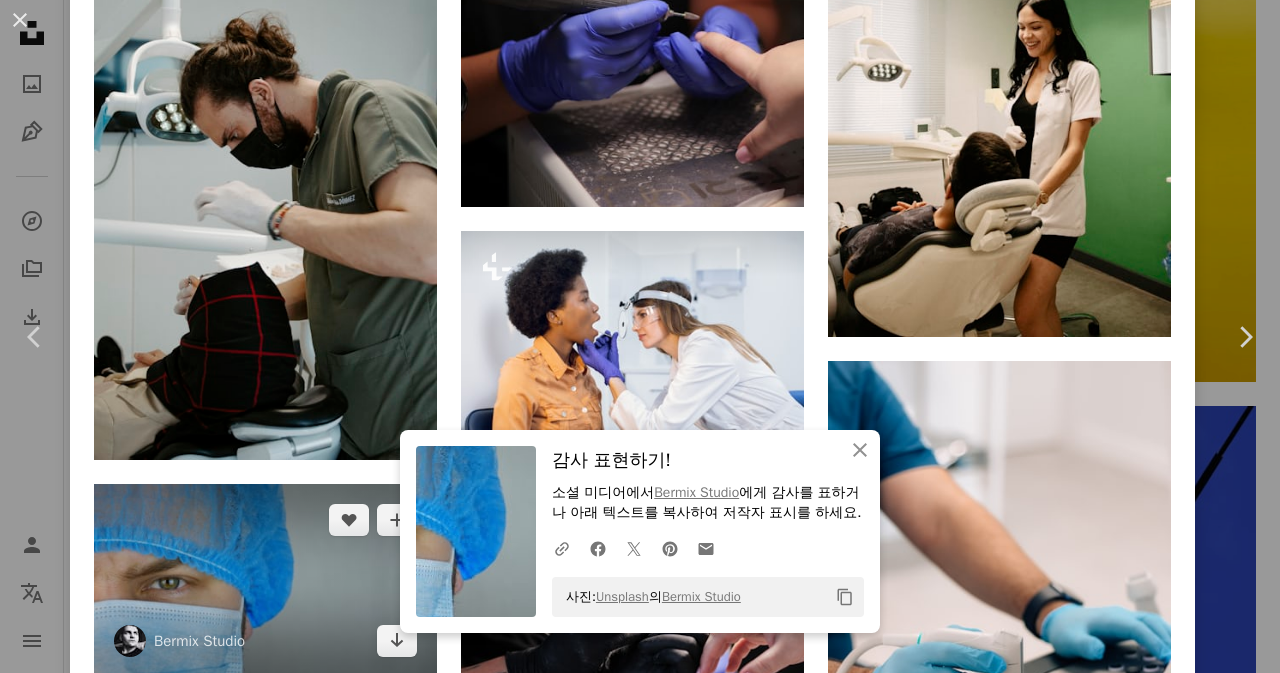 scroll, scrollTop: 37461, scrollLeft: 0, axis: vertical 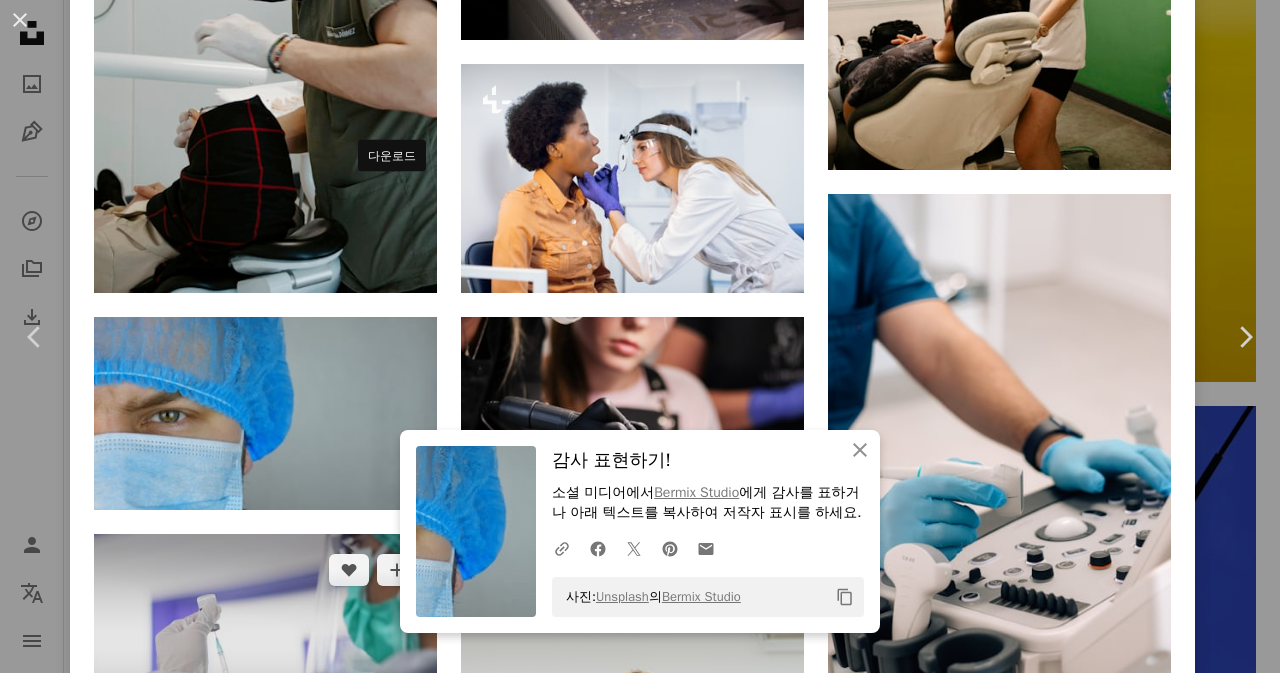 click on "Arrow pointing down" 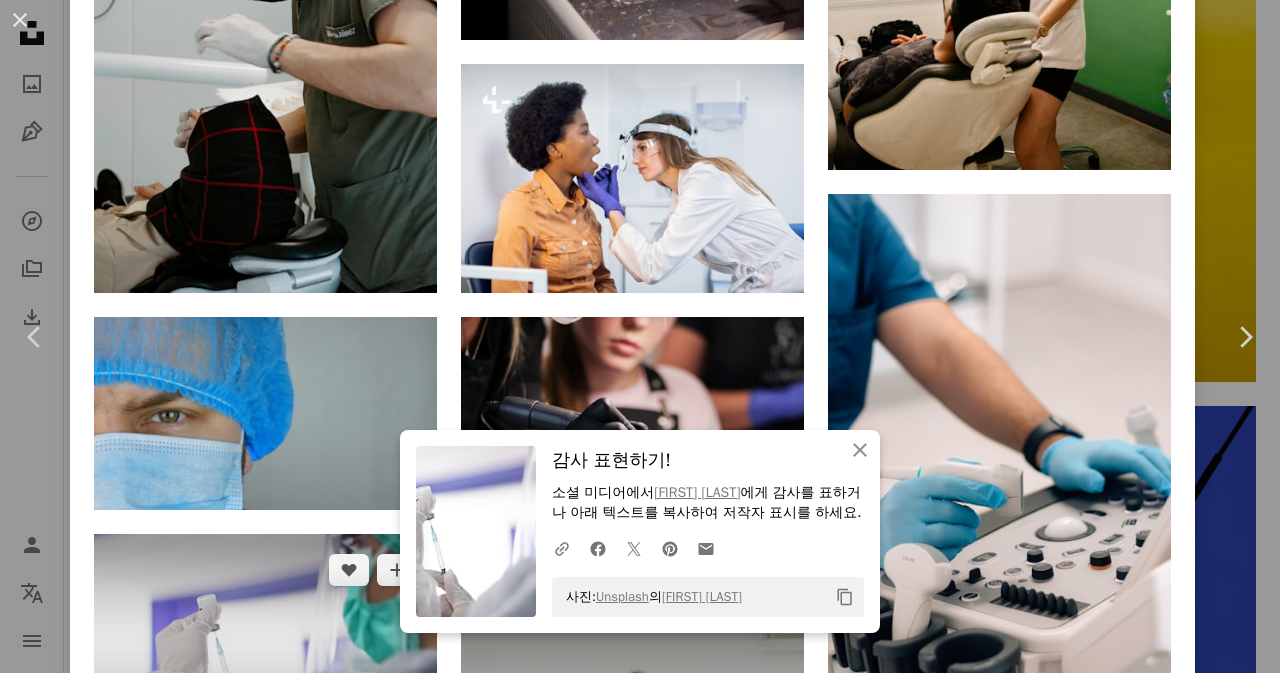 scroll, scrollTop: 37794, scrollLeft: 0, axis: vertical 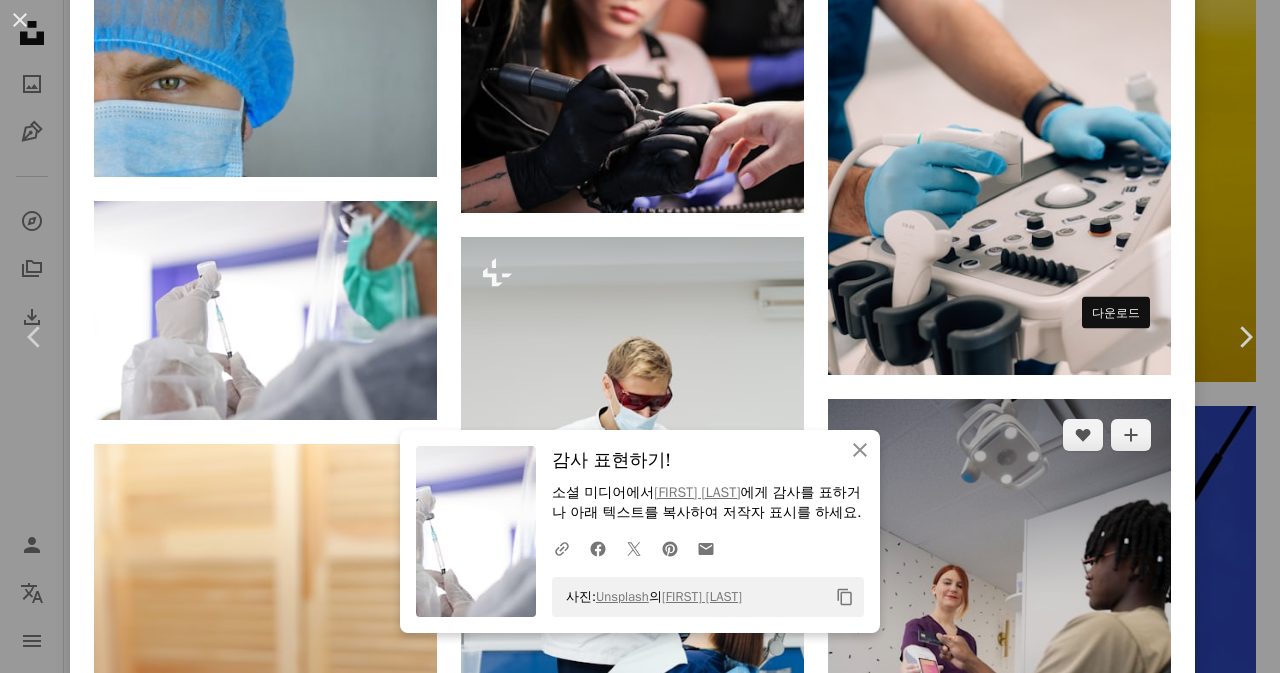 click on "Arrow pointing down" 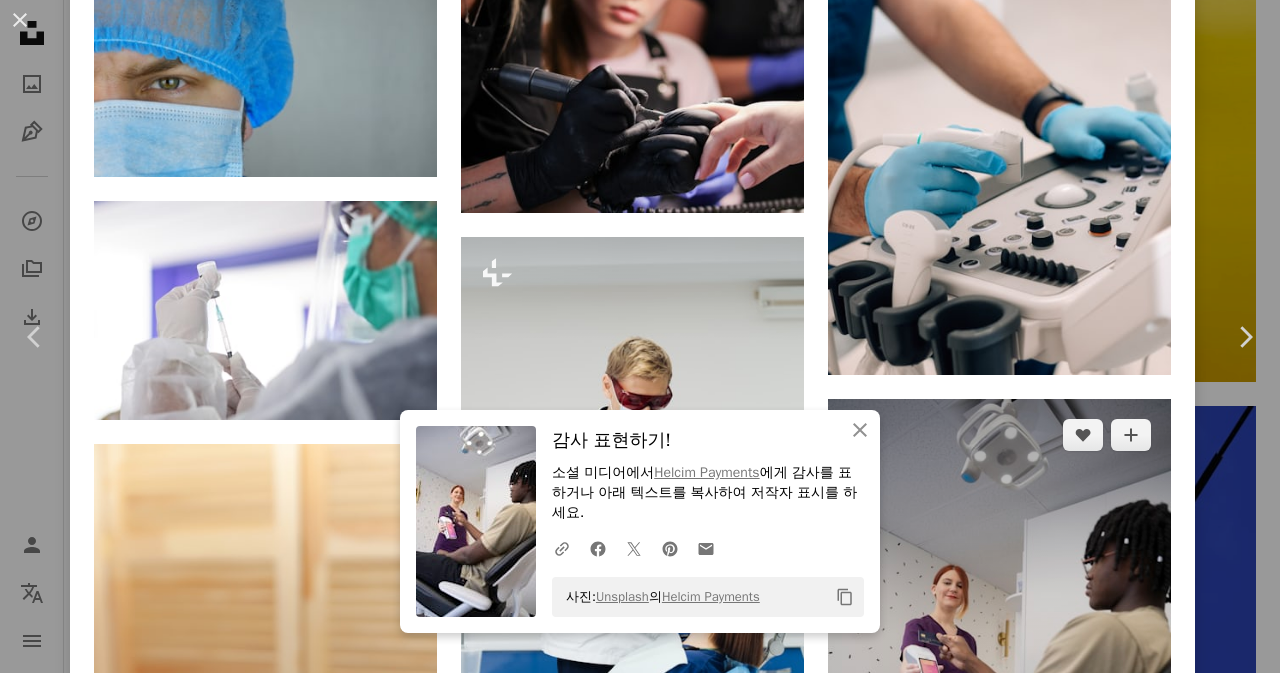 scroll, scrollTop: 38127, scrollLeft: 0, axis: vertical 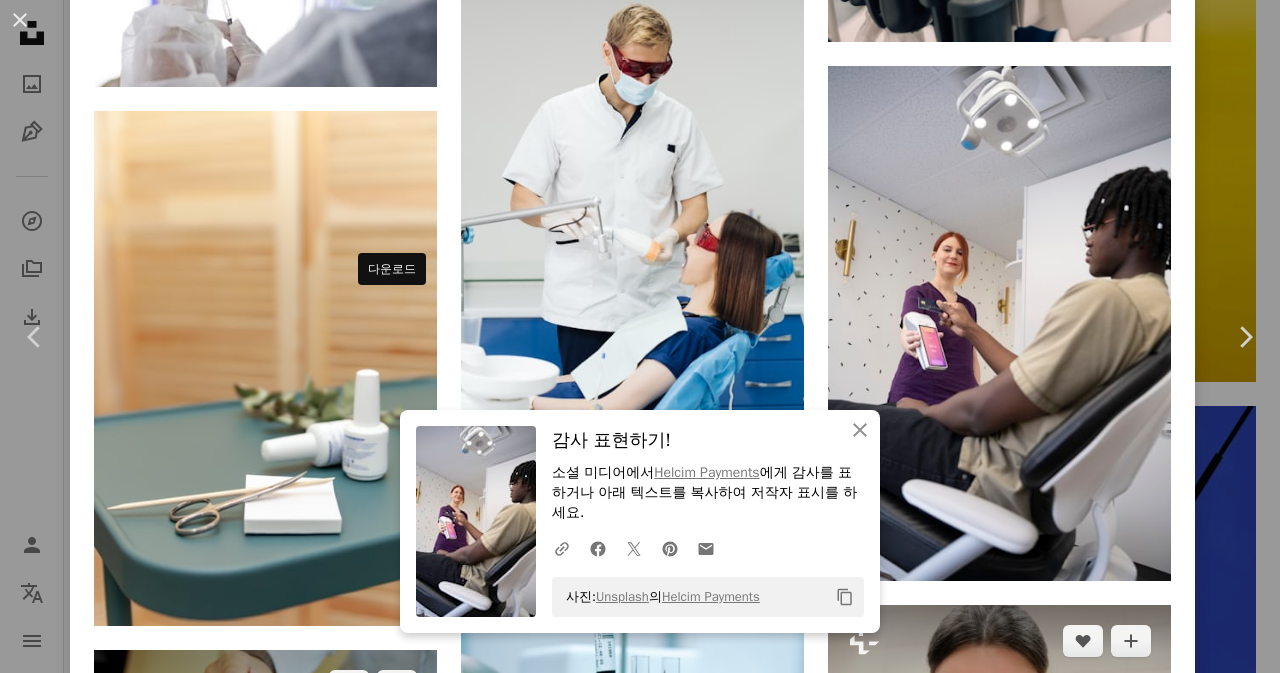 drag, startPoint x: 399, startPoint y: 311, endPoint x: 1122, endPoint y: 249, distance: 725.6535 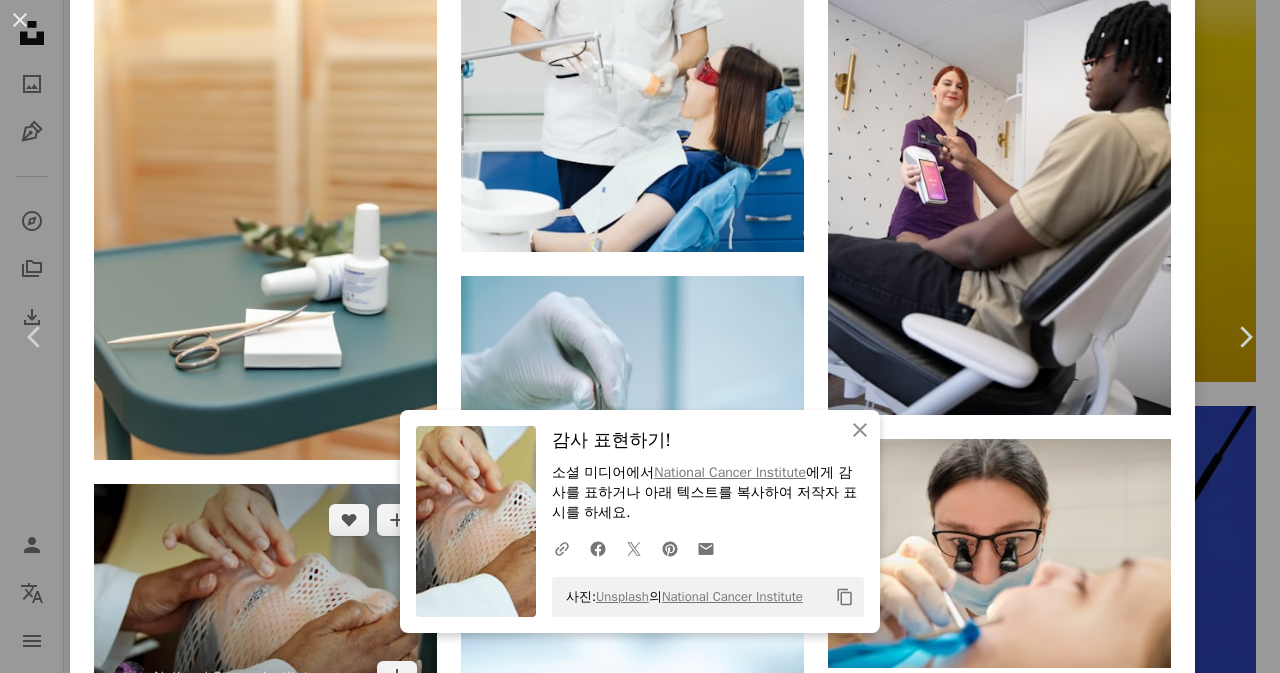 scroll, scrollTop: 38294, scrollLeft: 0, axis: vertical 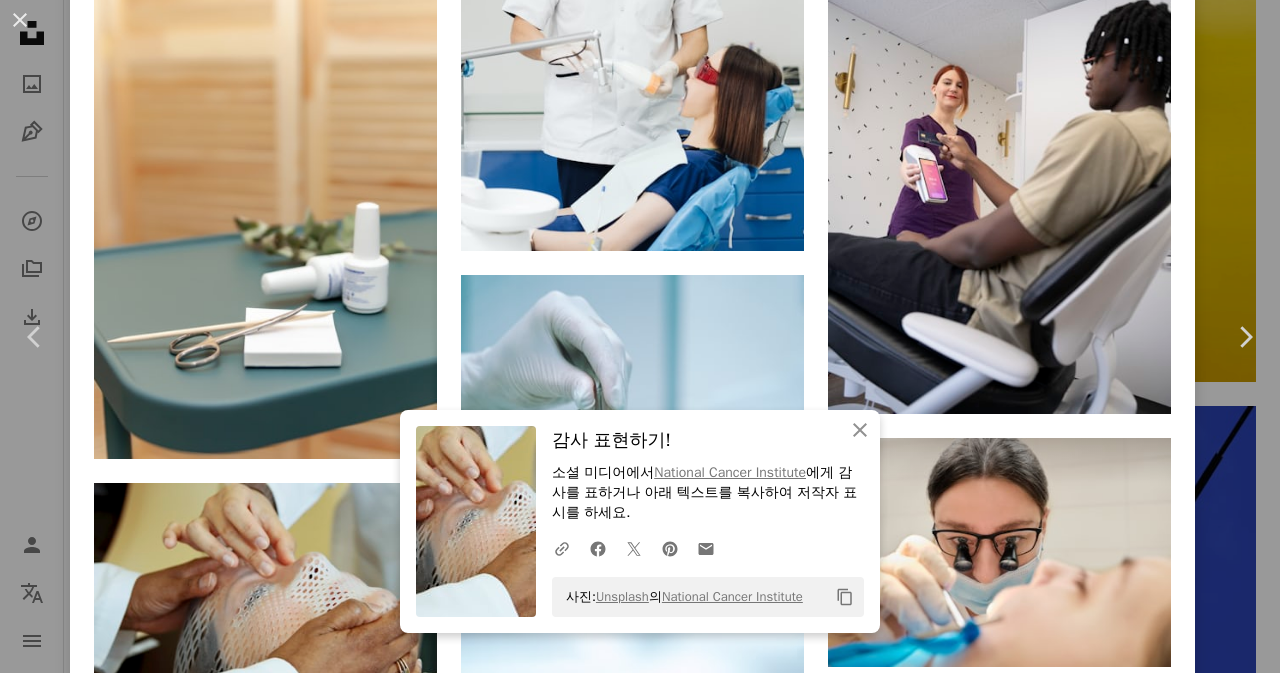 click on "Arrow pointing down" at bounding box center [397, 893] 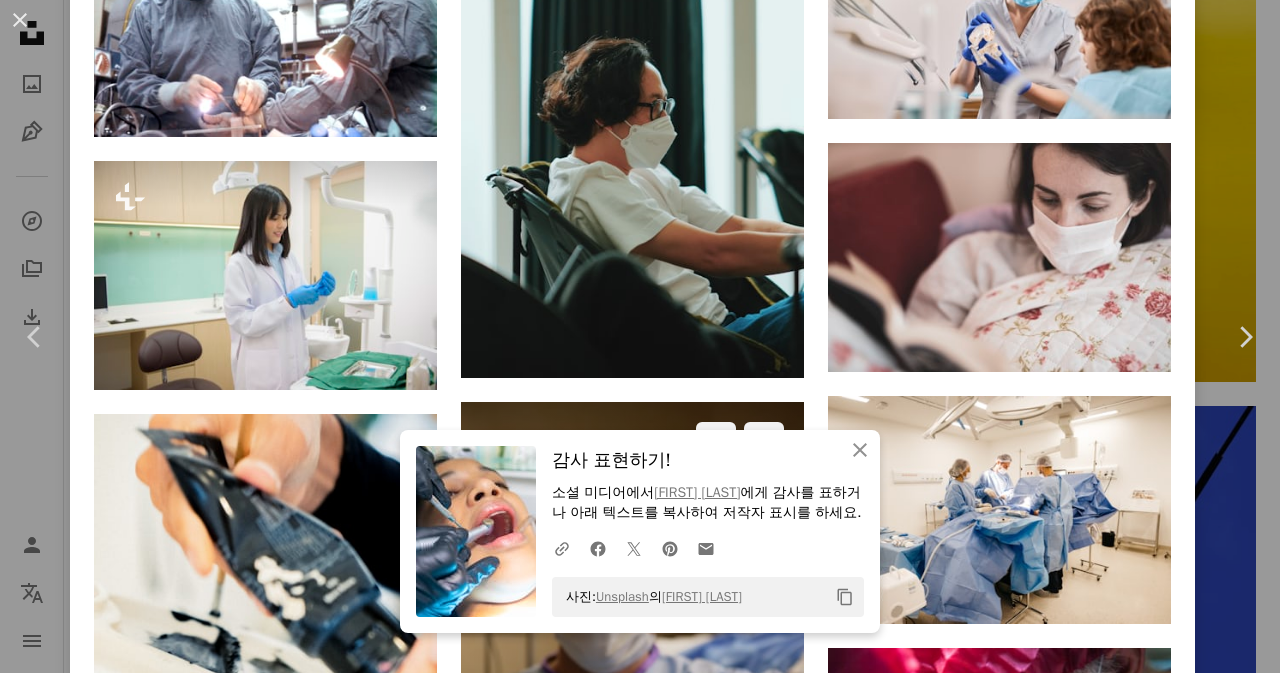scroll, scrollTop: 39359, scrollLeft: 0, axis: vertical 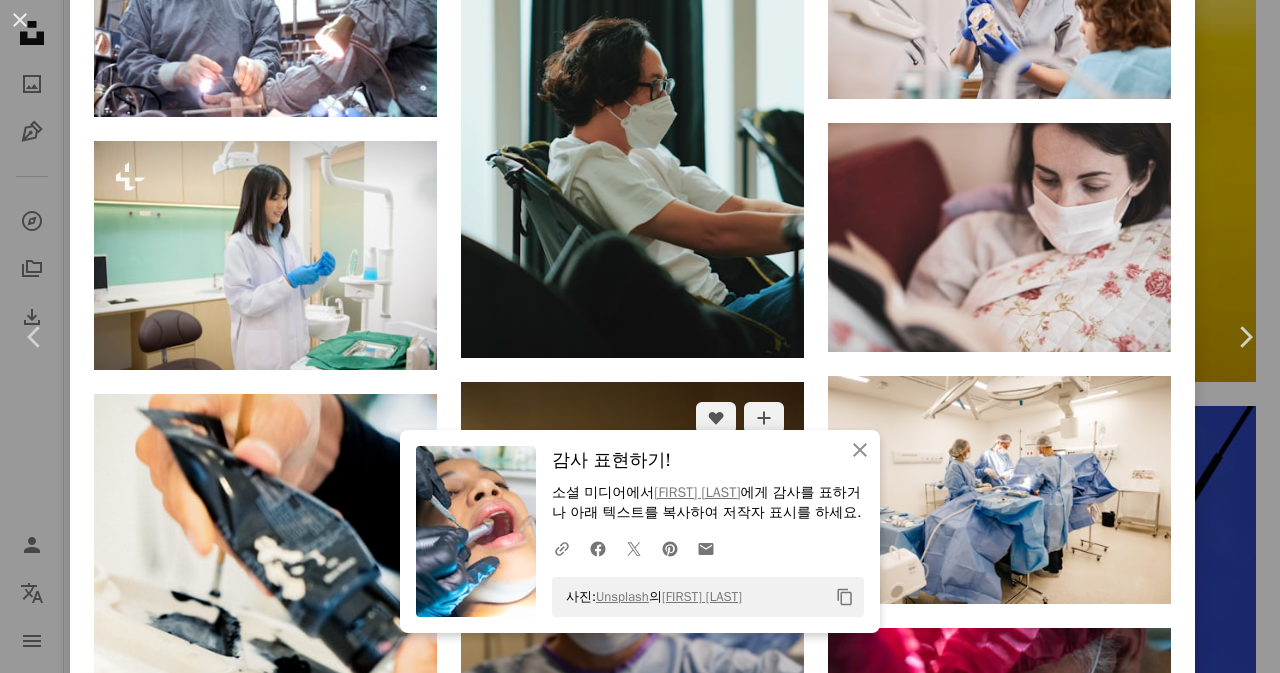 click on "Arrow pointing down" 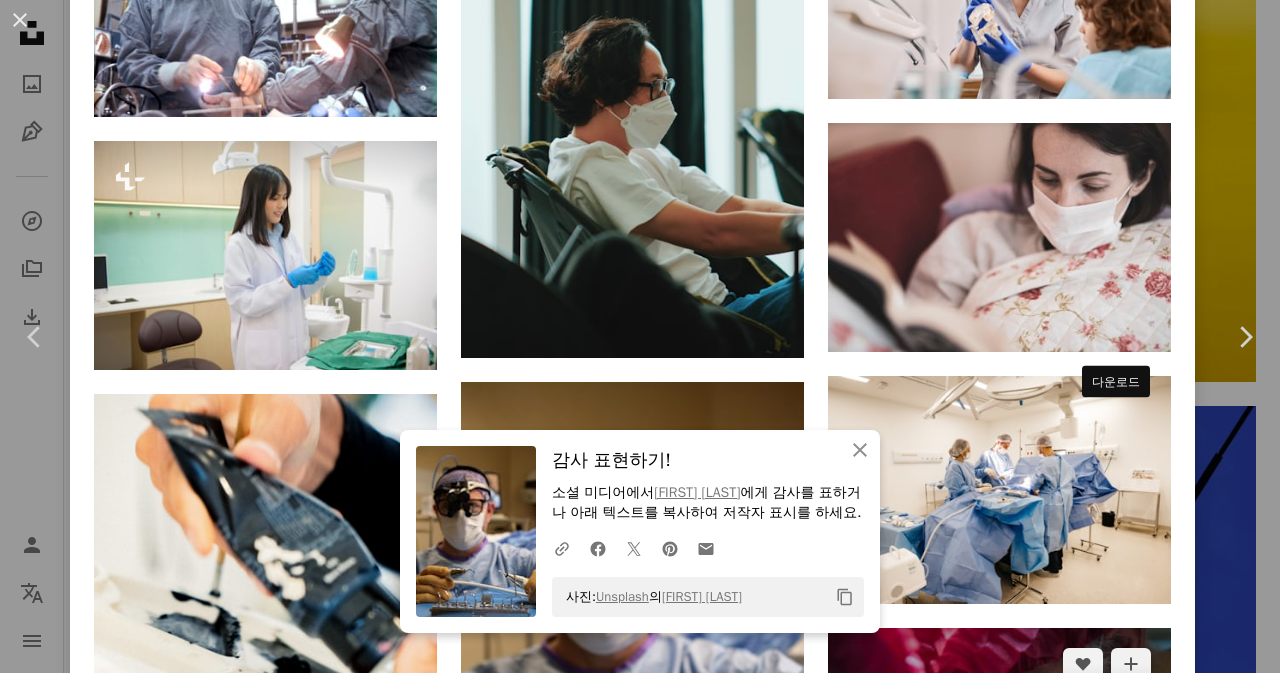 click on "Arrow pointing down" 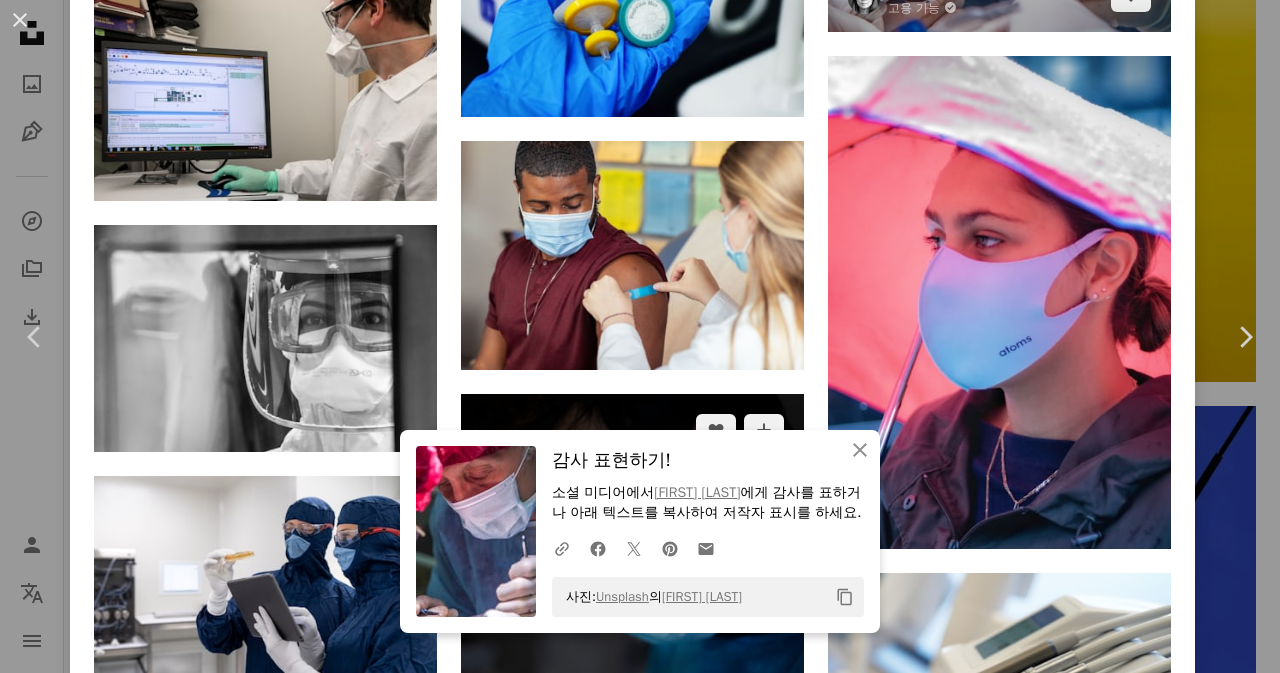 scroll, scrollTop: 40359, scrollLeft: 0, axis: vertical 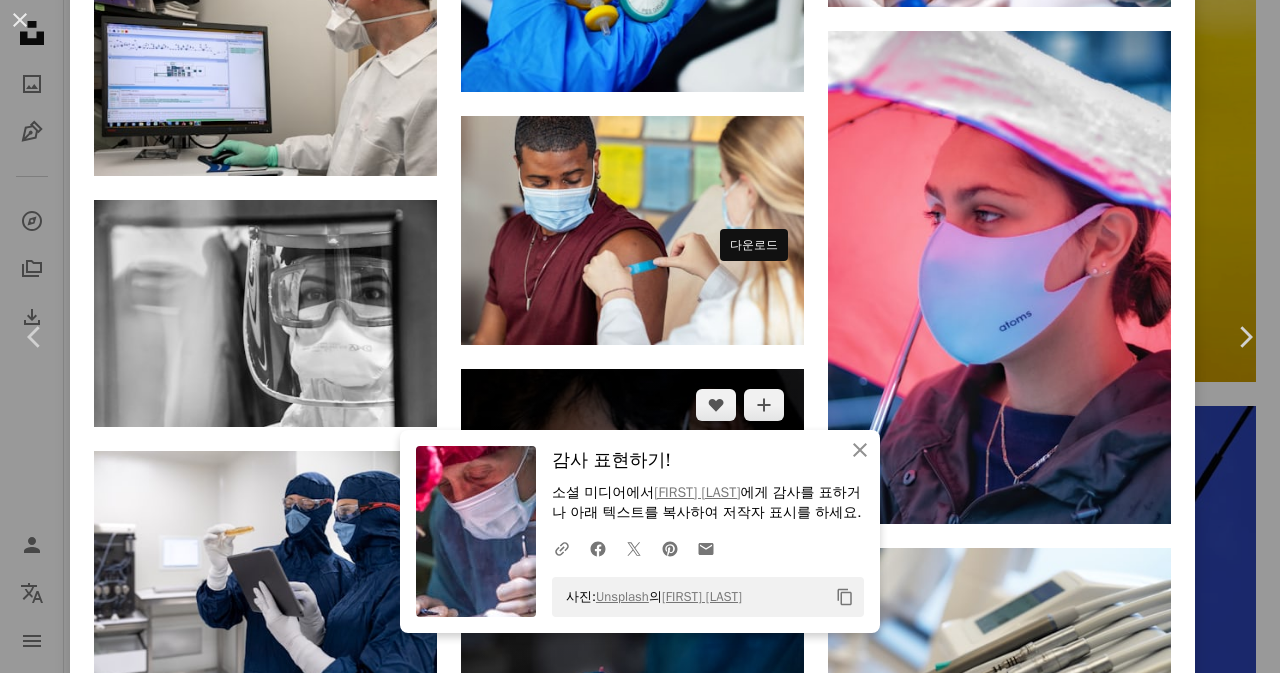 click on "Arrow pointing down" at bounding box center (764, 848) 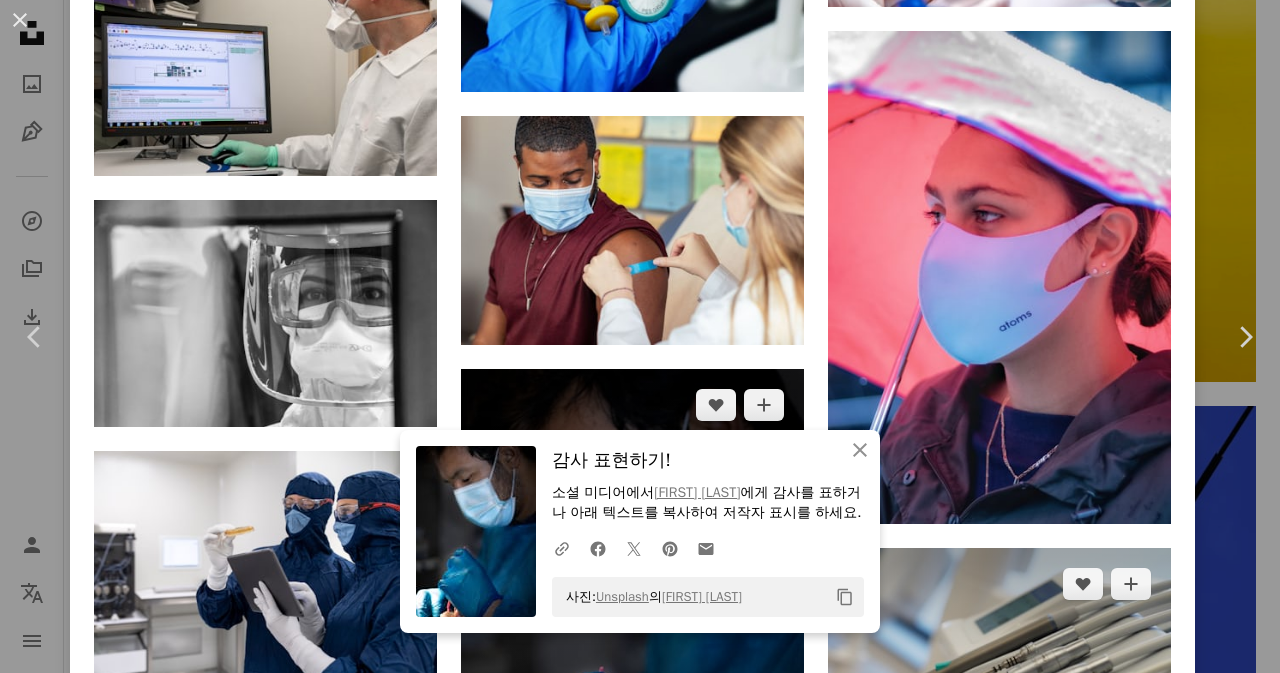 scroll, scrollTop: 40192, scrollLeft: 0, axis: vertical 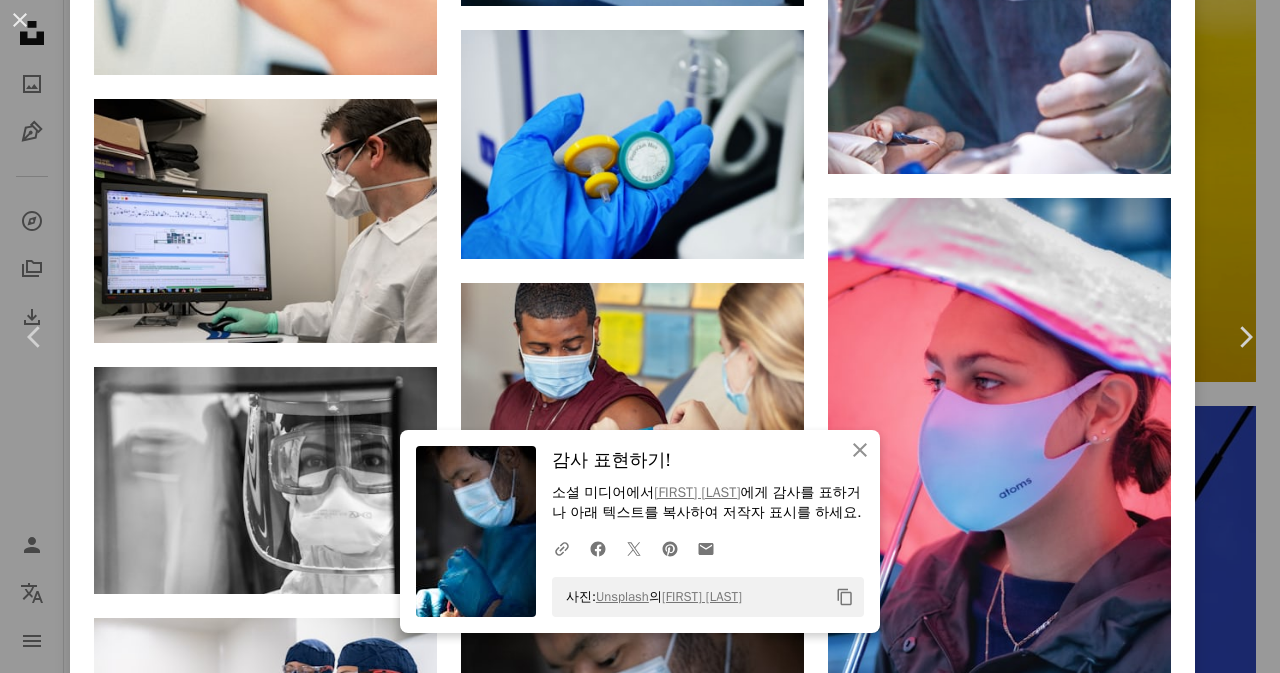 click on "Arrow pointing down" 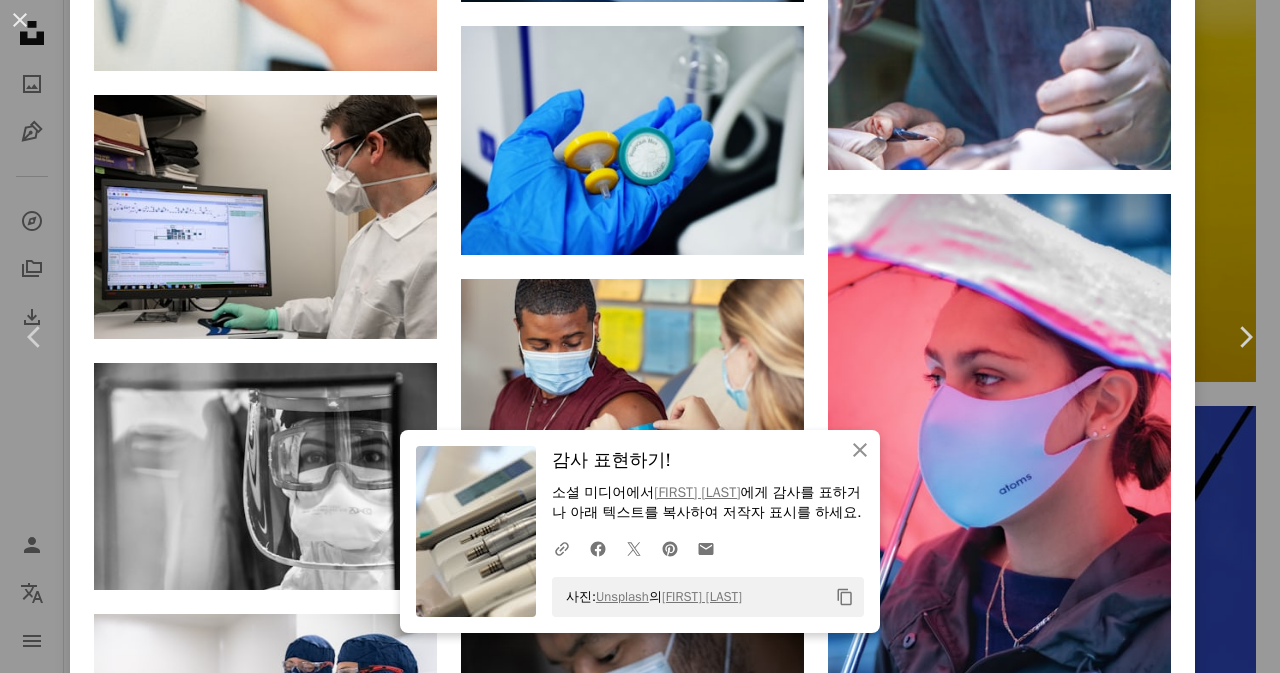 scroll, scrollTop: 40192, scrollLeft: 0, axis: vertical 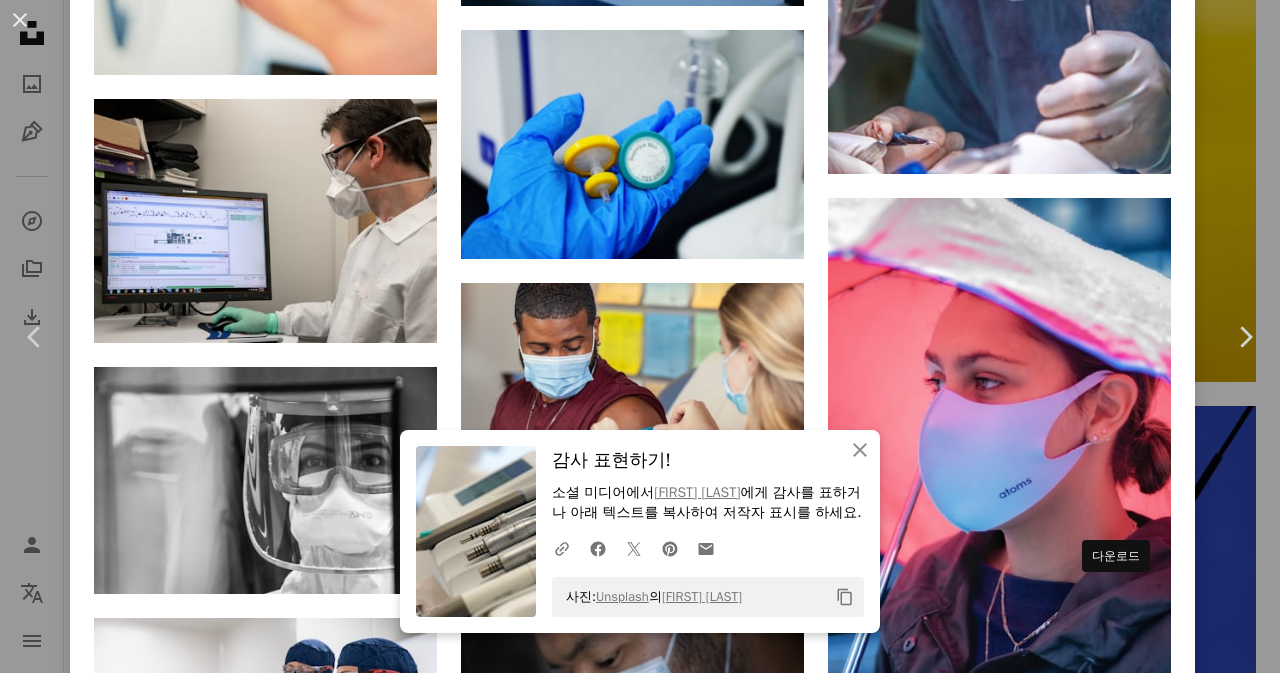 drag, startPoint x: 1118, startPoint y: 592, endPoint x: 899, endPoint y: 383, distance: 302.7243 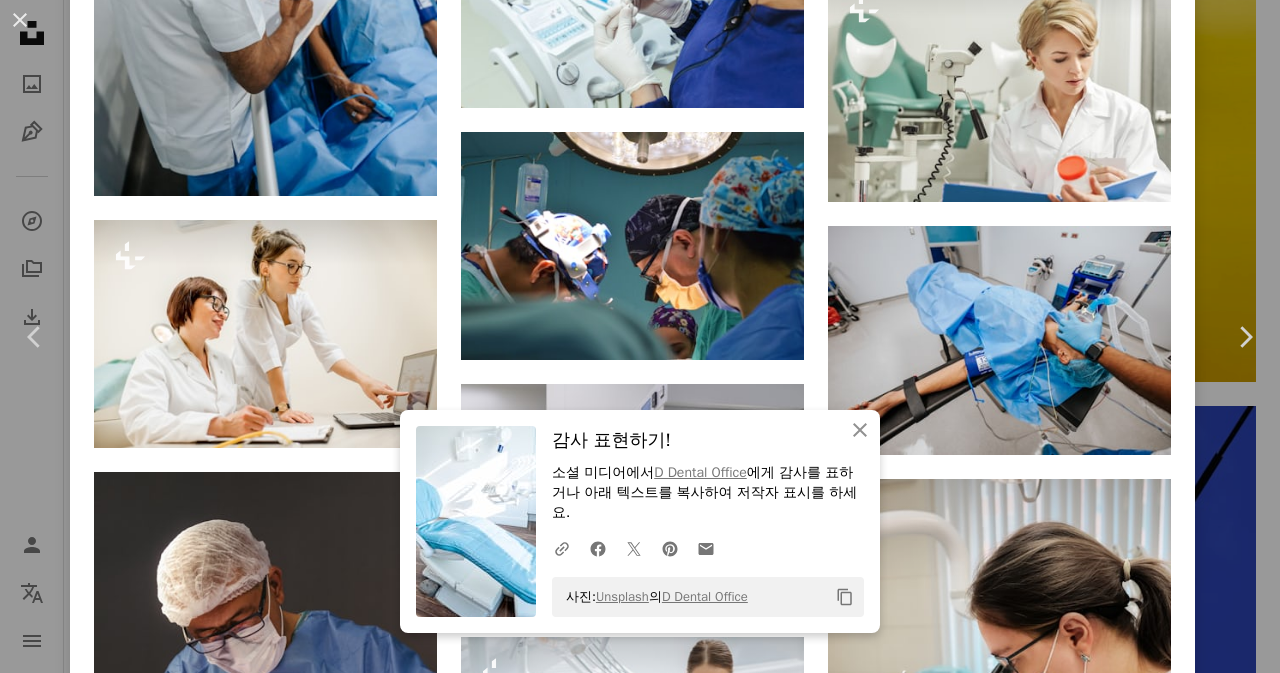 scroll, scrollTop: 43265, scrollLeft: 0, axis: vertical 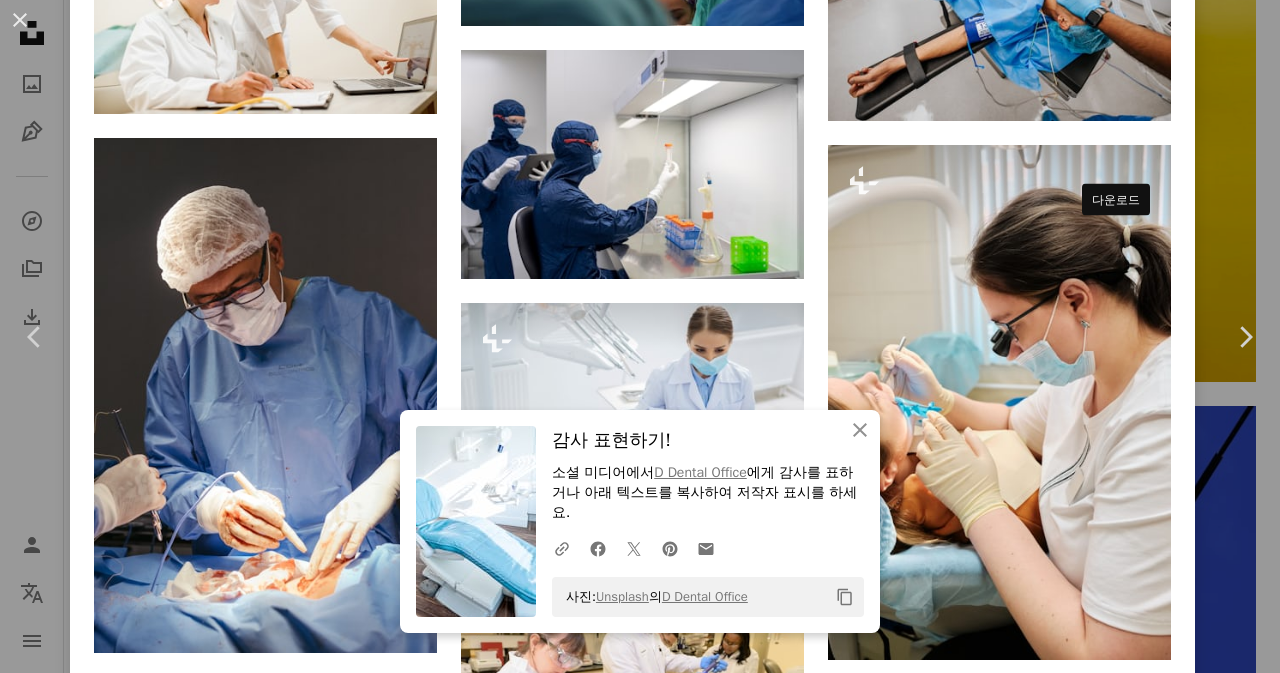 click on "Arrow pointing down" 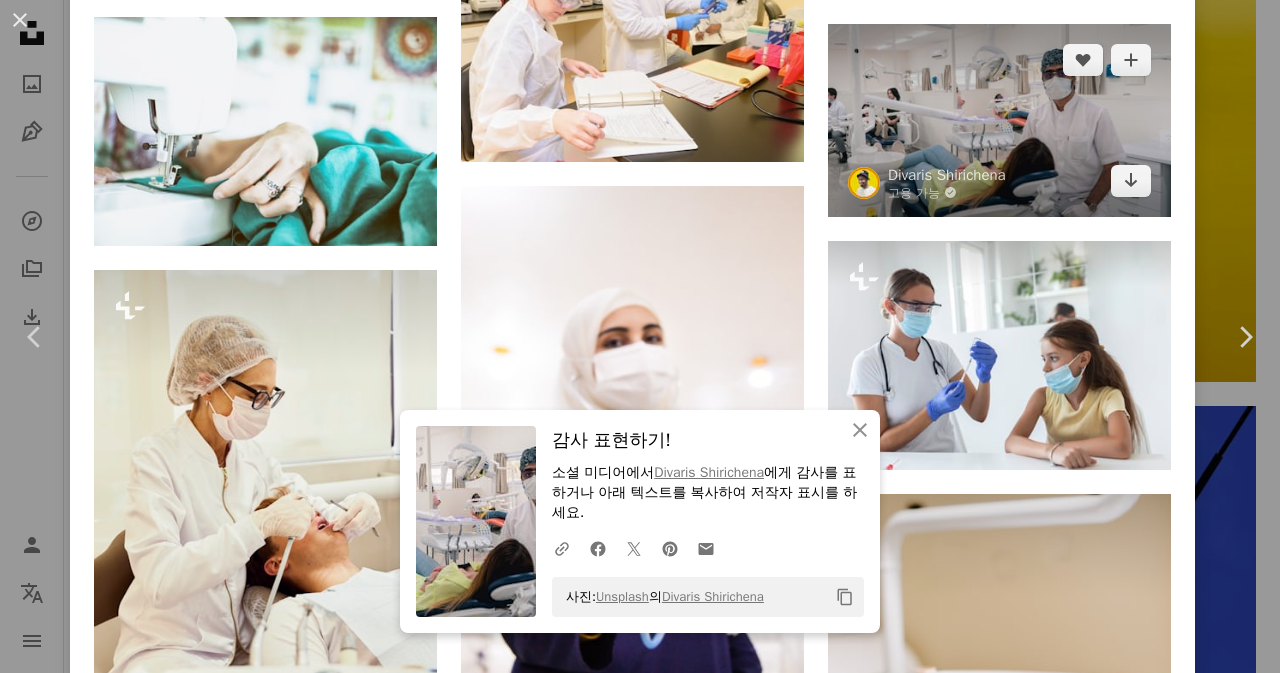 scroll, scrollTop: 43931, scrollLeft: 0, axis: vertical 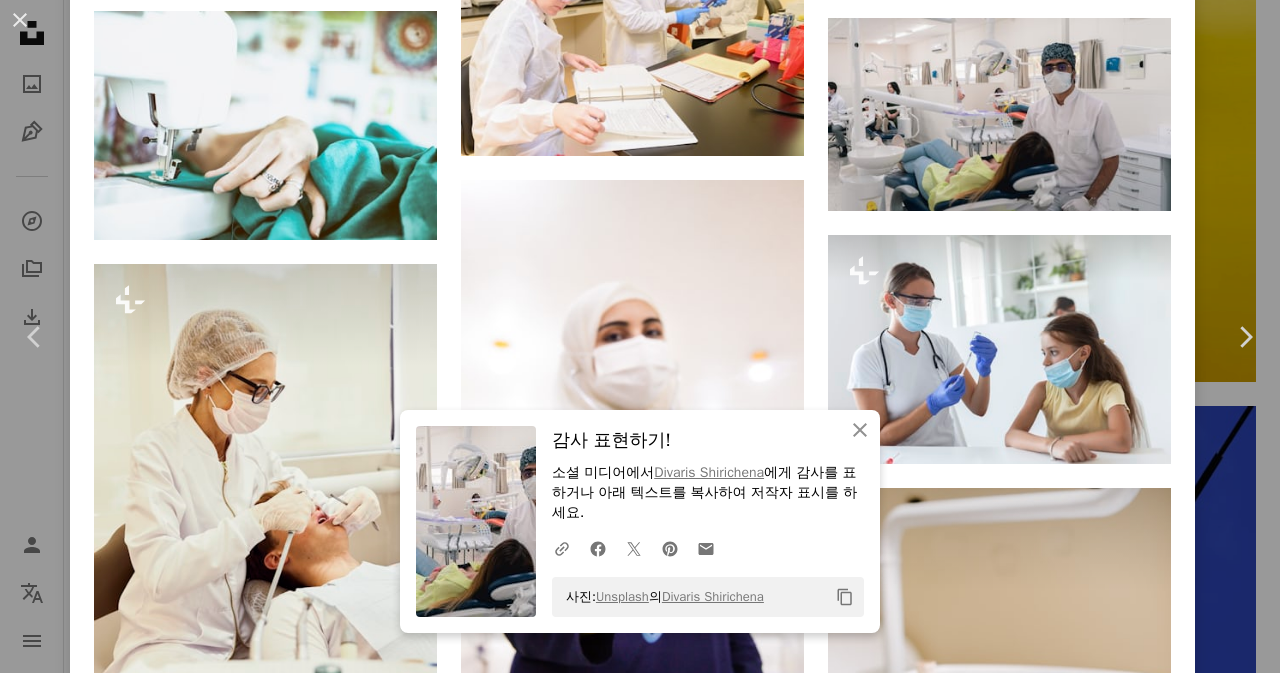 click on "Arrow pointing down" at bounding box center (764, 912) 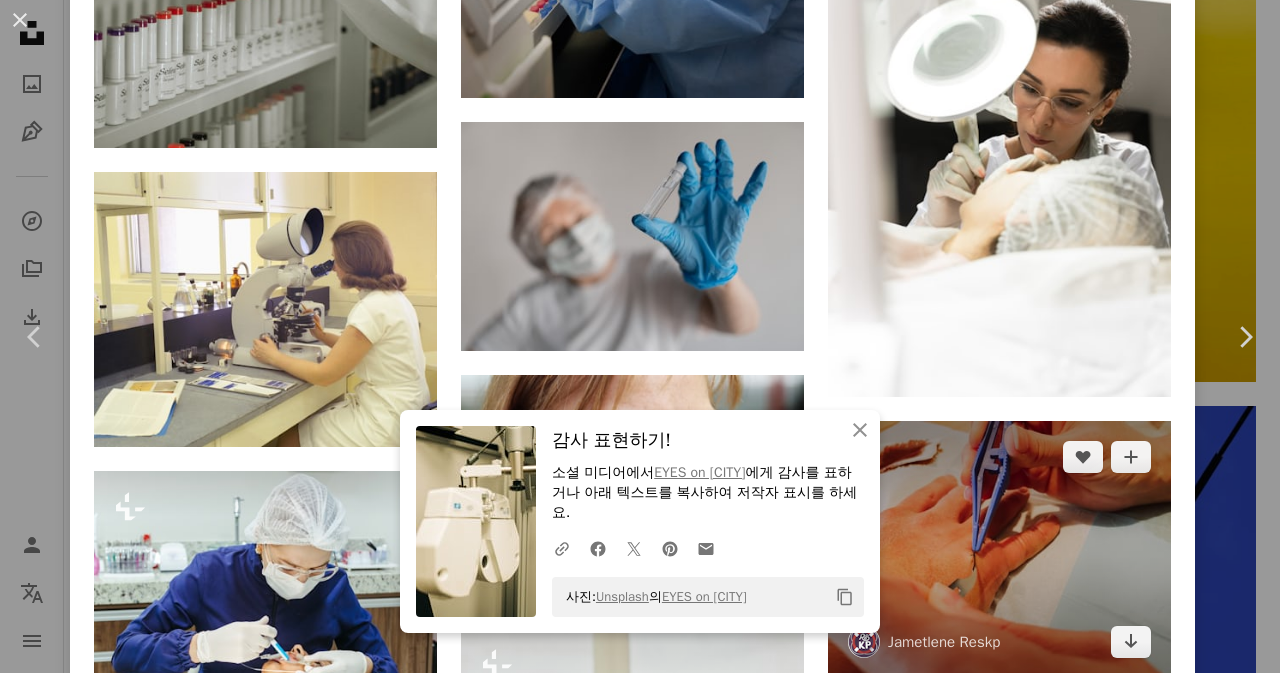 scroll, scrollTop: 45524, scrollLeft: 0, axis: vertical 